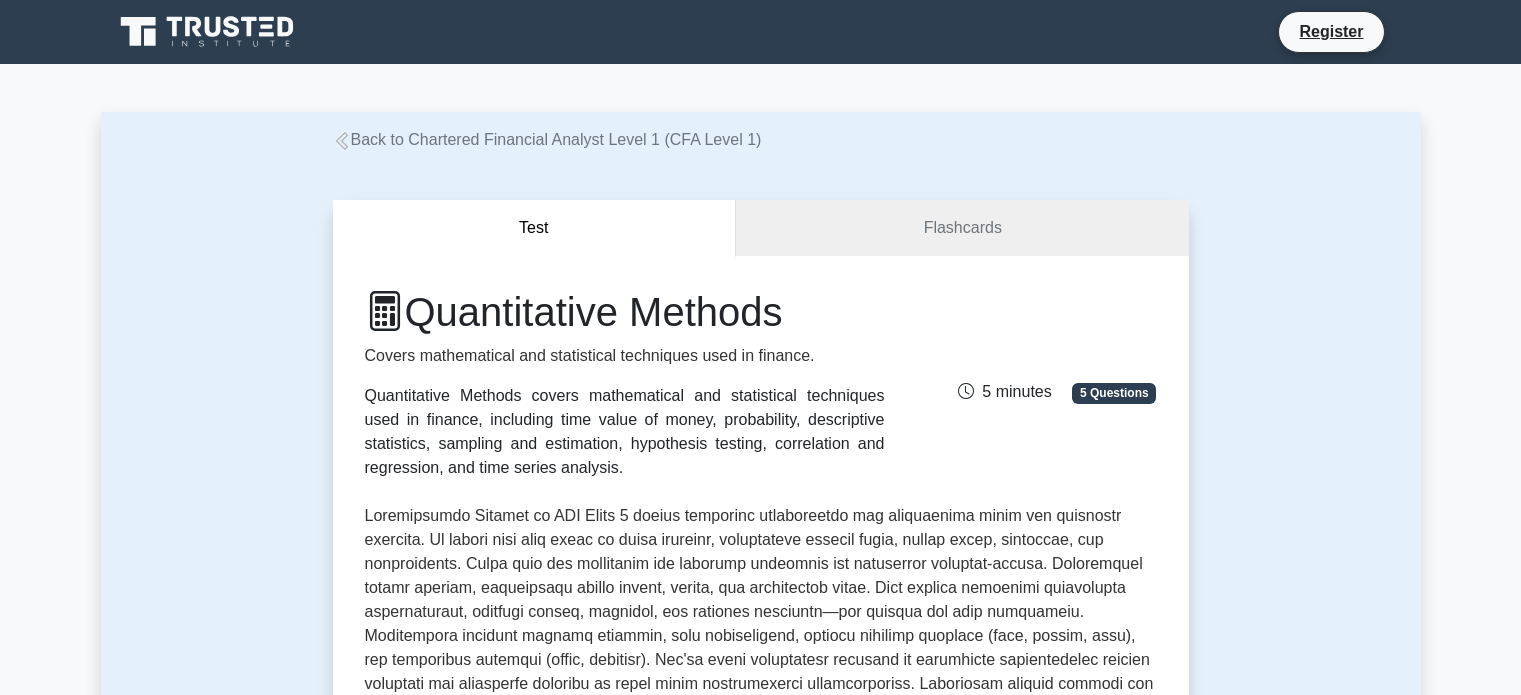 scroll, scrollTop: 2, scrollLeft: 0, axis: vertical 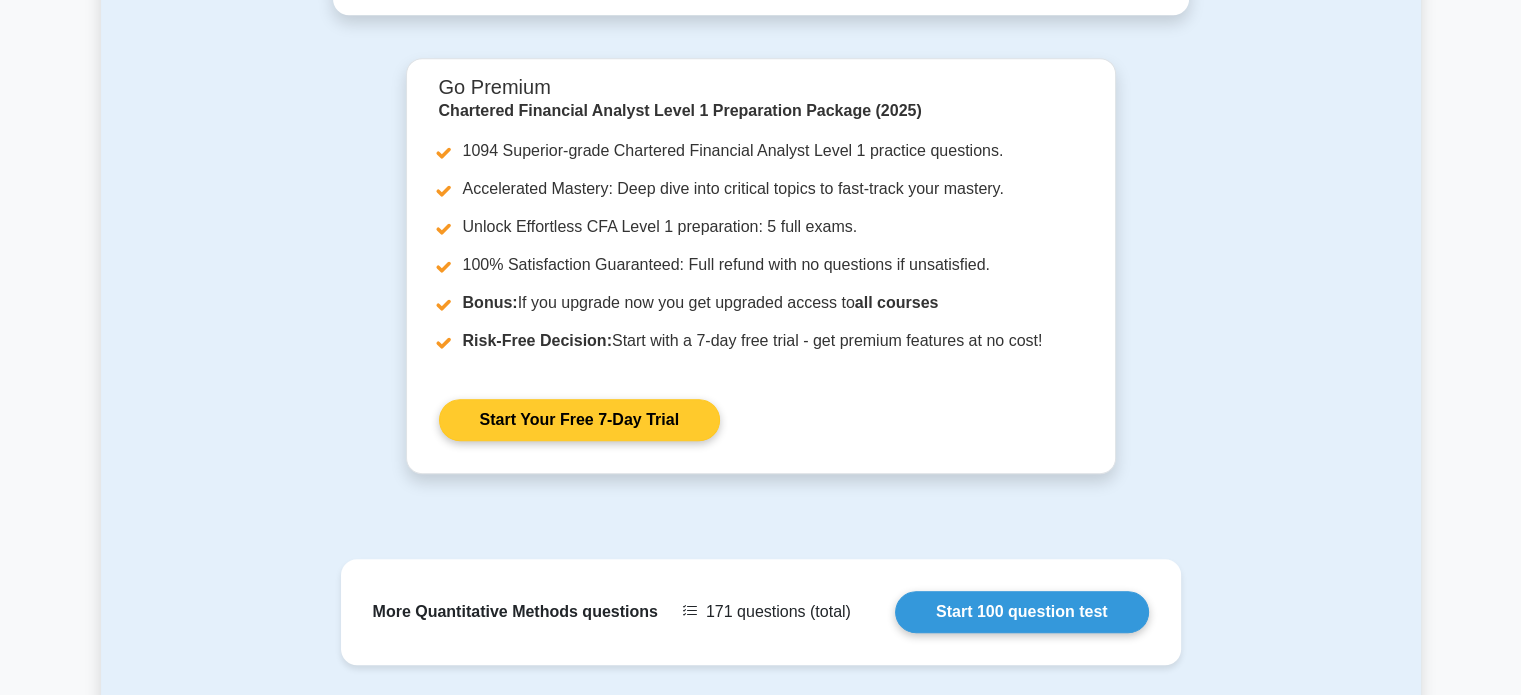 click on "Start Your Free 7-Day Trial" at bounding box center (579, 420) 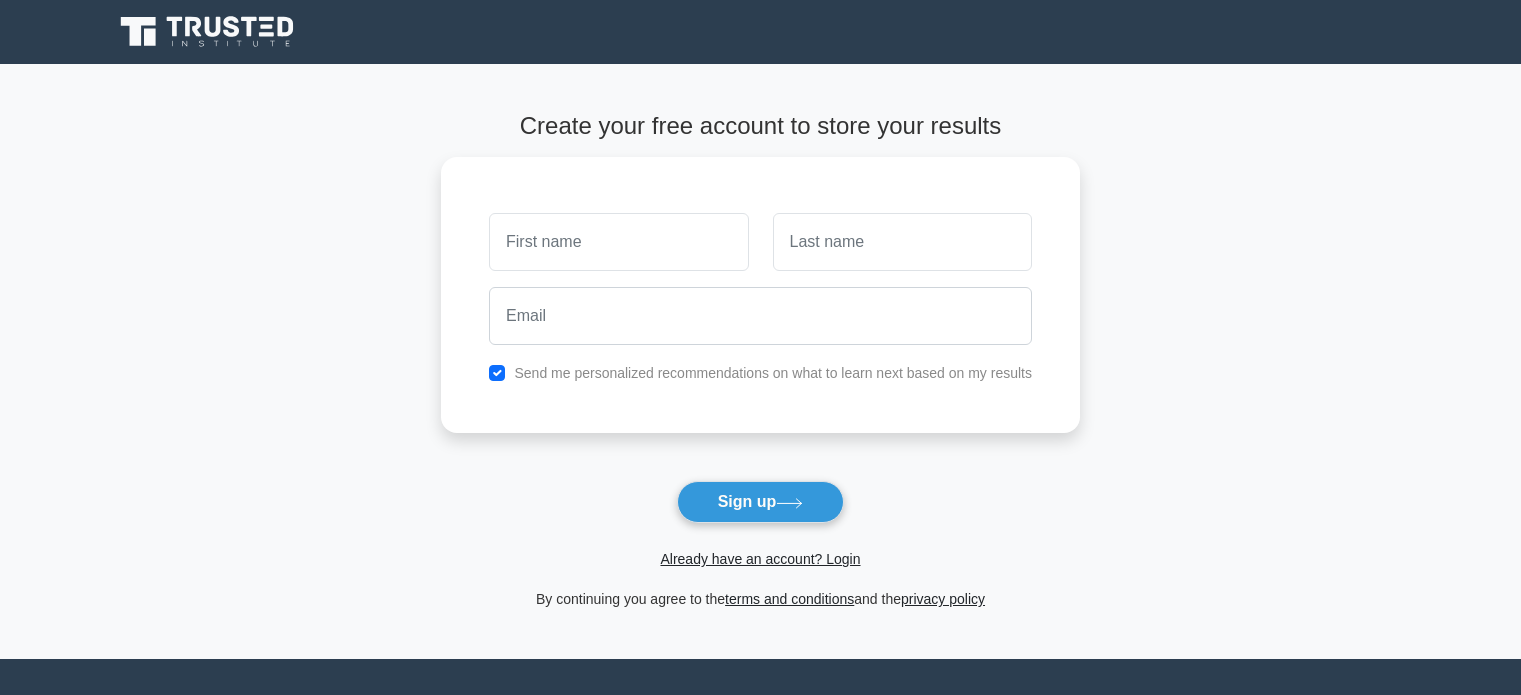 scroll, scrollTop: 0, scrollLeft: 0, axis: both 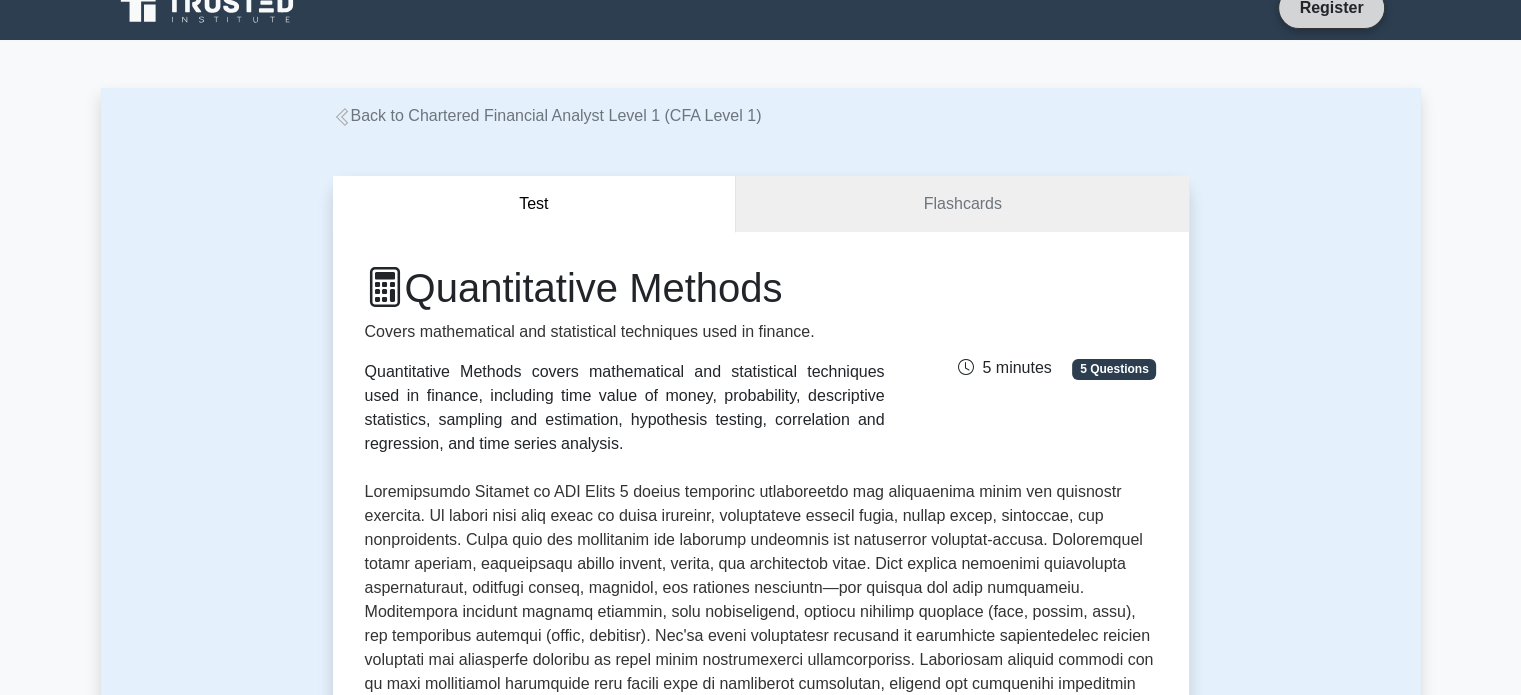 click on "Register" at bounding box center [1331, 7] 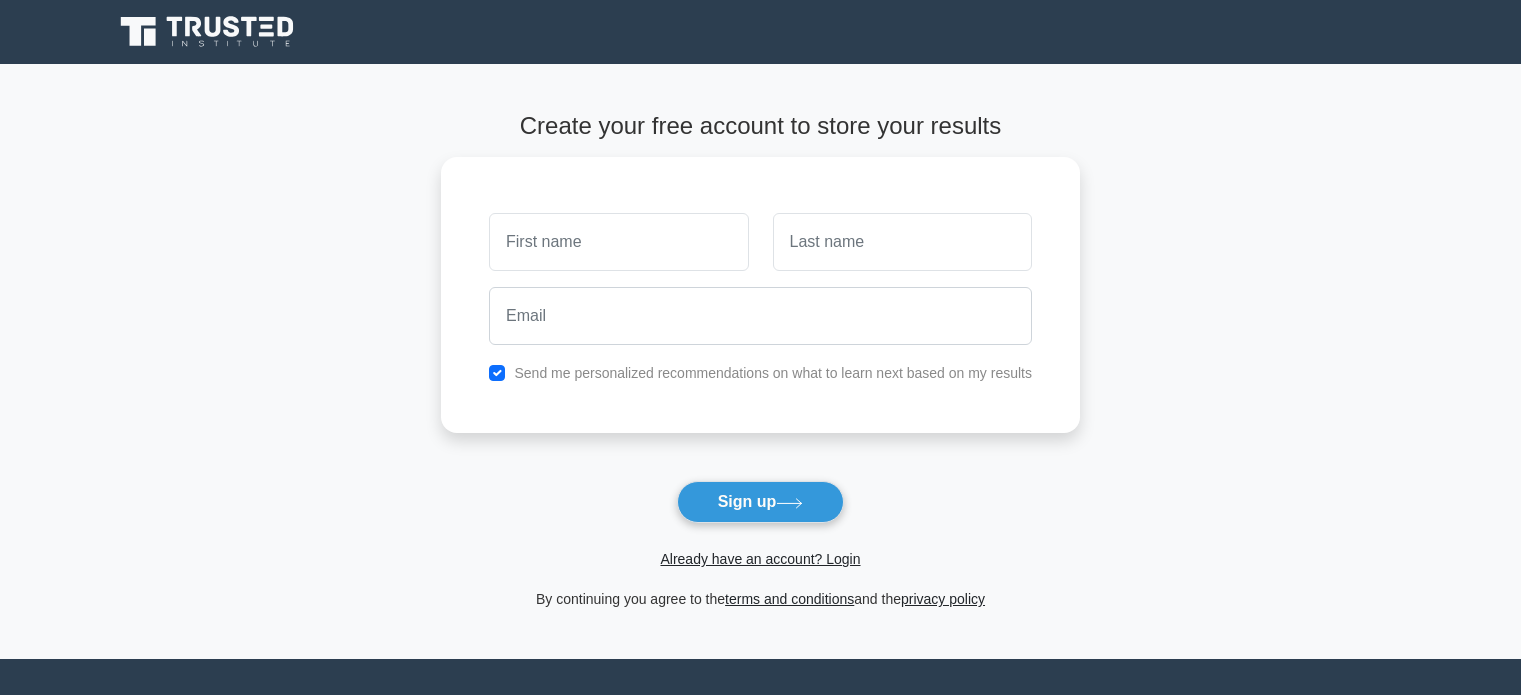 scroll, scrollTop: 0, scrollLeft: 0, axis: both 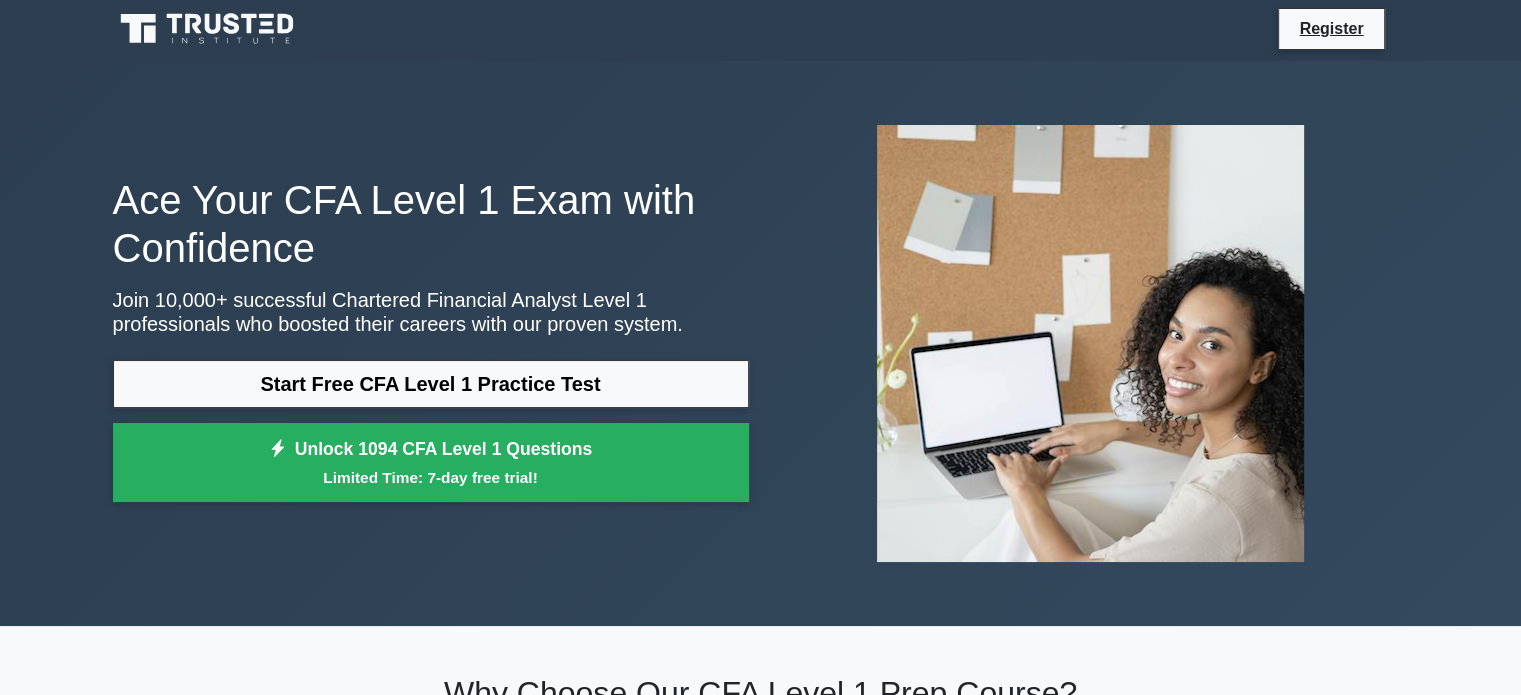 click on "Unlock 1094 CFA Level 1 Questions
Limited Time: 7-day free trial!" at bounding box center (431, 463) 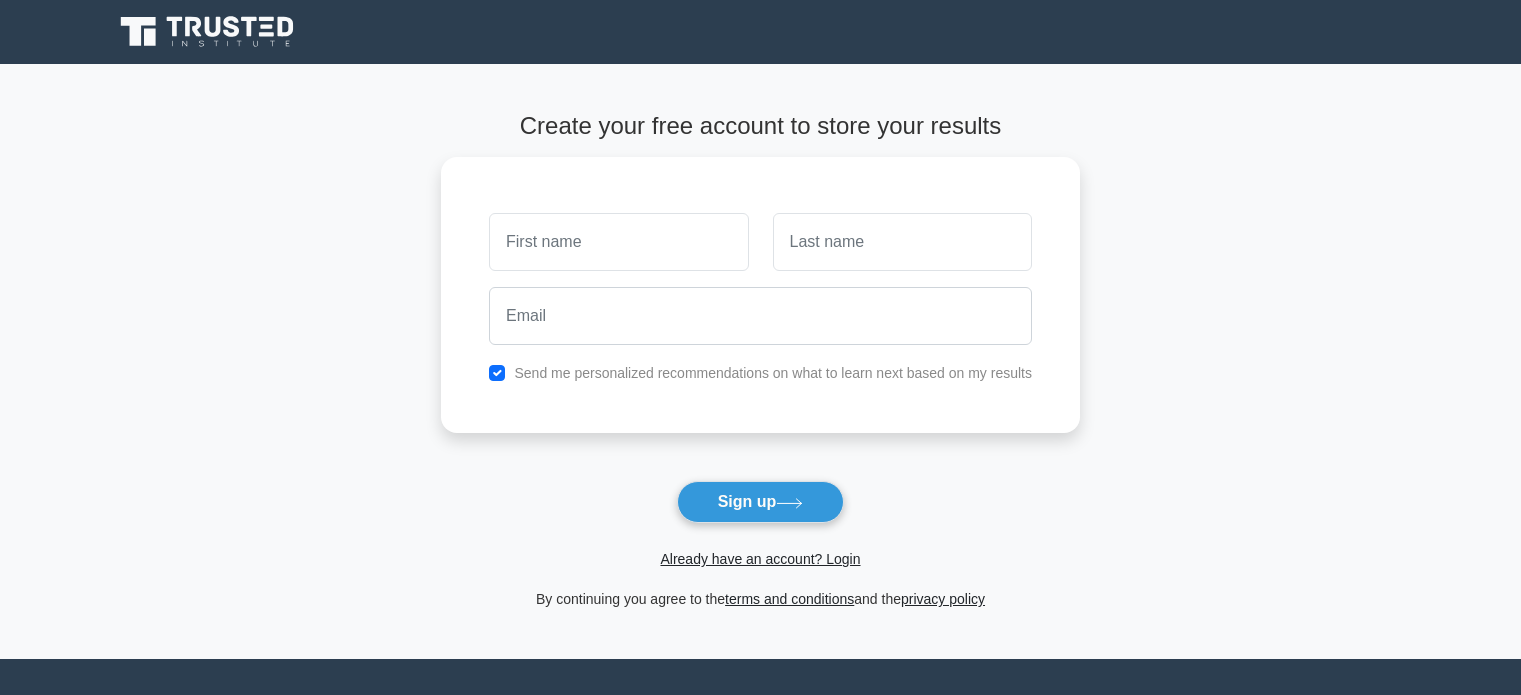 scroll, scrollTop: 0, scrollLeft: 0, axis: both 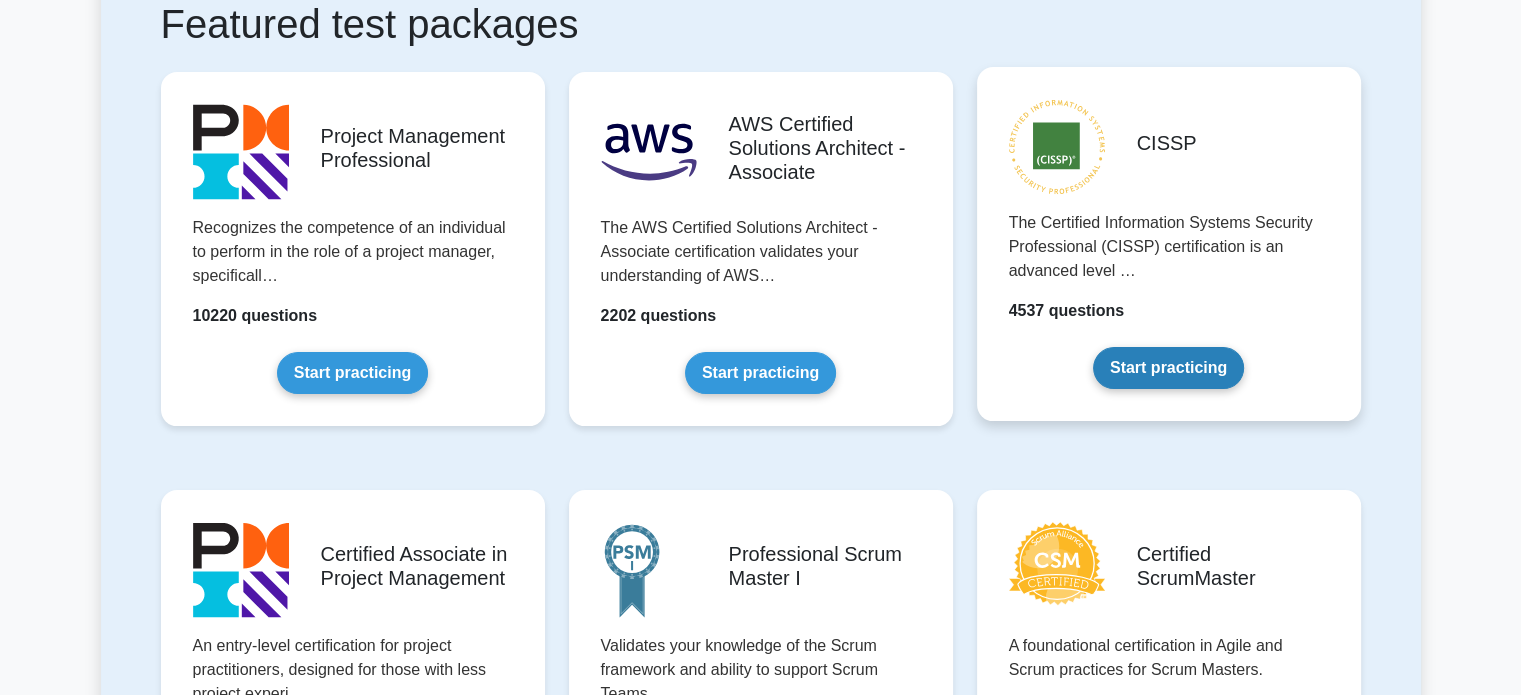 click on "Start practicing" at bounding box center (1168, 368) 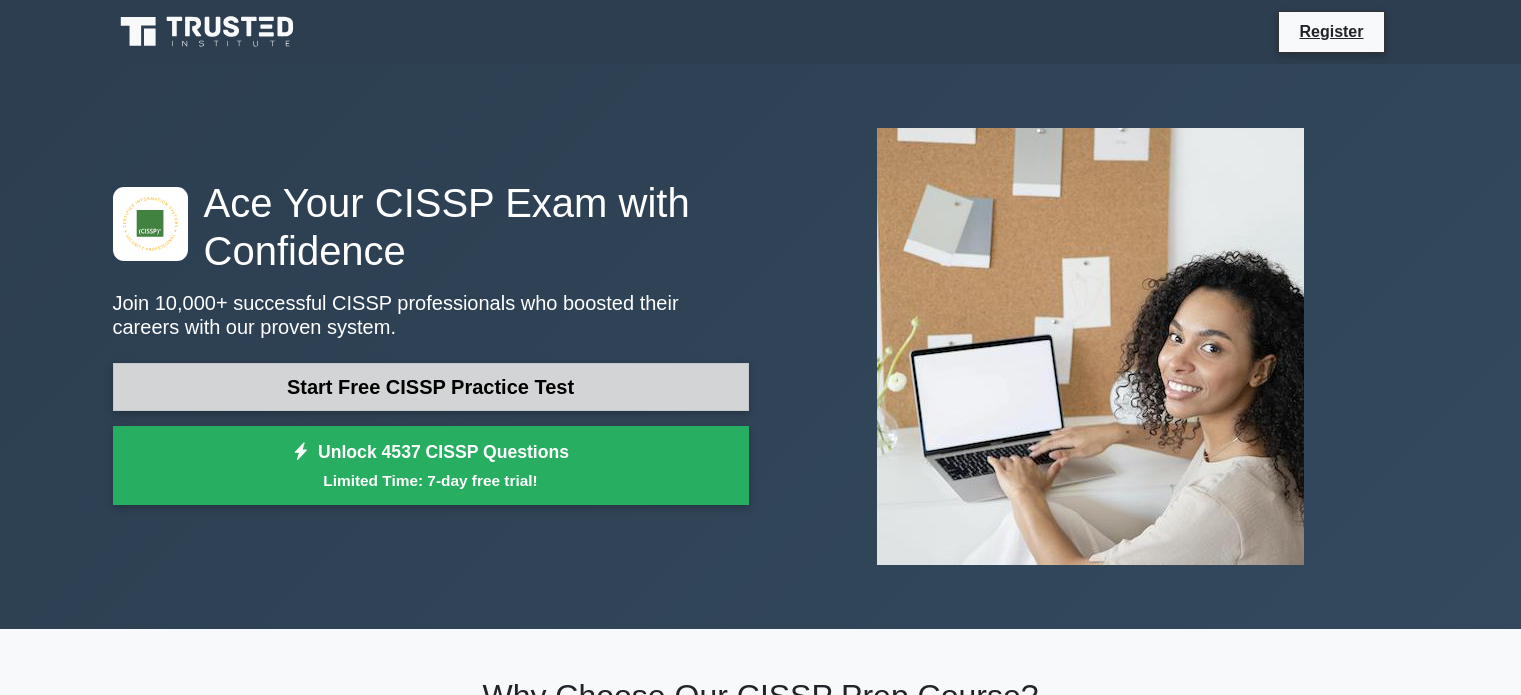 scroll, scrollTop: 0, scrollLeft: 0, axis: both 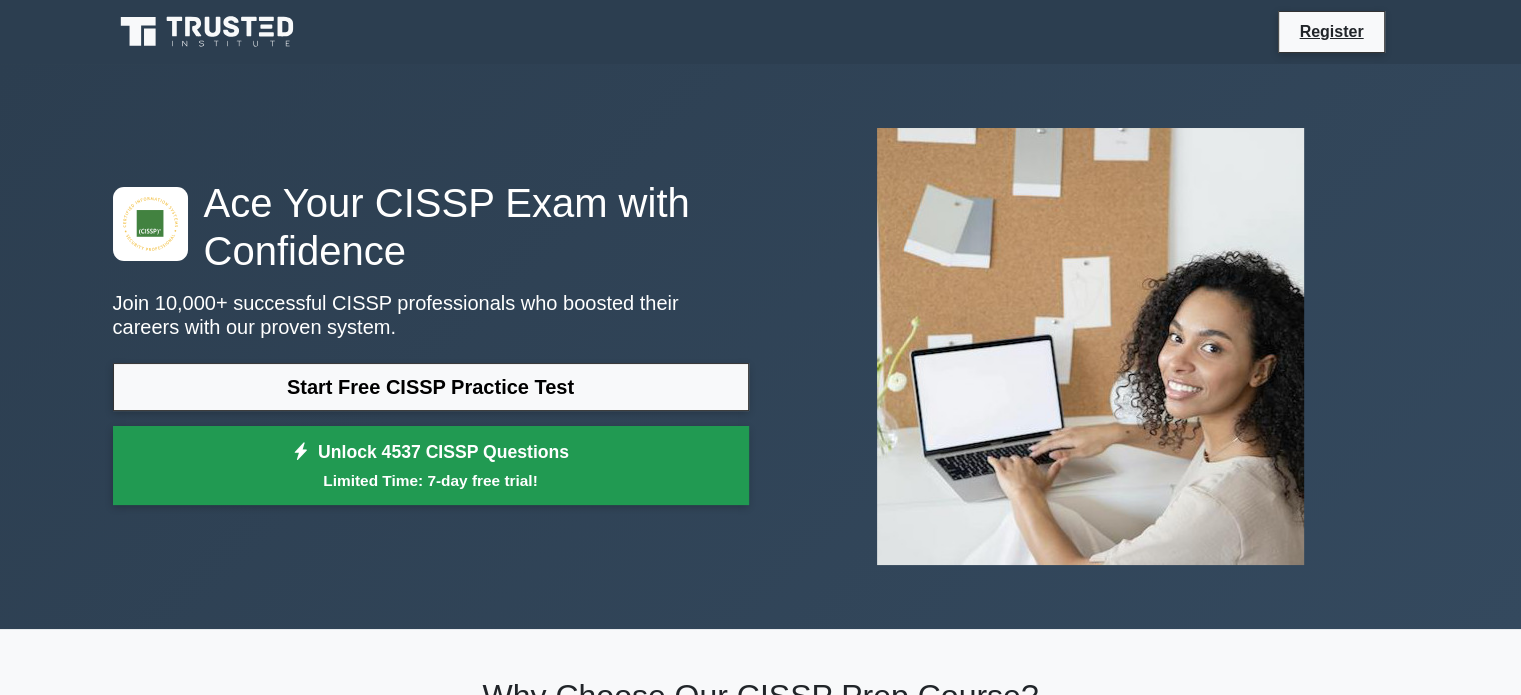 click on "Unlock 4537 CISSP Questions
Limited Time: 7-day free trial!" at bounding box center (431, 466) 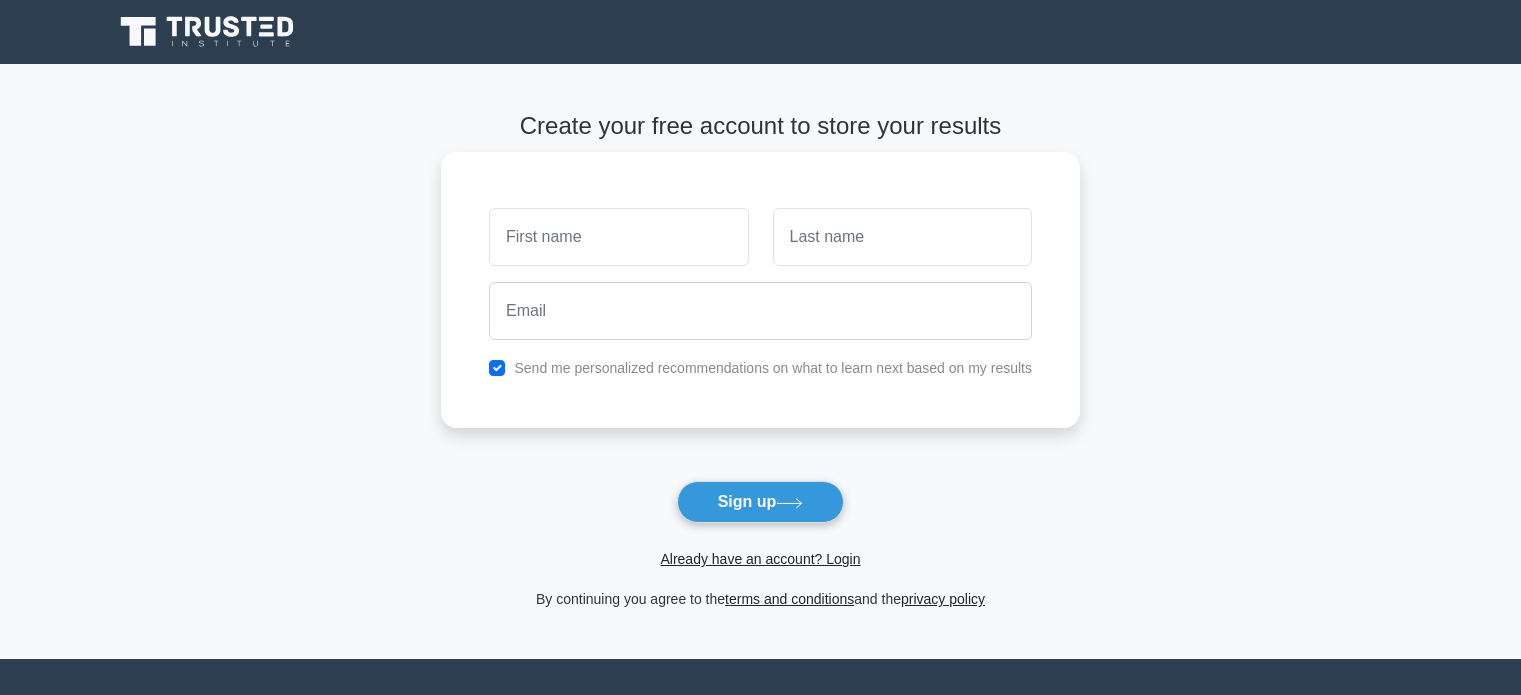 scroll, scrollTop: 0, scrollLeft: 0, axis: both 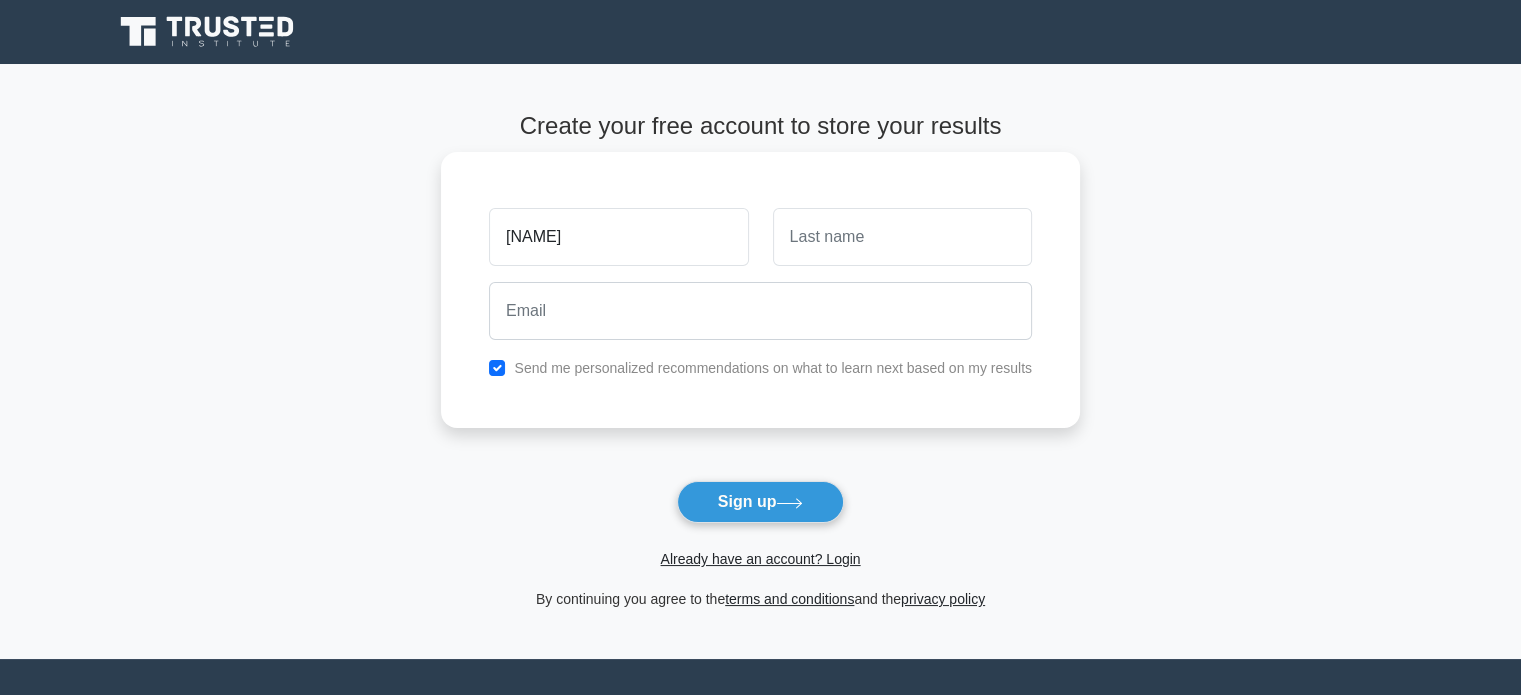 type on "[LAST]" 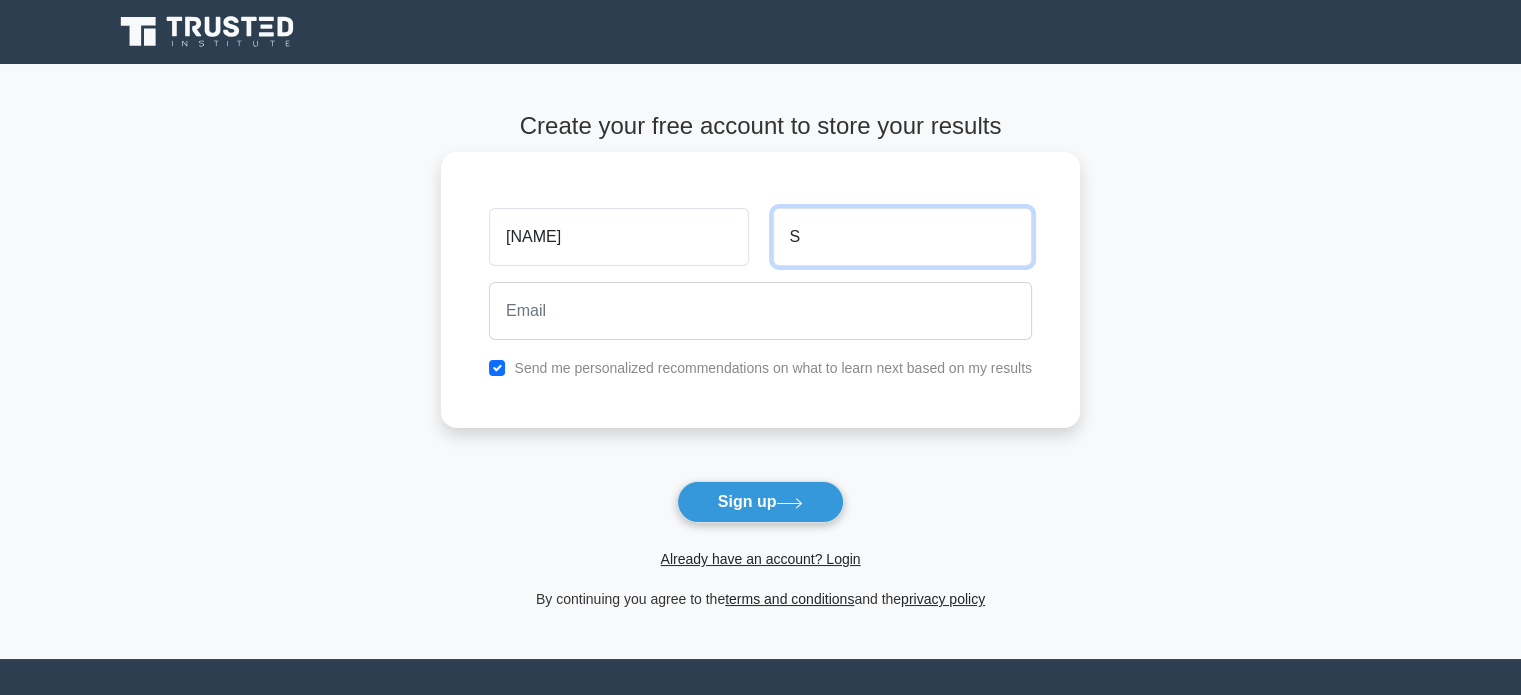 type on "S" 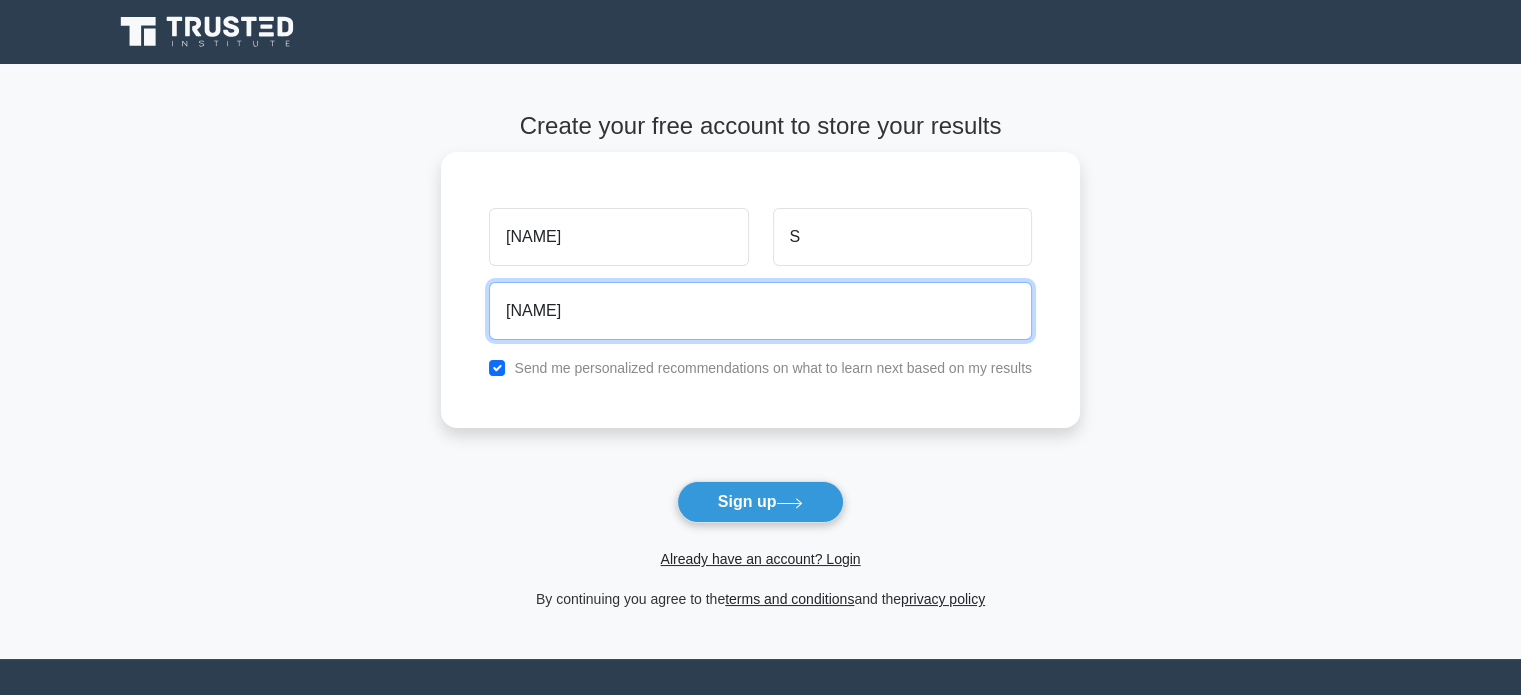 type on "ashafiq@hotmail.co.uk" 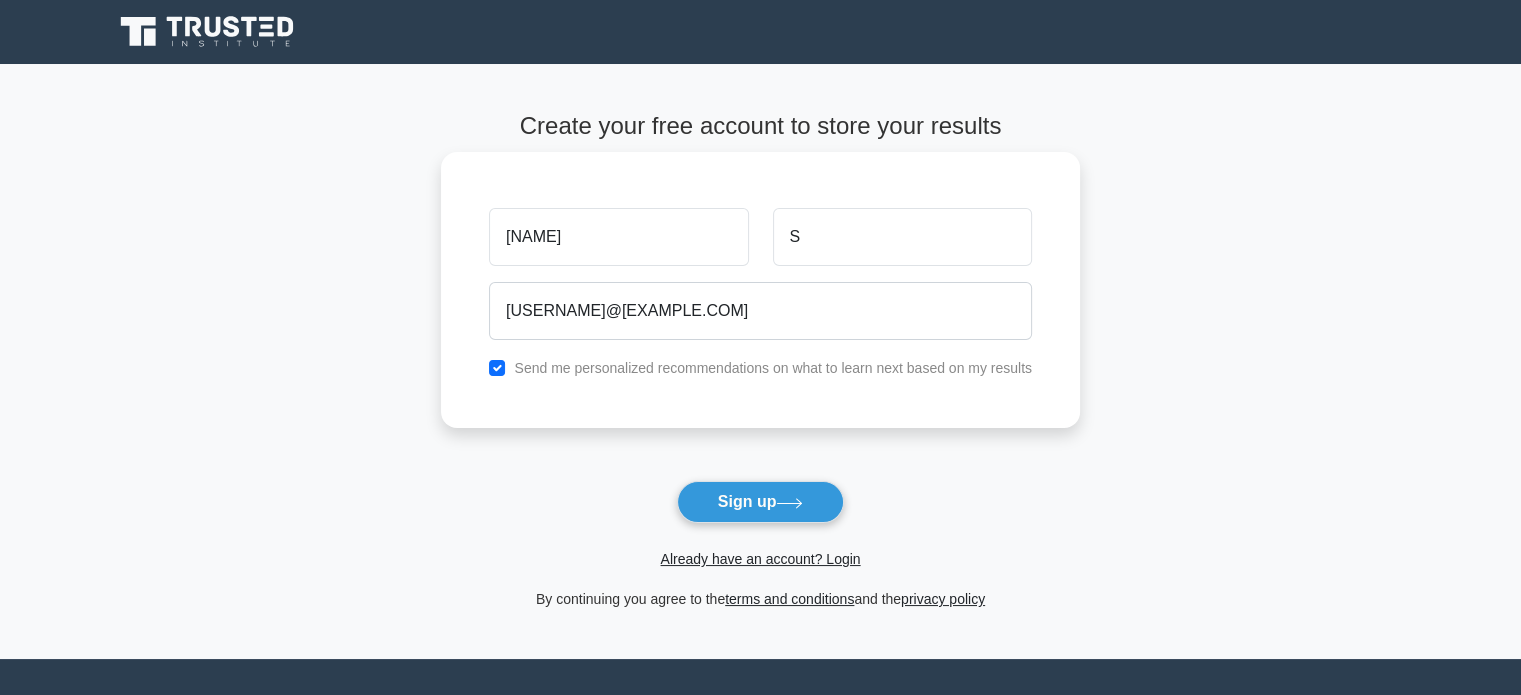 click on "Send me personalized recommendations on what to learn next based on my results" at bounding box center [773, 368] 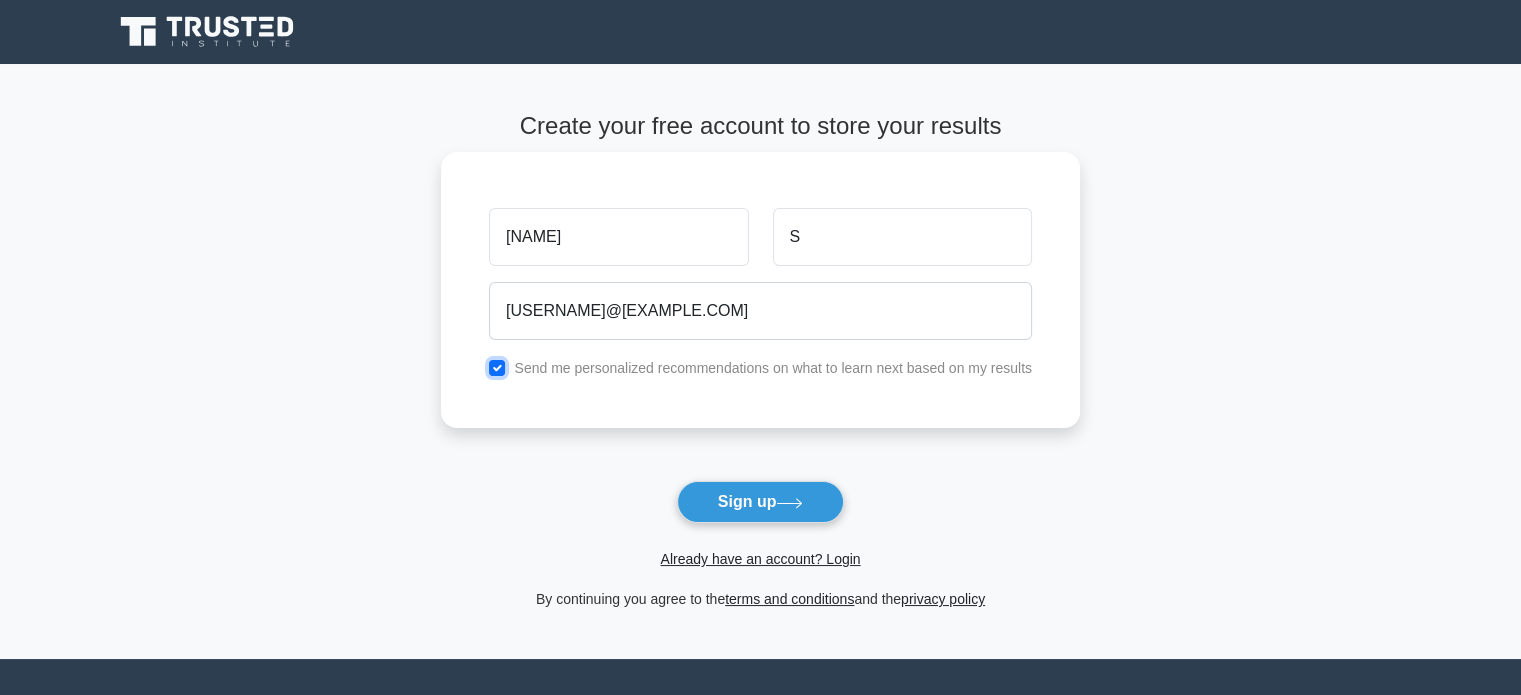 click at bounding box center [497, 368] 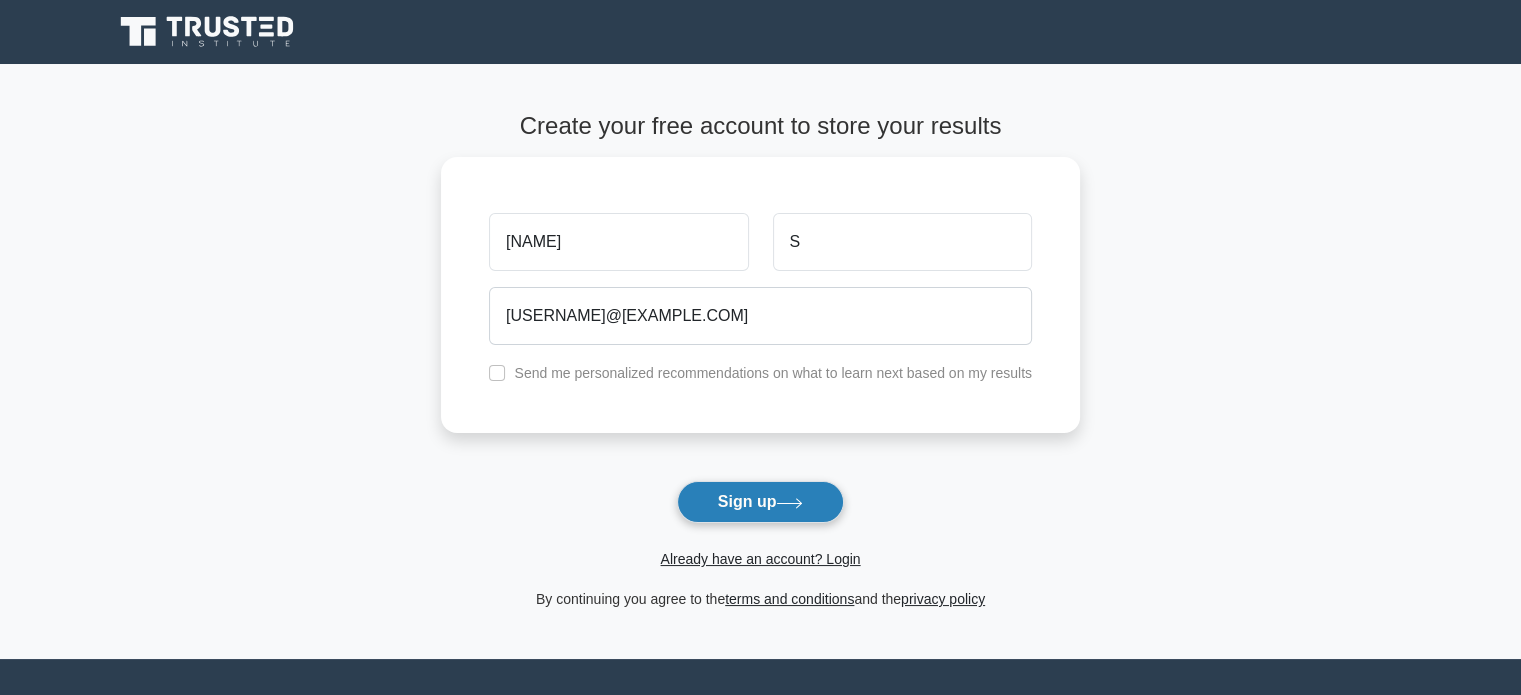 click on "Sign up" at bounding box center [761, 502] 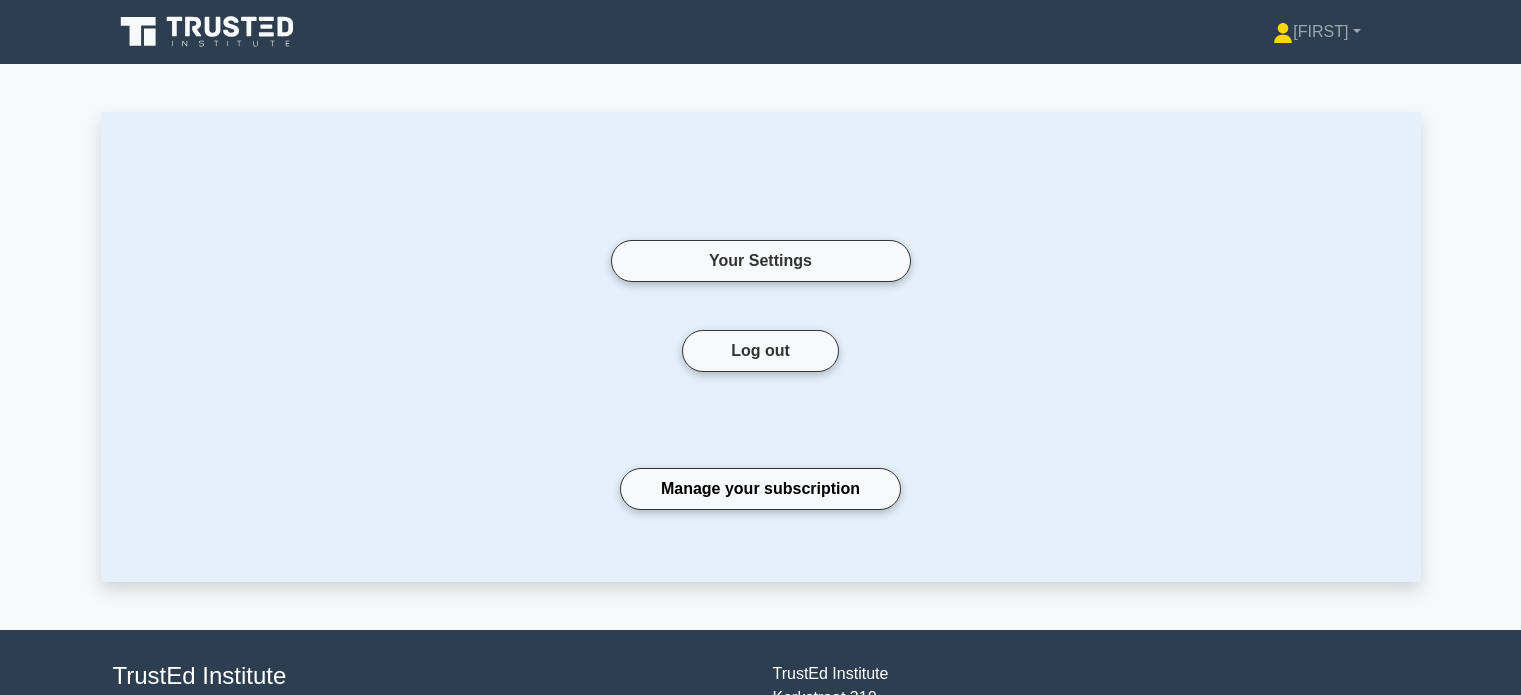 scroll, scrollTop: 0, scrollLeft: 0, axis: both 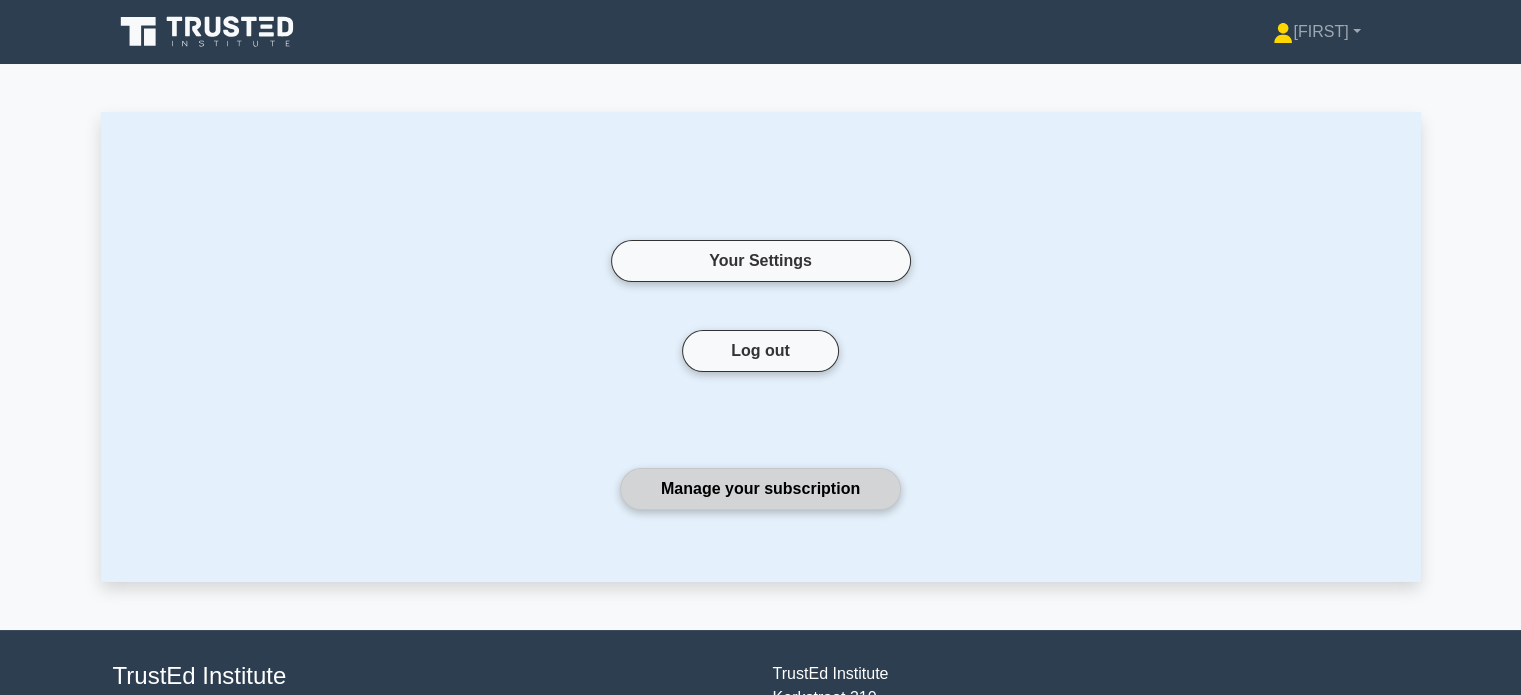 click on "Manage your
subscription" at bounding box center (760, 489) 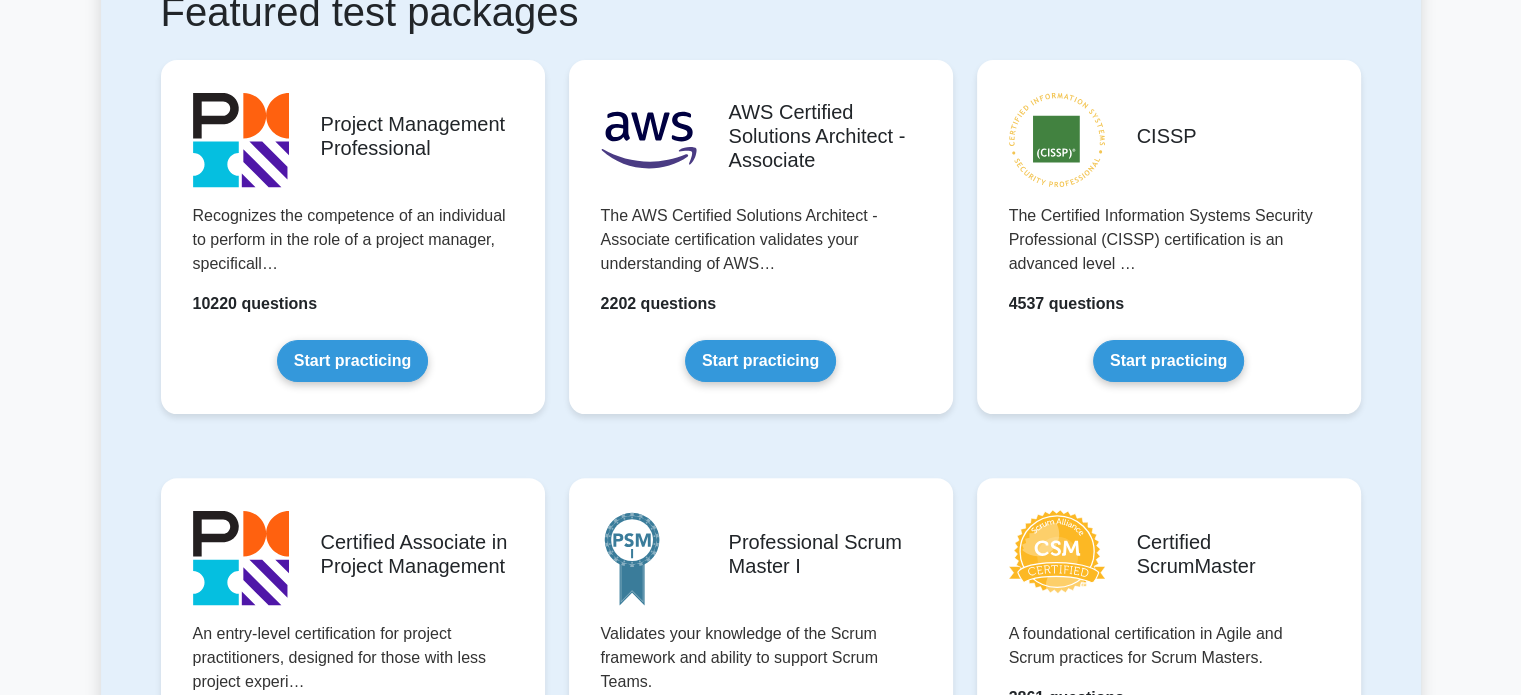 scroll, scrollTop: 483, scrollLeft: 0, axis: vertical 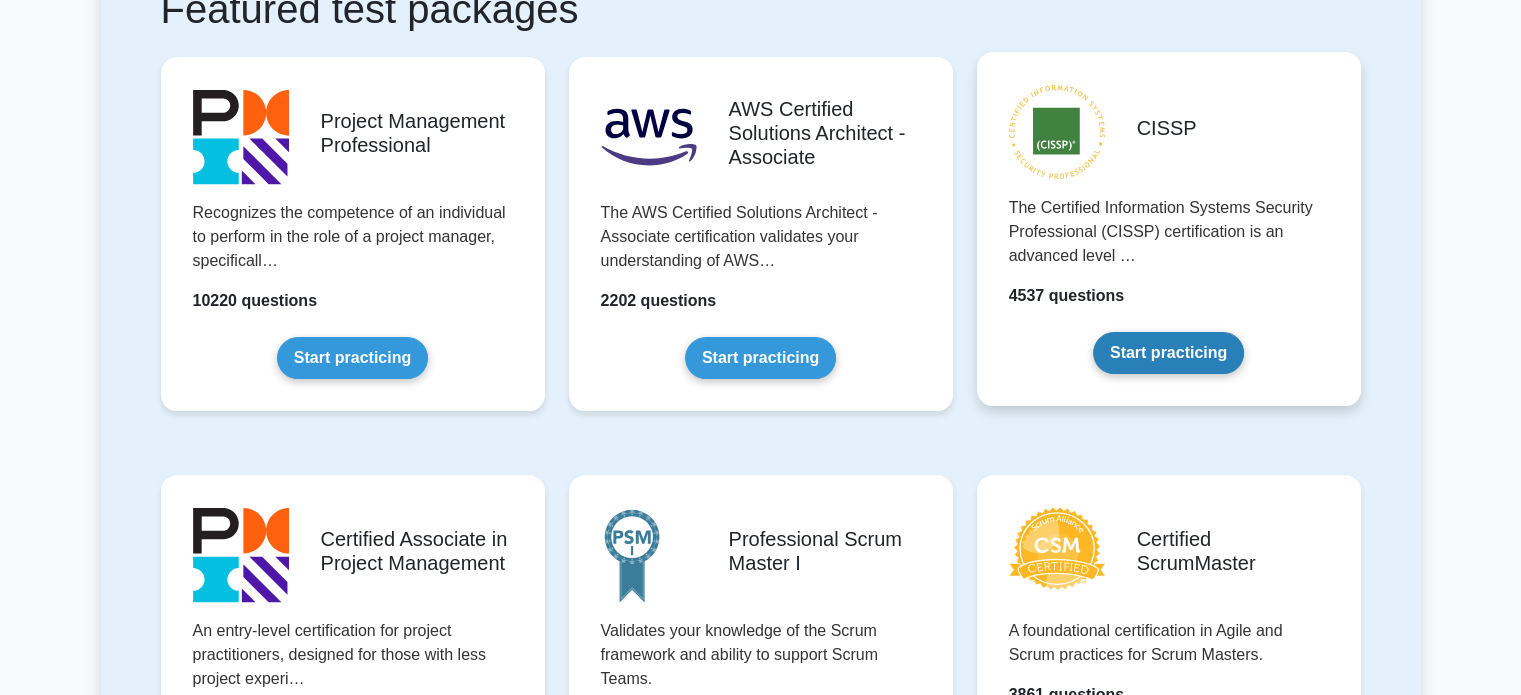 click on "Start practicing" at bounding box center [1168, 353] 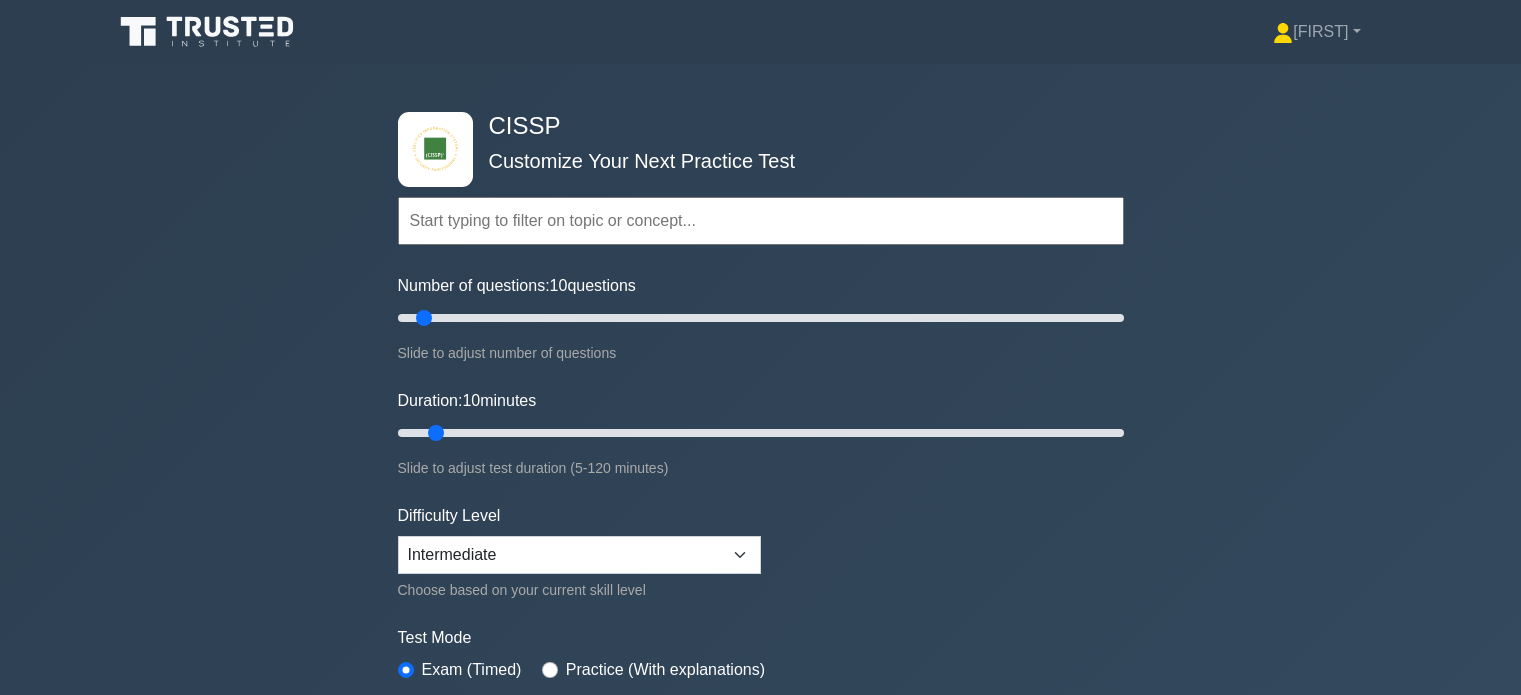scroll, scrollTop: 0, scrollLeft: 0, axis: both 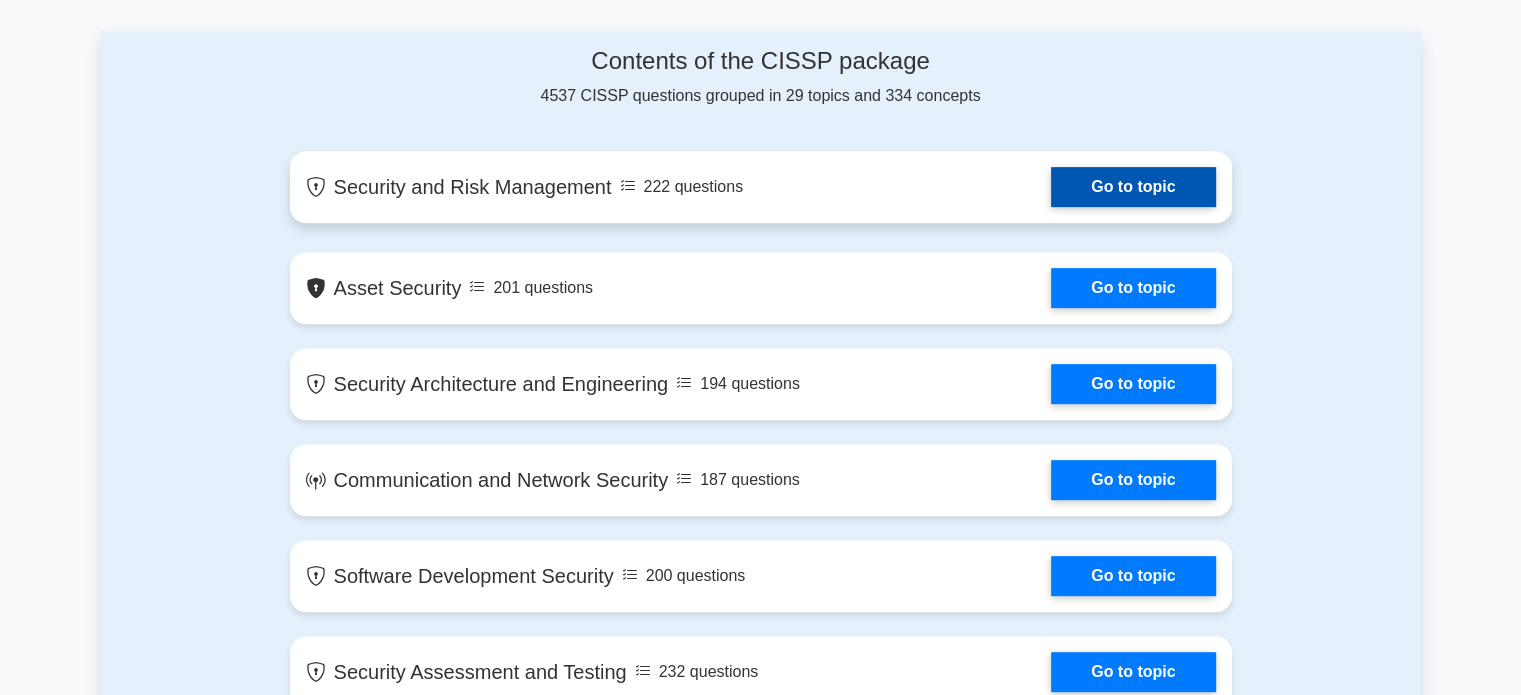 click on "Go to topic" at bounding box center [1133, 187] 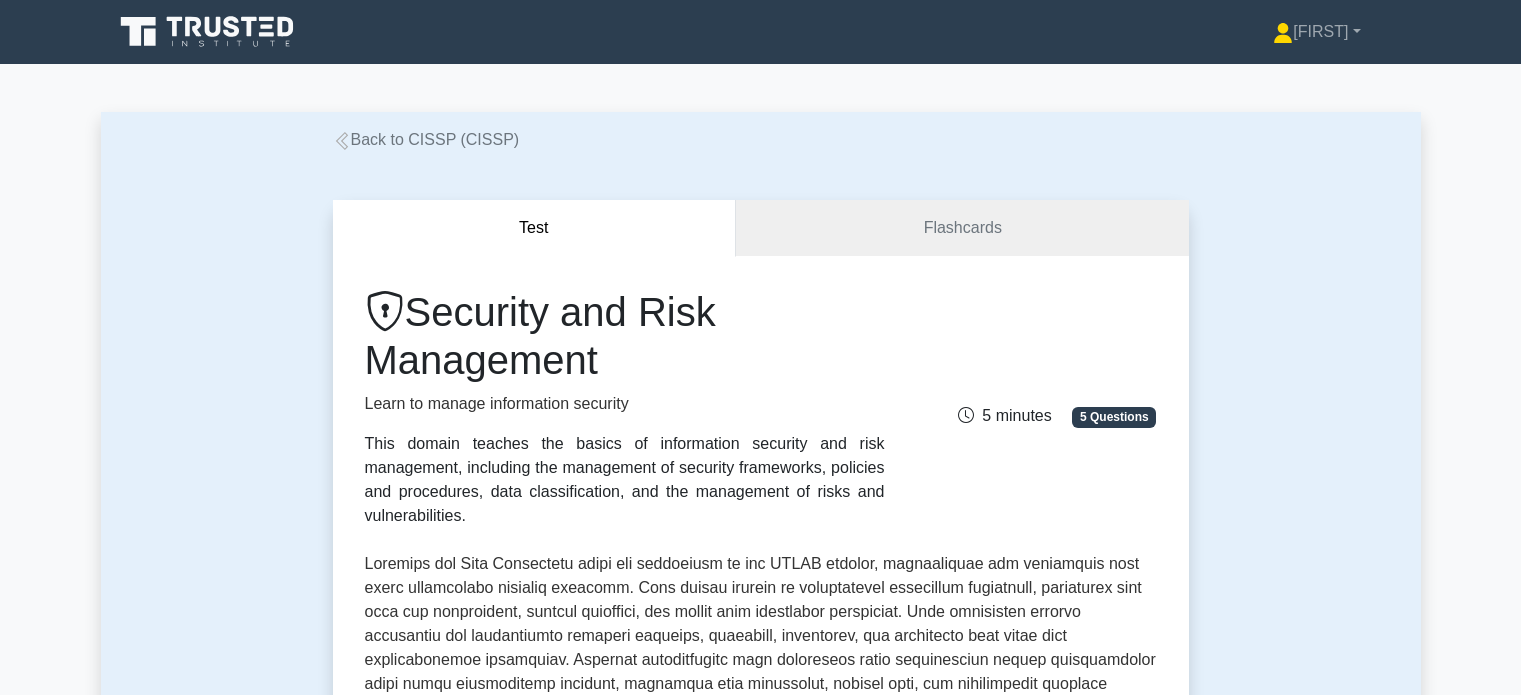 scroll, scrollTop: 0, scrollLeft: 0, axis: both 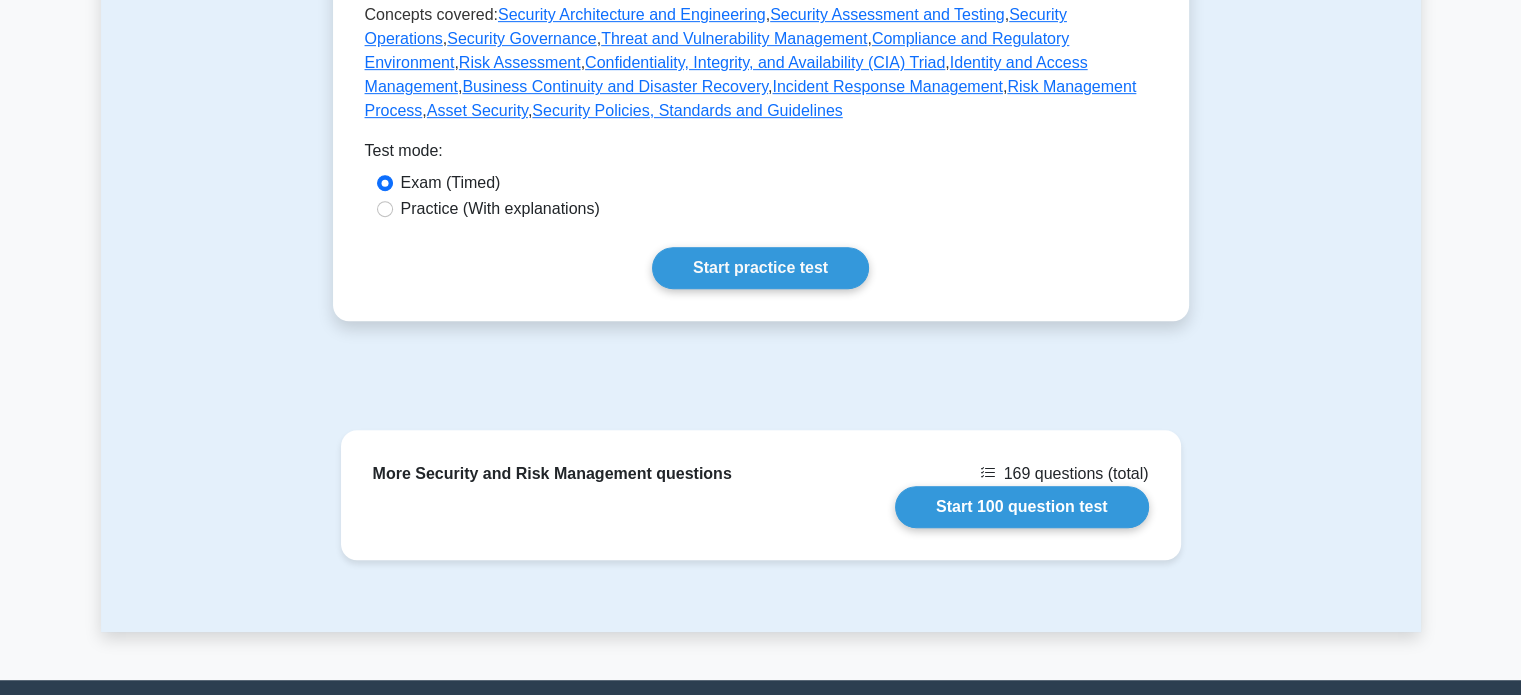 click on "Practice (With explanations)" at bounding box center [500, 209] 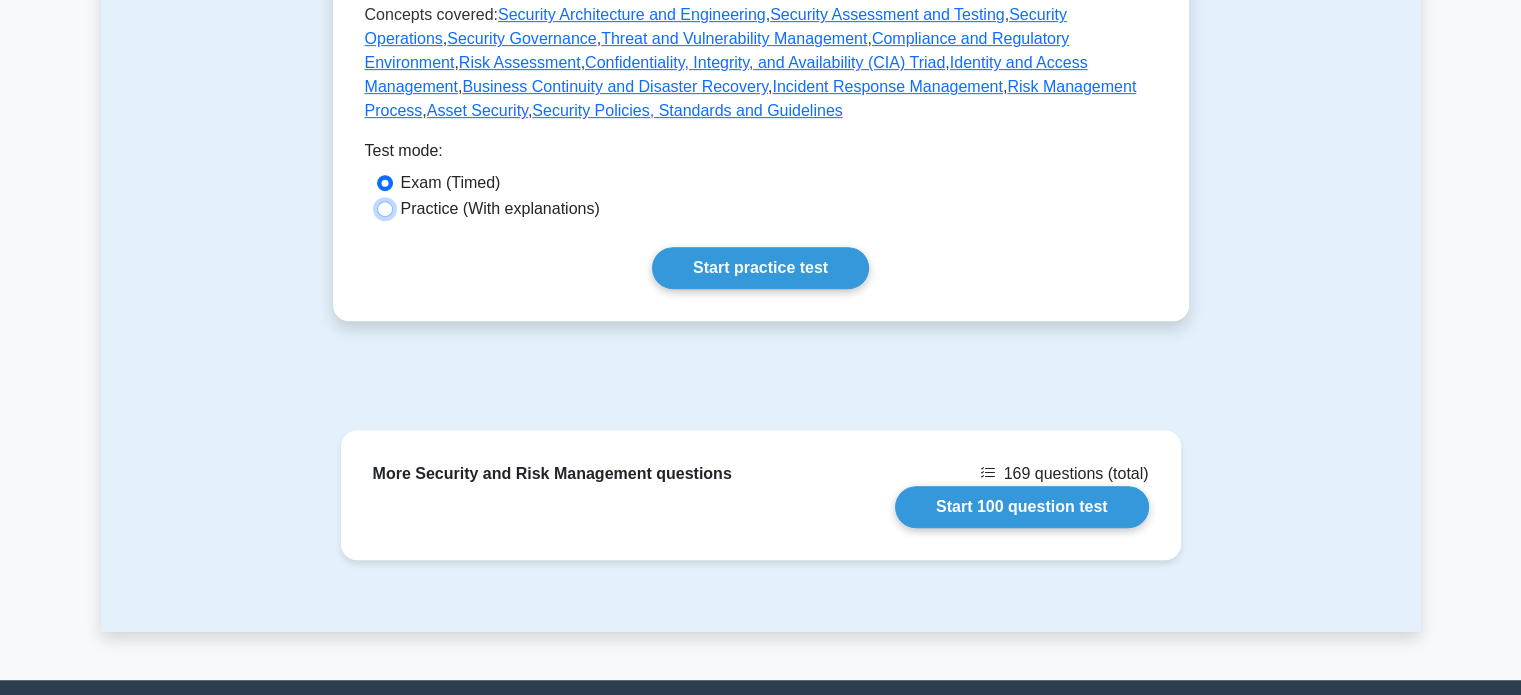 click on "Practice (With explanations)" at bounding box center (385, 209) 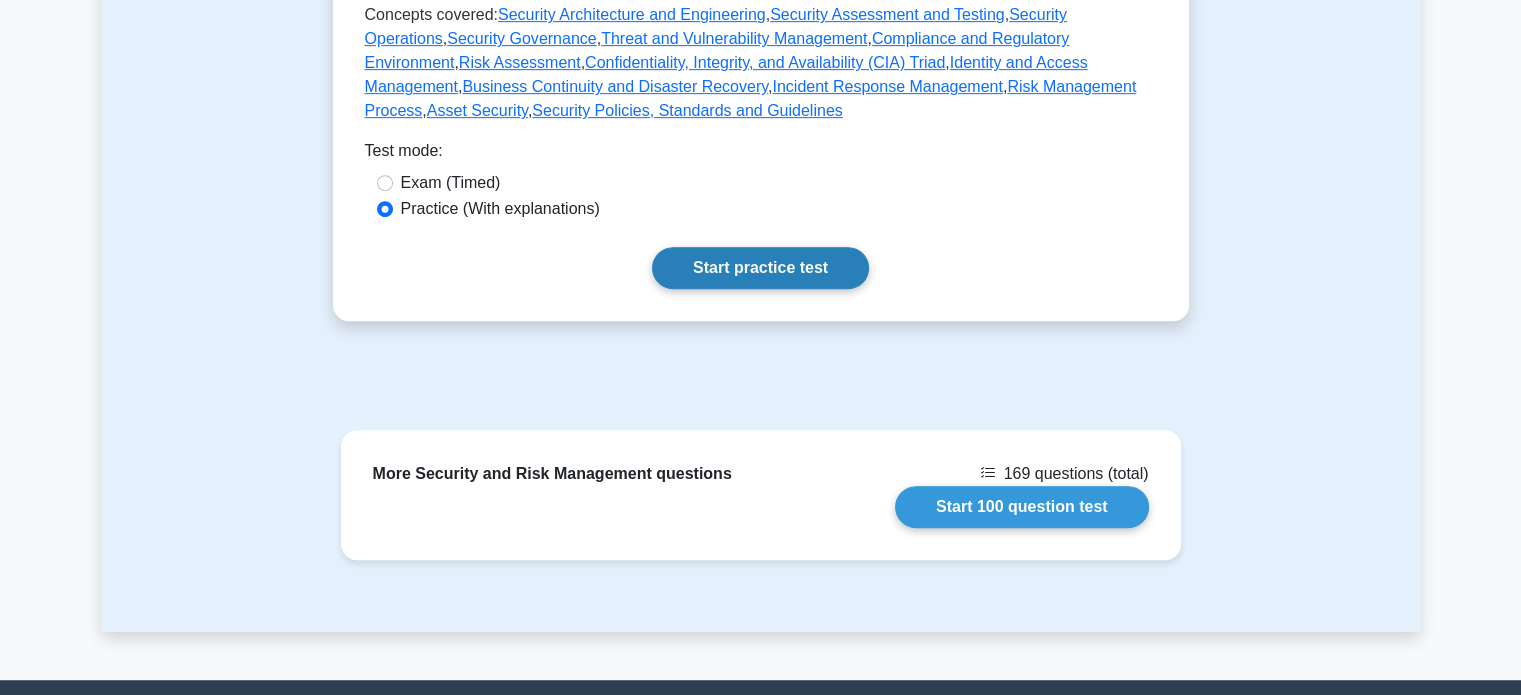 click on "Start practice test" at bounding box center (760, 268) 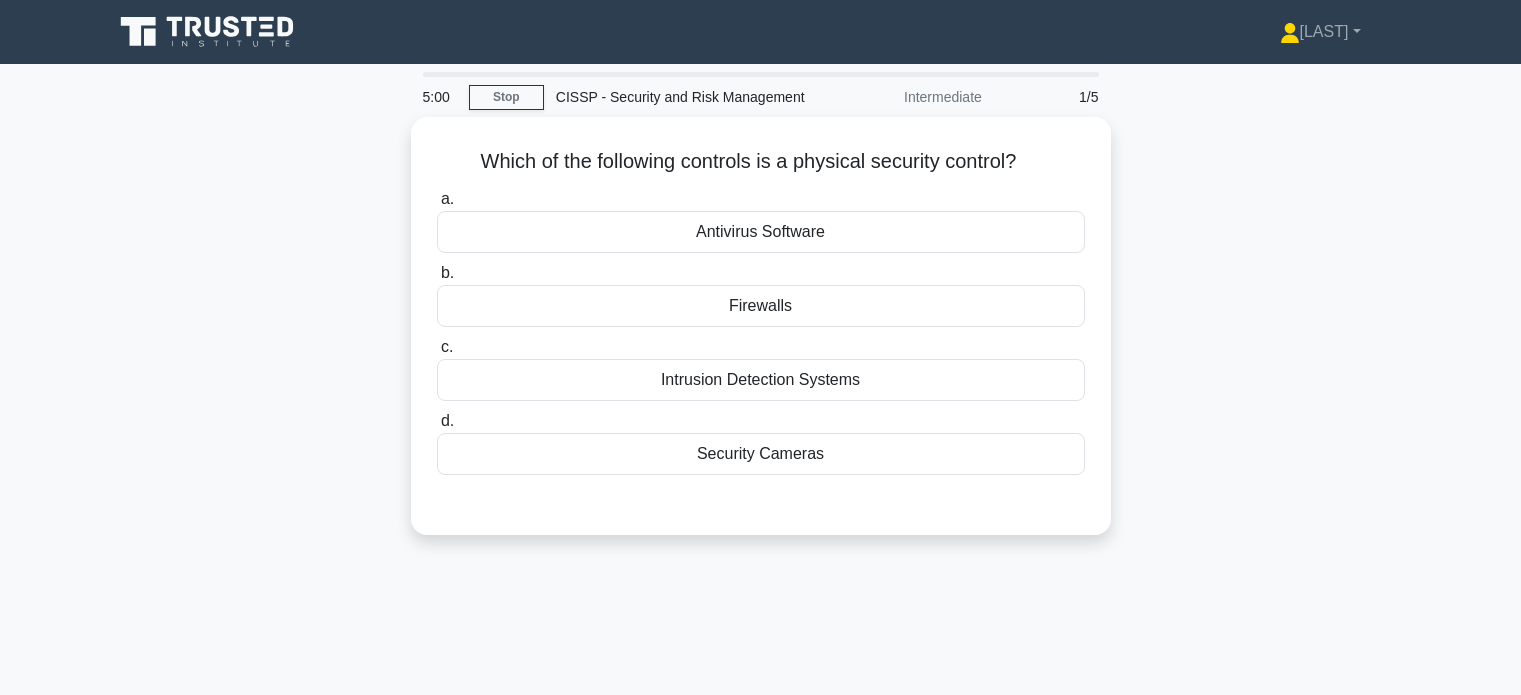 scroll, scrollTop: 0, scrollLeft: 0, axis: both 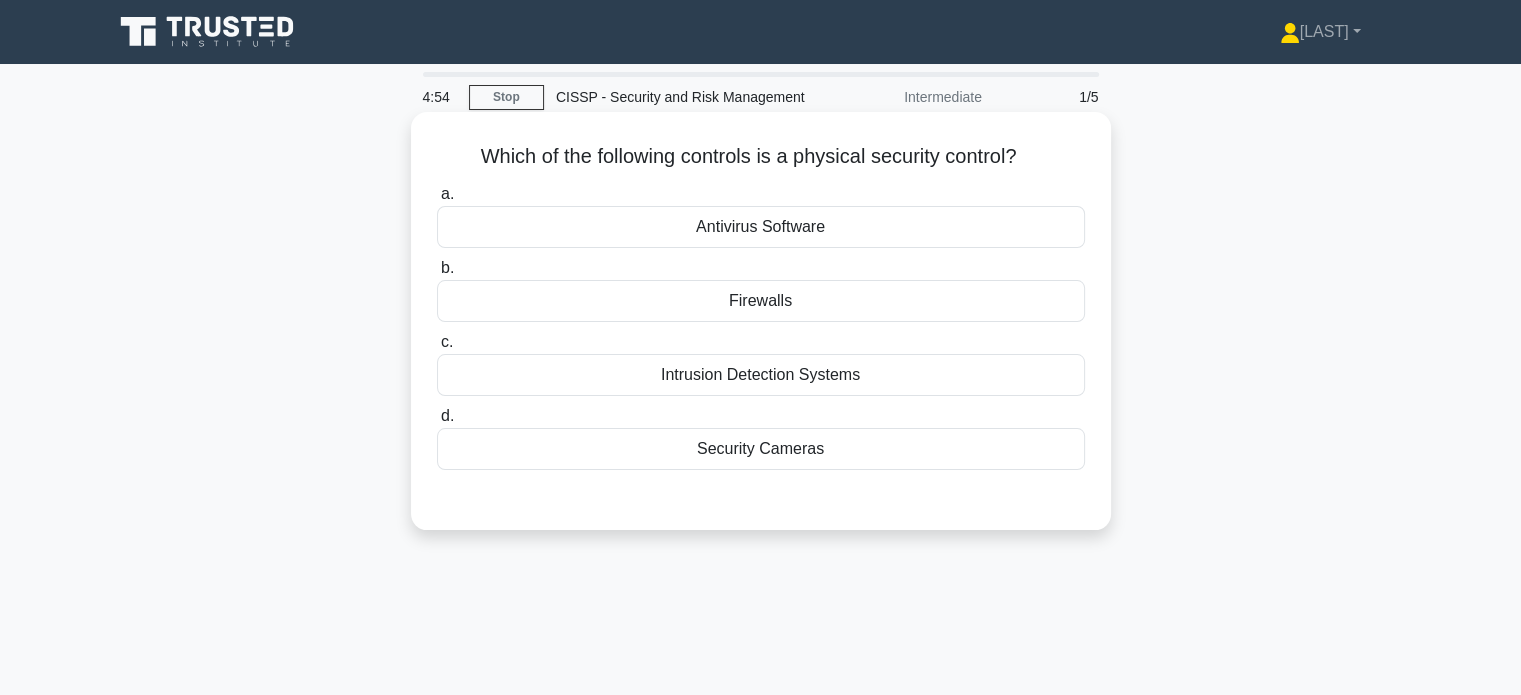 click on "Security Cameras" at bounding box center [761, 449] 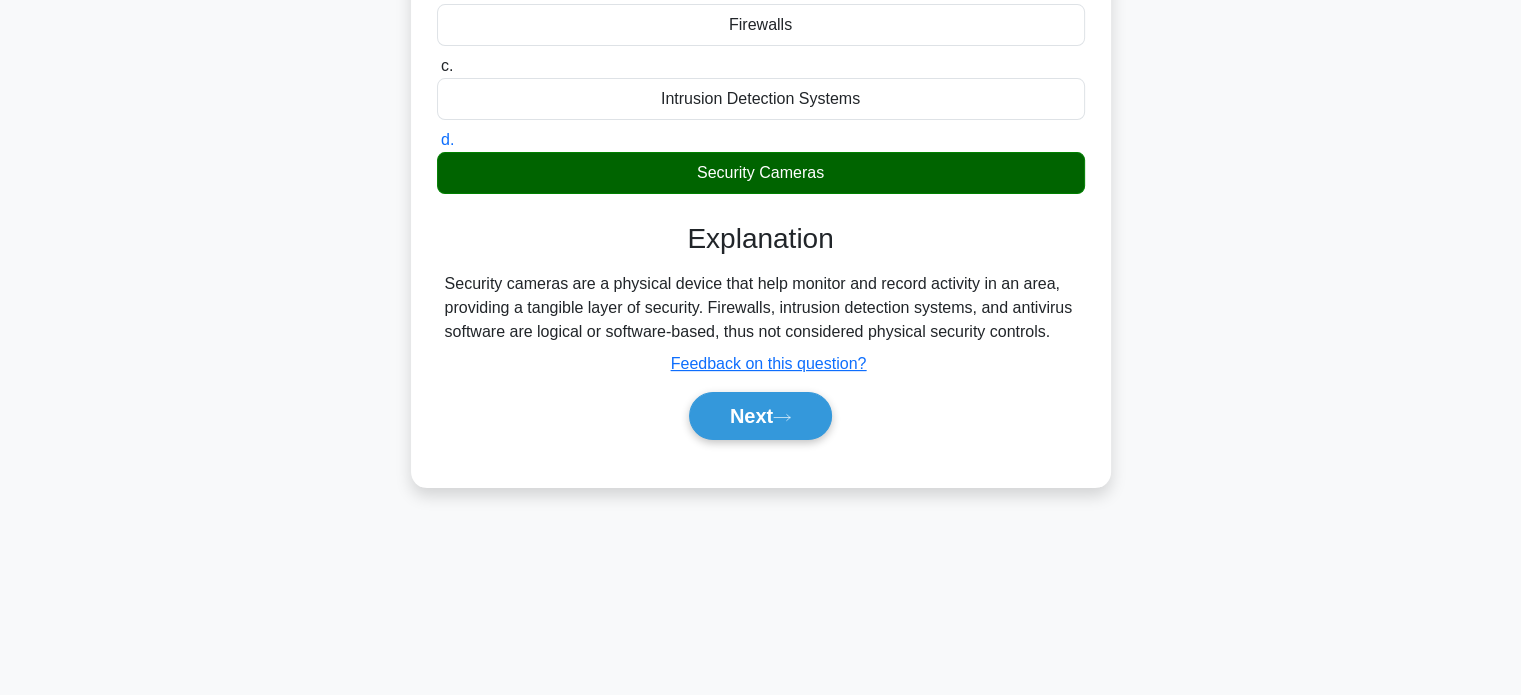 scroll, scrollTop: 276, scrollLeft: 0, axis: vertical 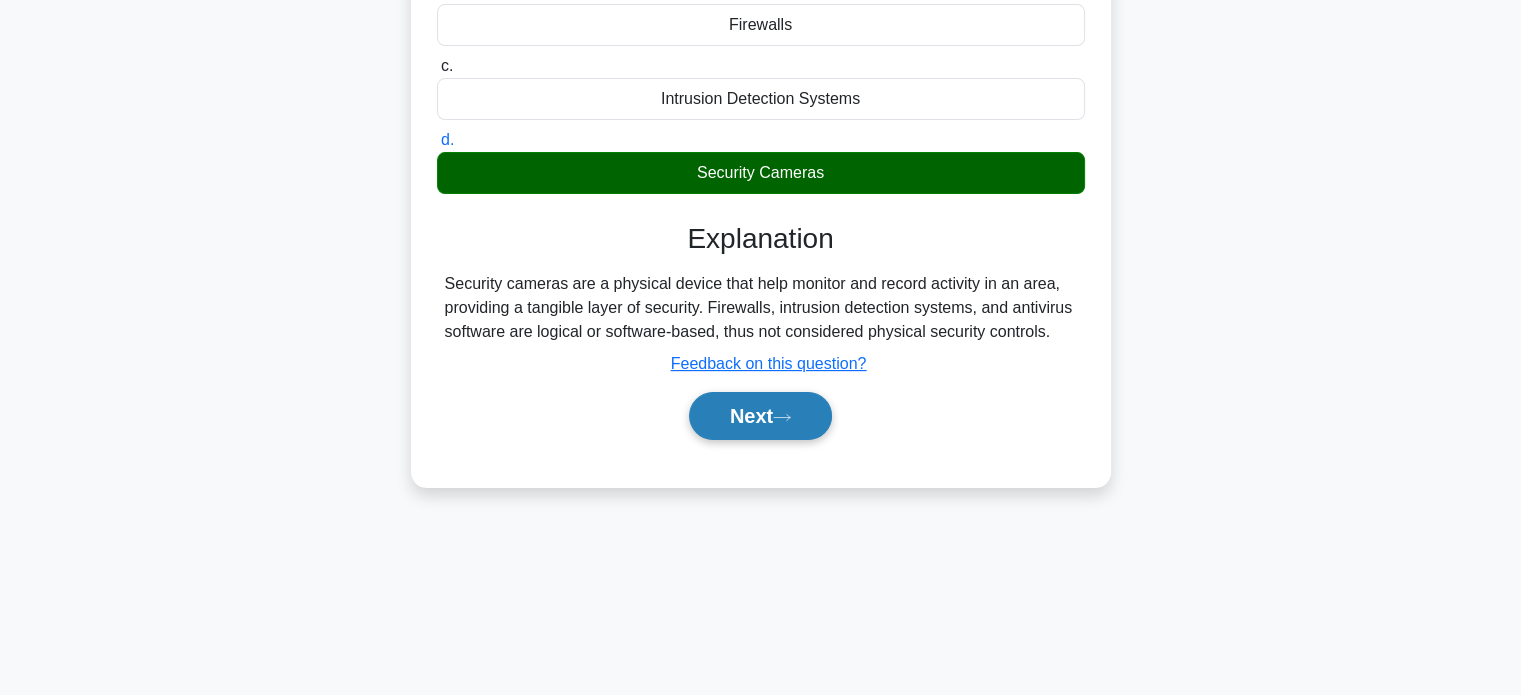 click on "Next" at bounding box center (760, 416) 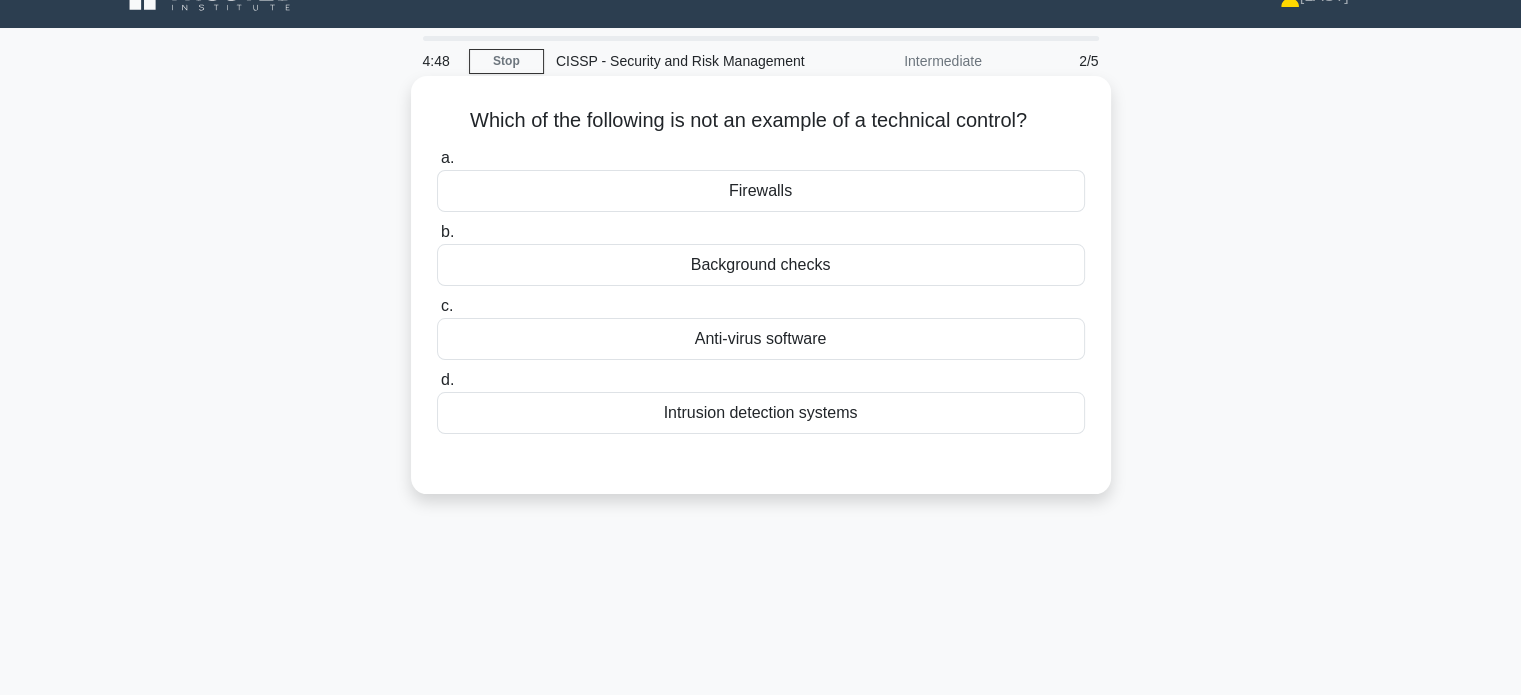 scroll, scrollTop: 39, scrollLeft: 0, axis: vertical 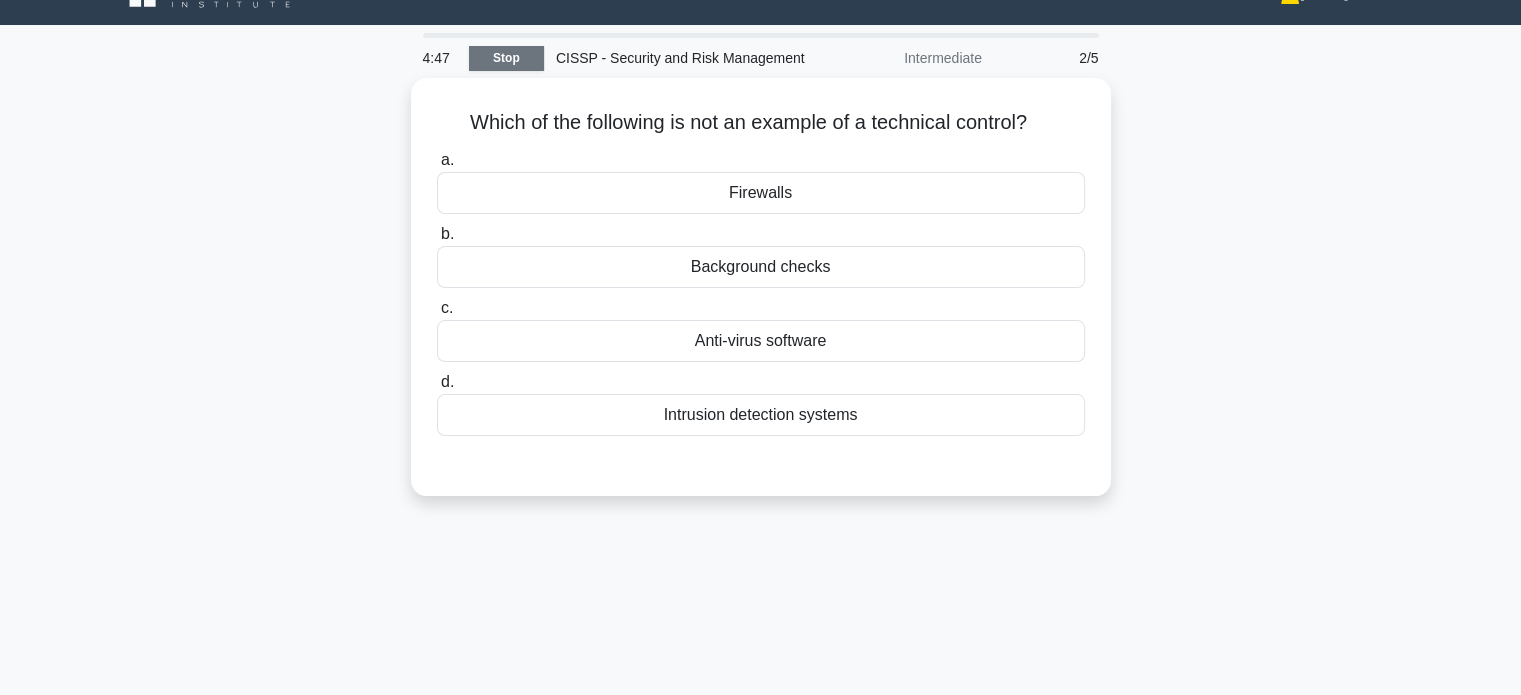 click on "Stop" at bounding box center [506, 58] 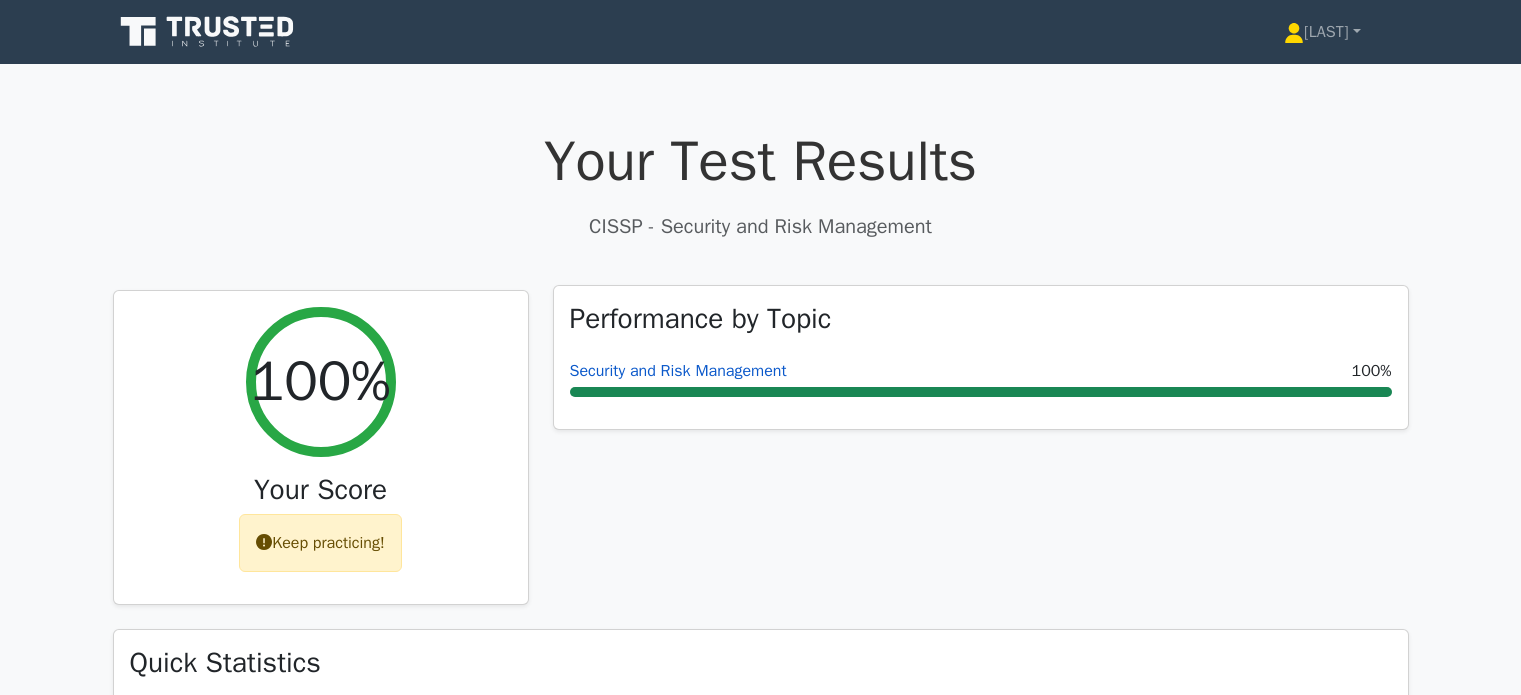 scroll, scrollTop: 0, scrollLeft: 0, axis: both 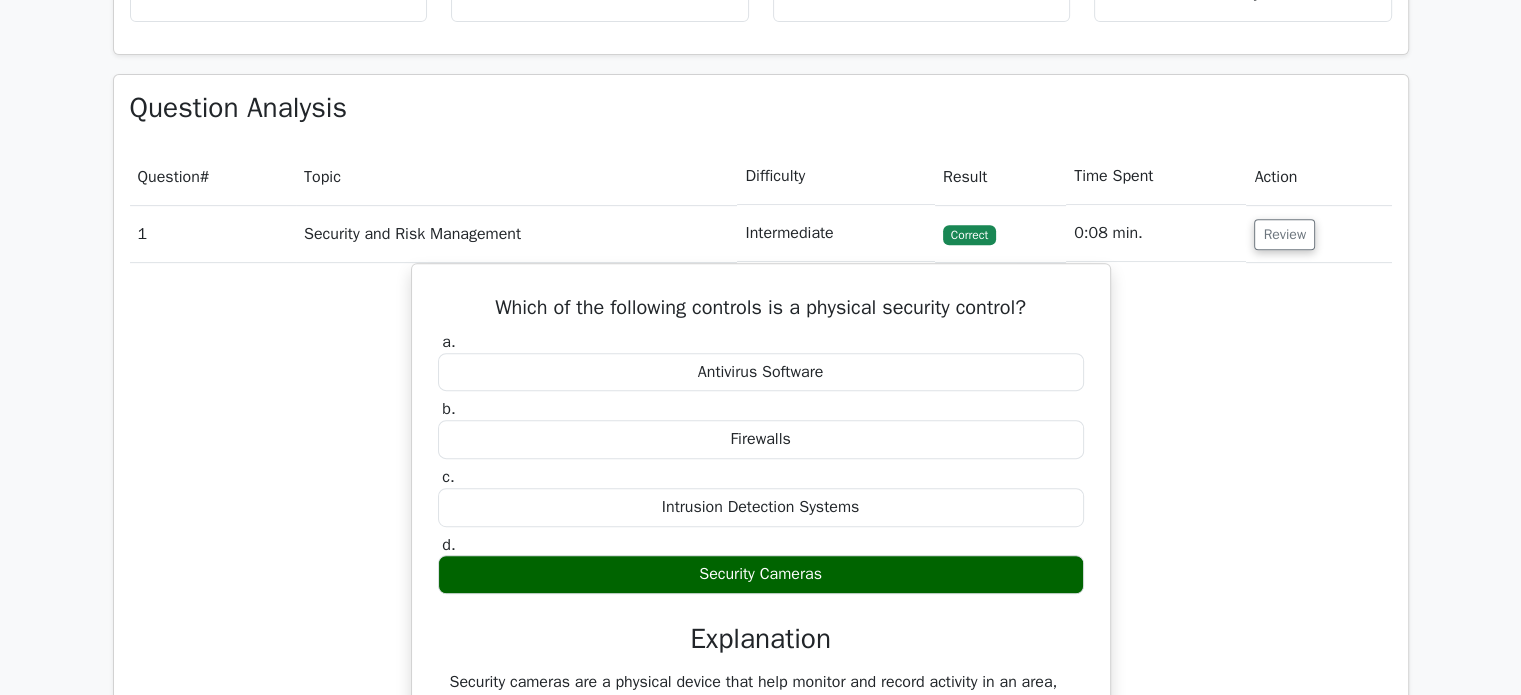 drag, startPoint x: 1319, startPoint y: 306, endPoint x: 1310, endPoint y: 331, distance: 26.57066 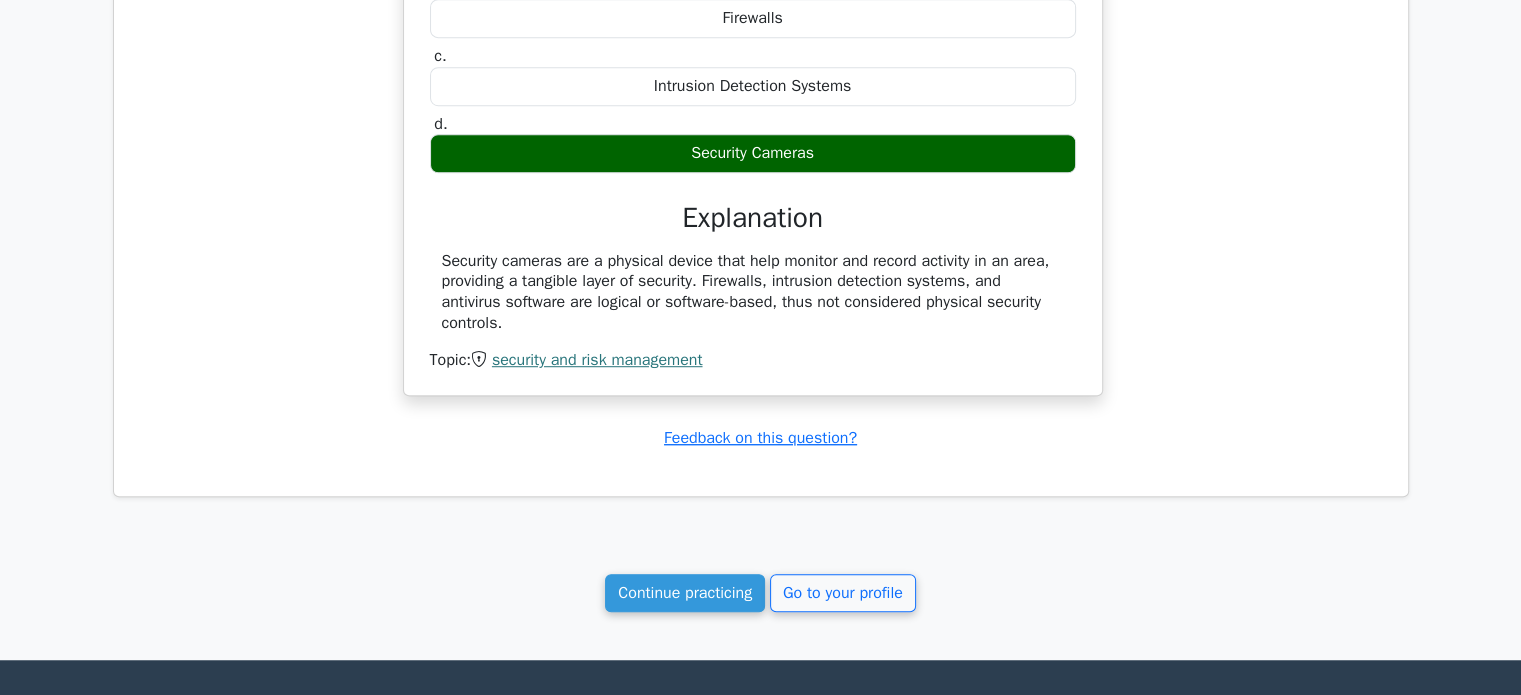 scroll, scrollTop: 1237, scrollLeft: 0, axis: vertical 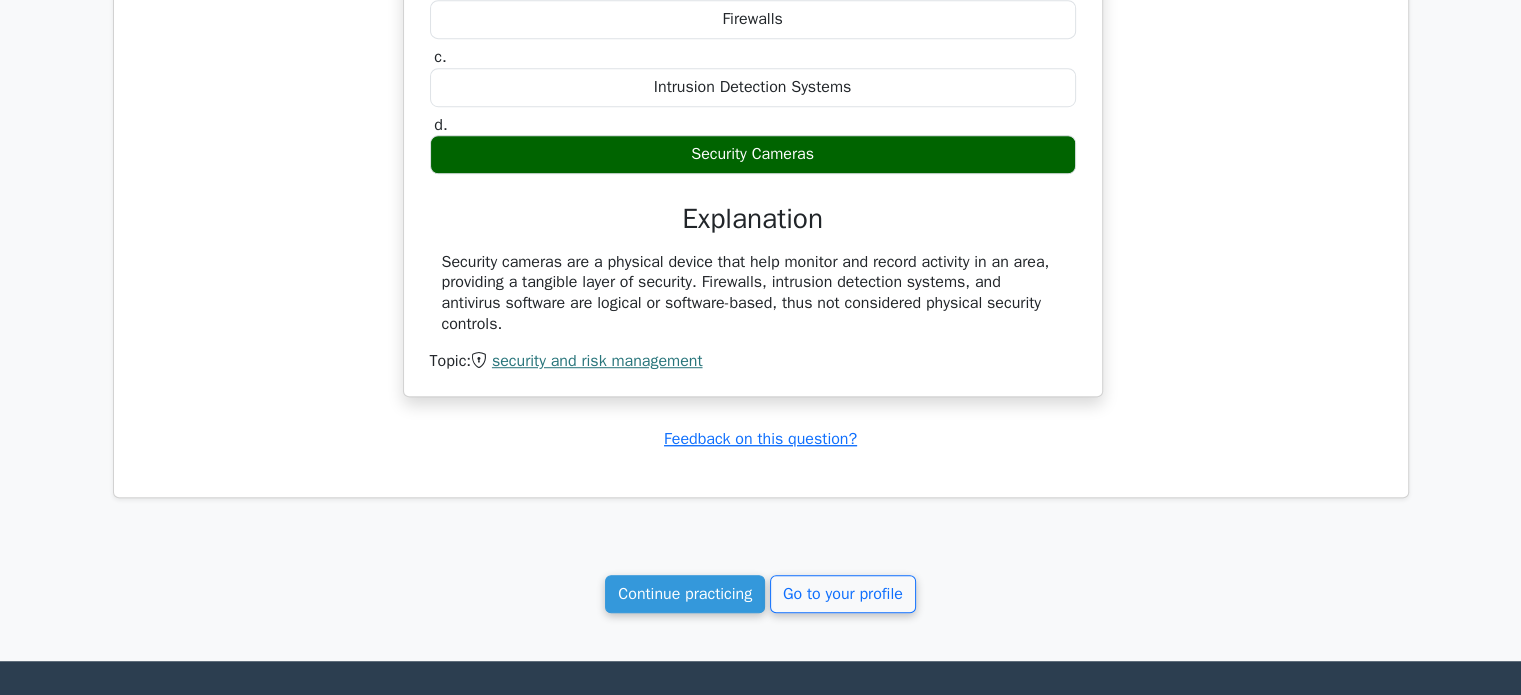 click on "Which of the following controls is a physical security control?
a.
Antivirus Software
b.
c." at bounding box center (753, 132) 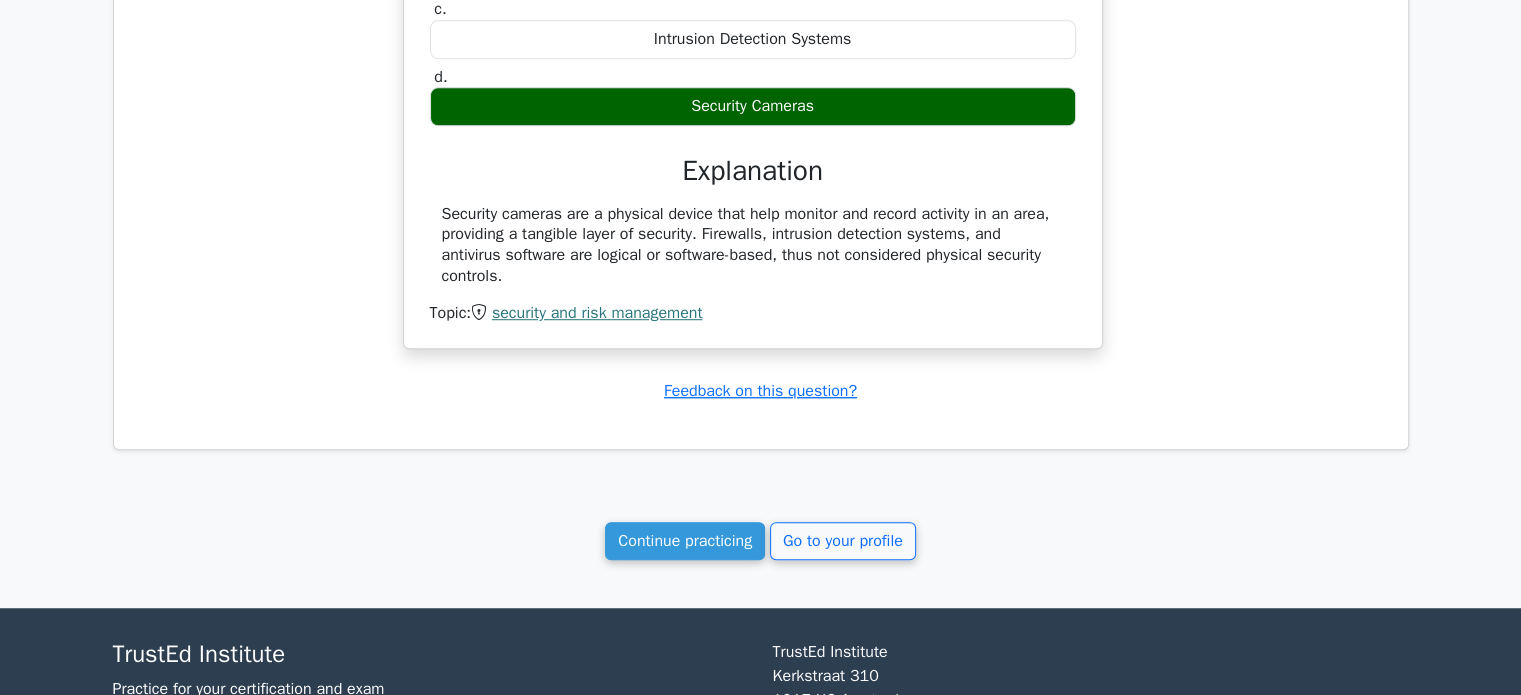 scroll, scrollTop: 1359, scrollLeft: 0, axis: vertical 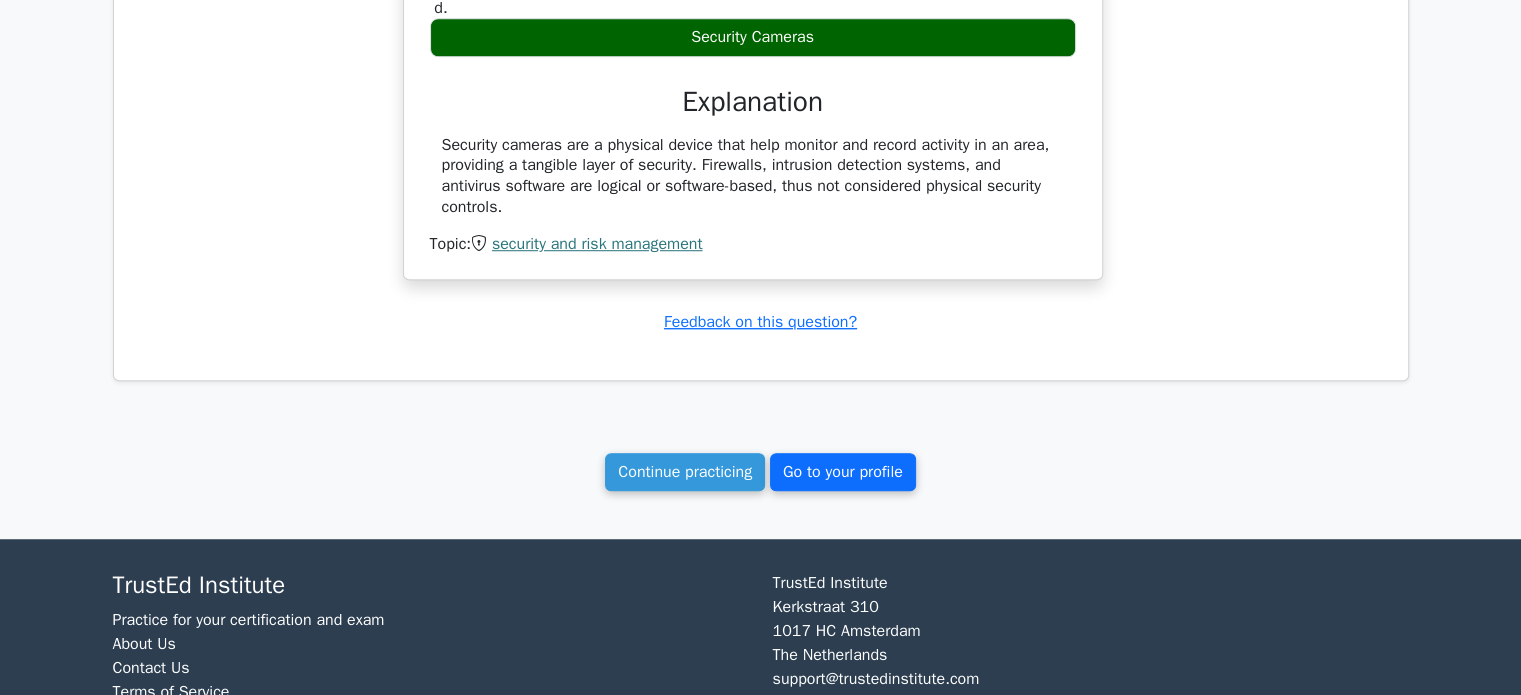 click on "Go to your profile" at bounding box center (843, 472) 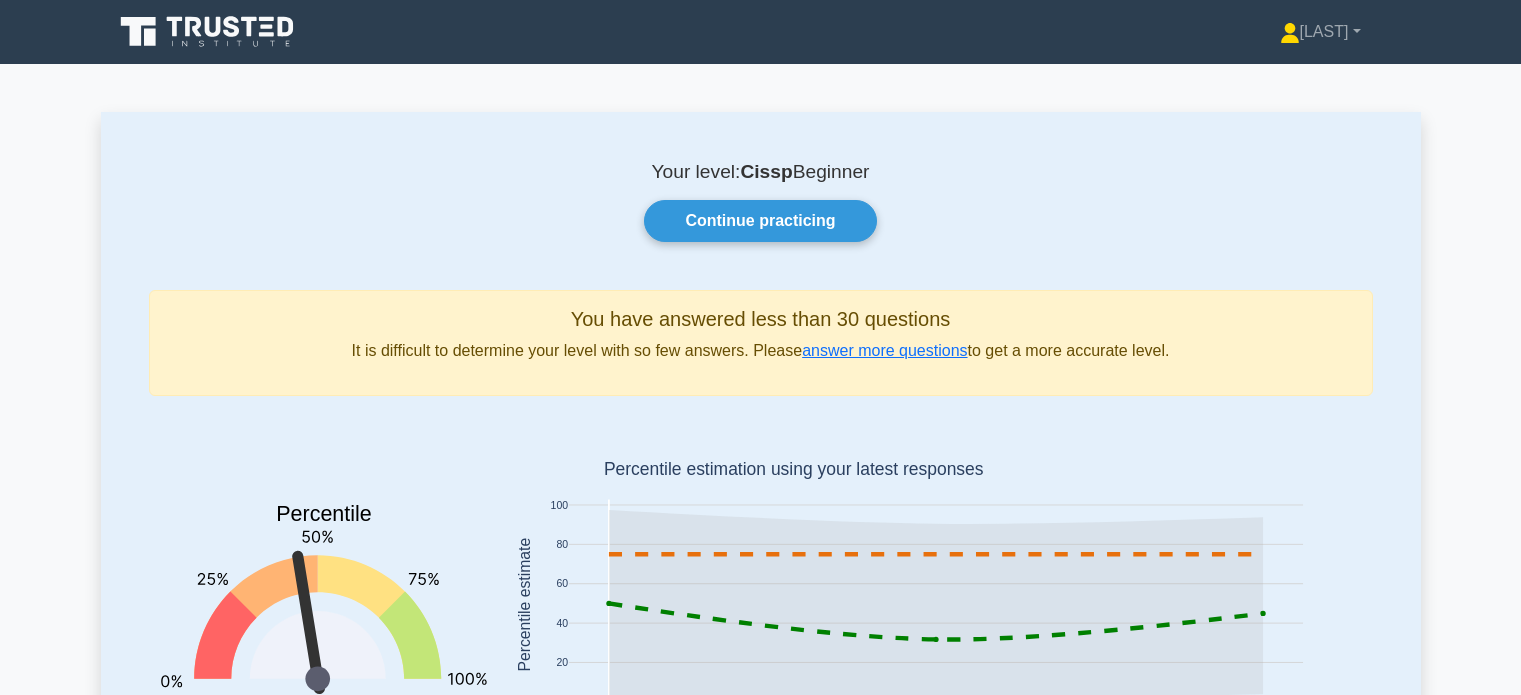 scroll, scrollTop: 0, scrollLeft: 0, axis: both 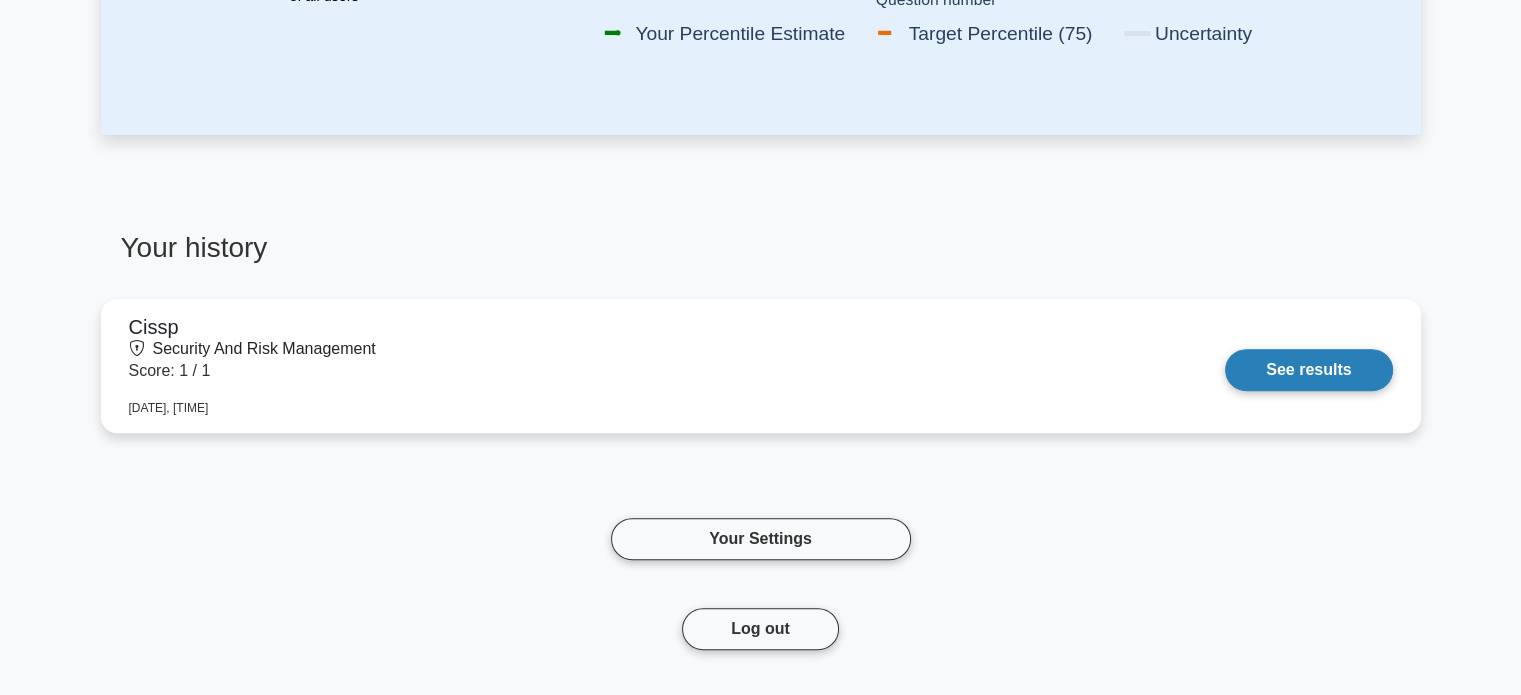click on "See results" at bounding box center (1308, 370) 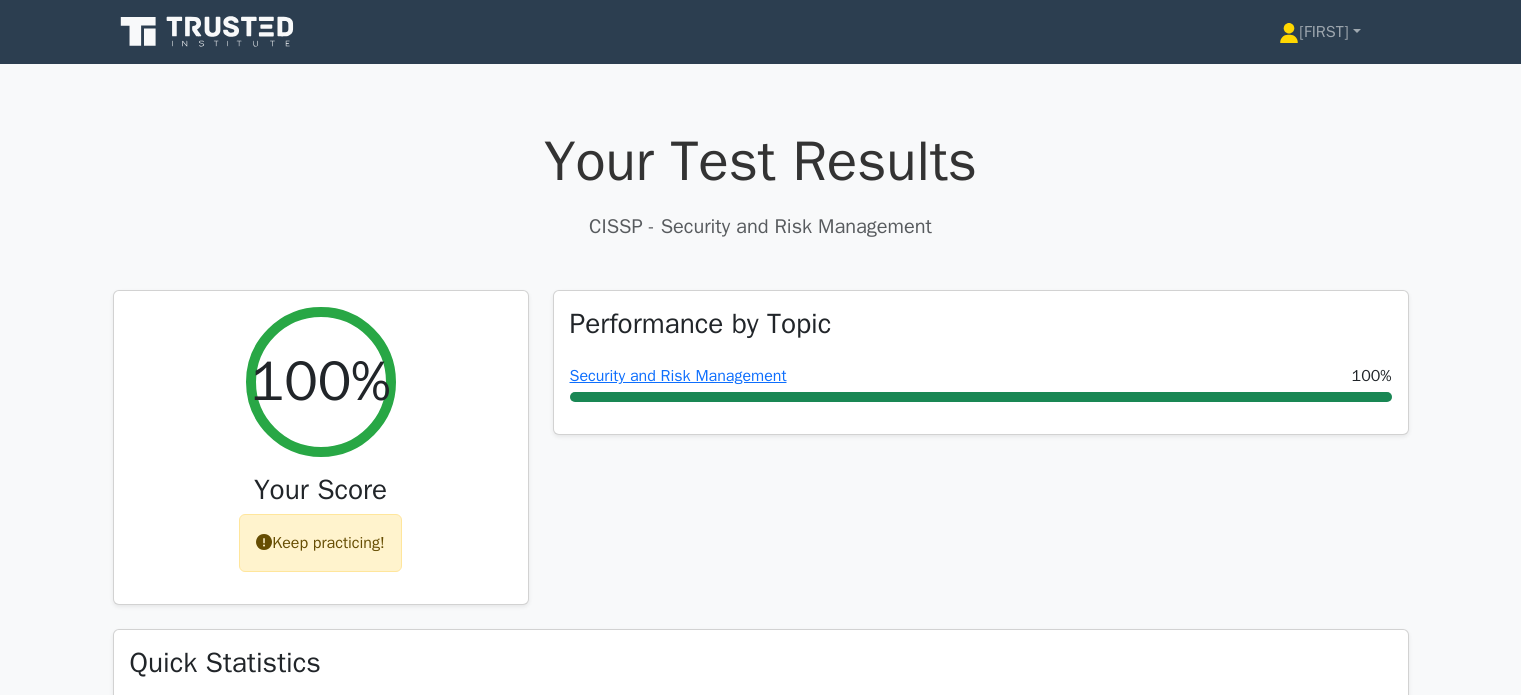 scroll, scrollTop: 299, scrollLeft: 0, axis: vertical 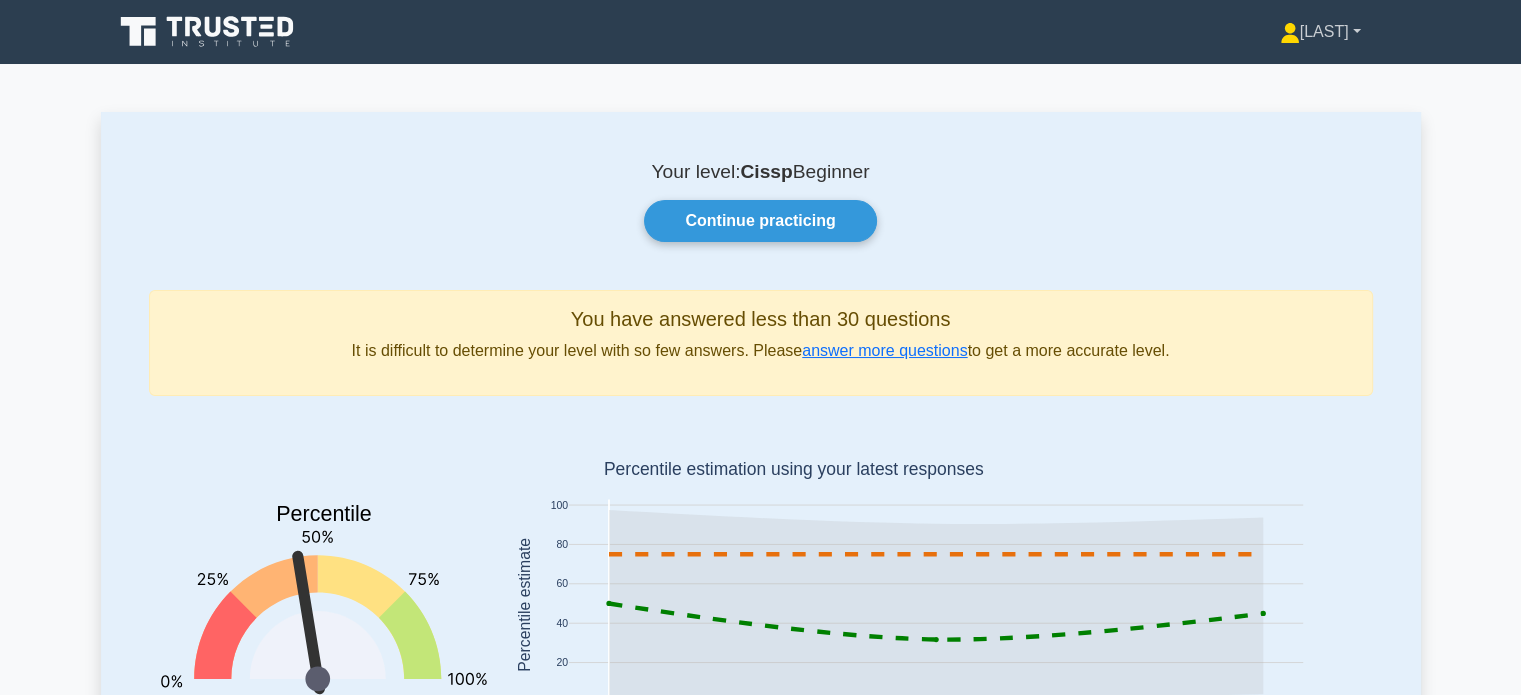 click on "[LAST]" at bounding box center [1320, 32] 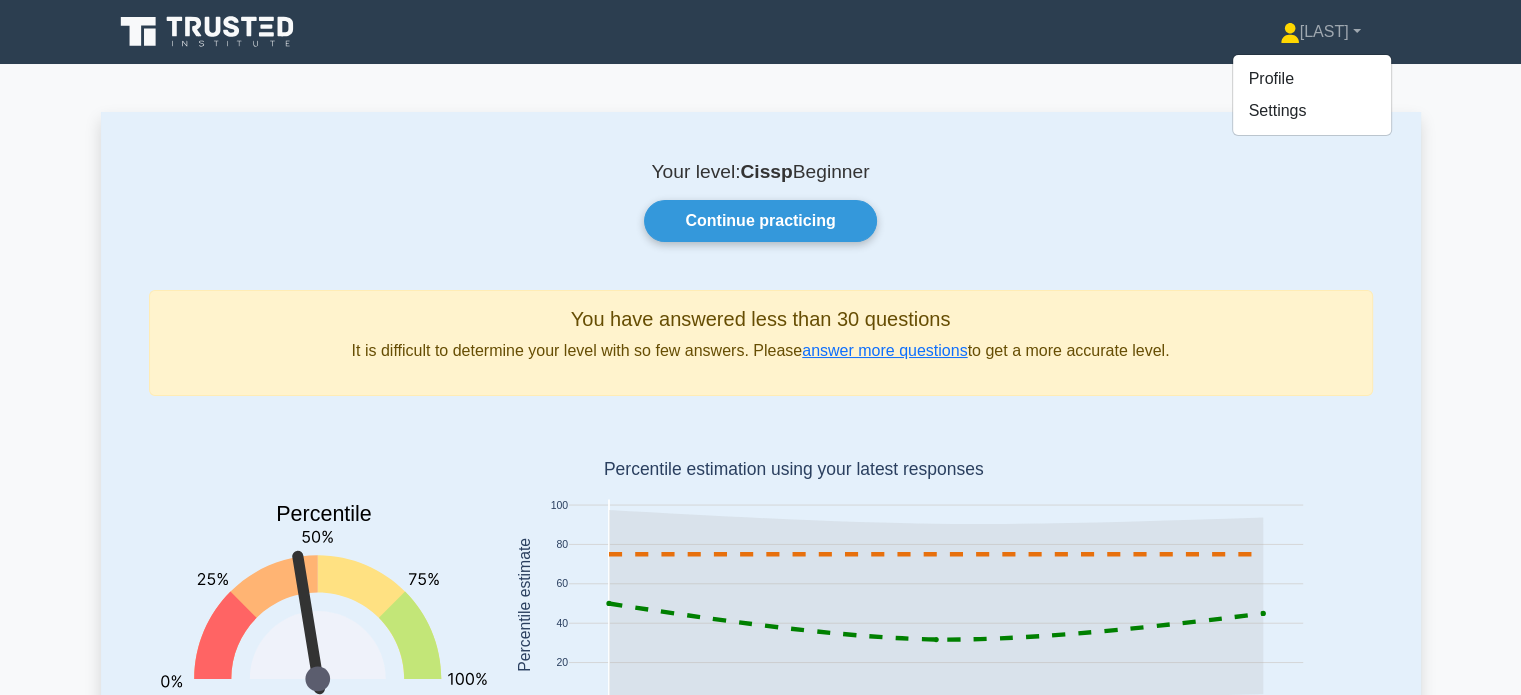 click 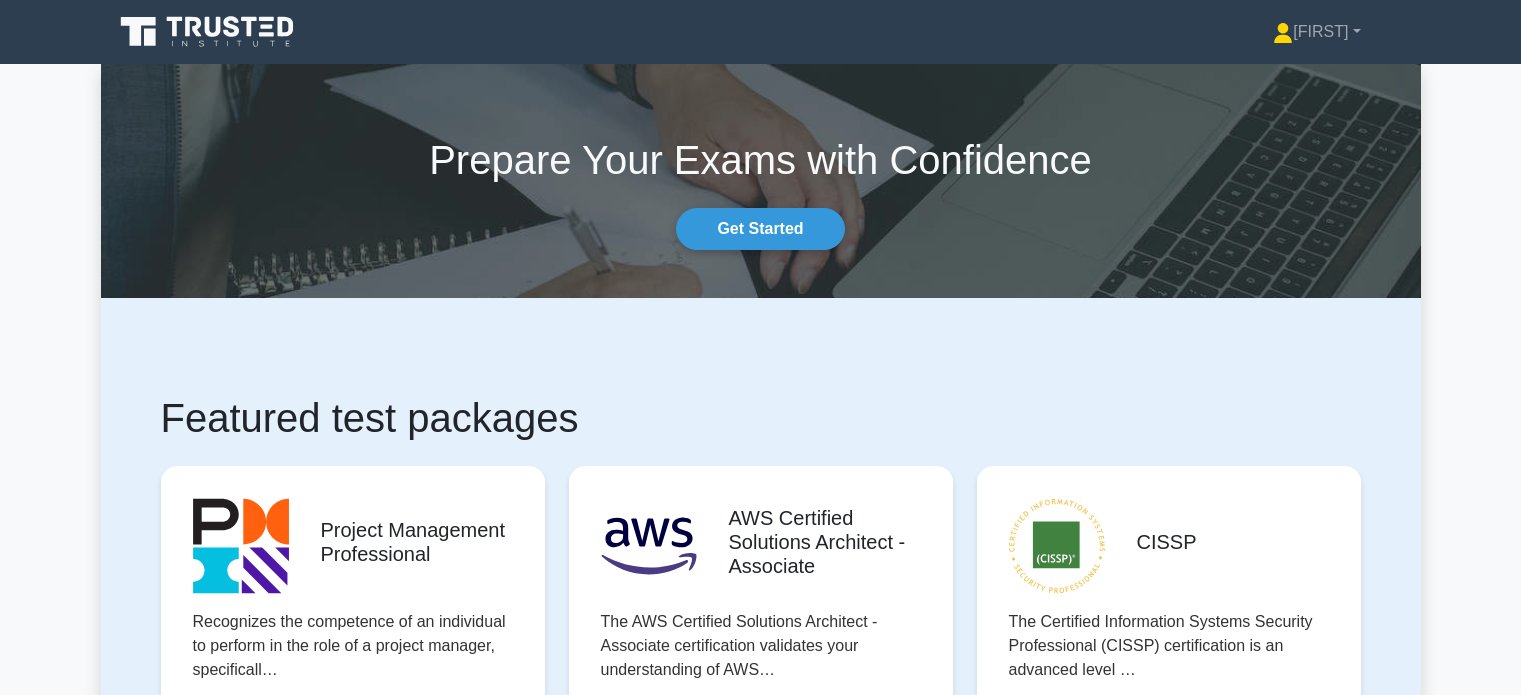 scroll, scrollTop: 0, scrollLeft: 0, axis: both 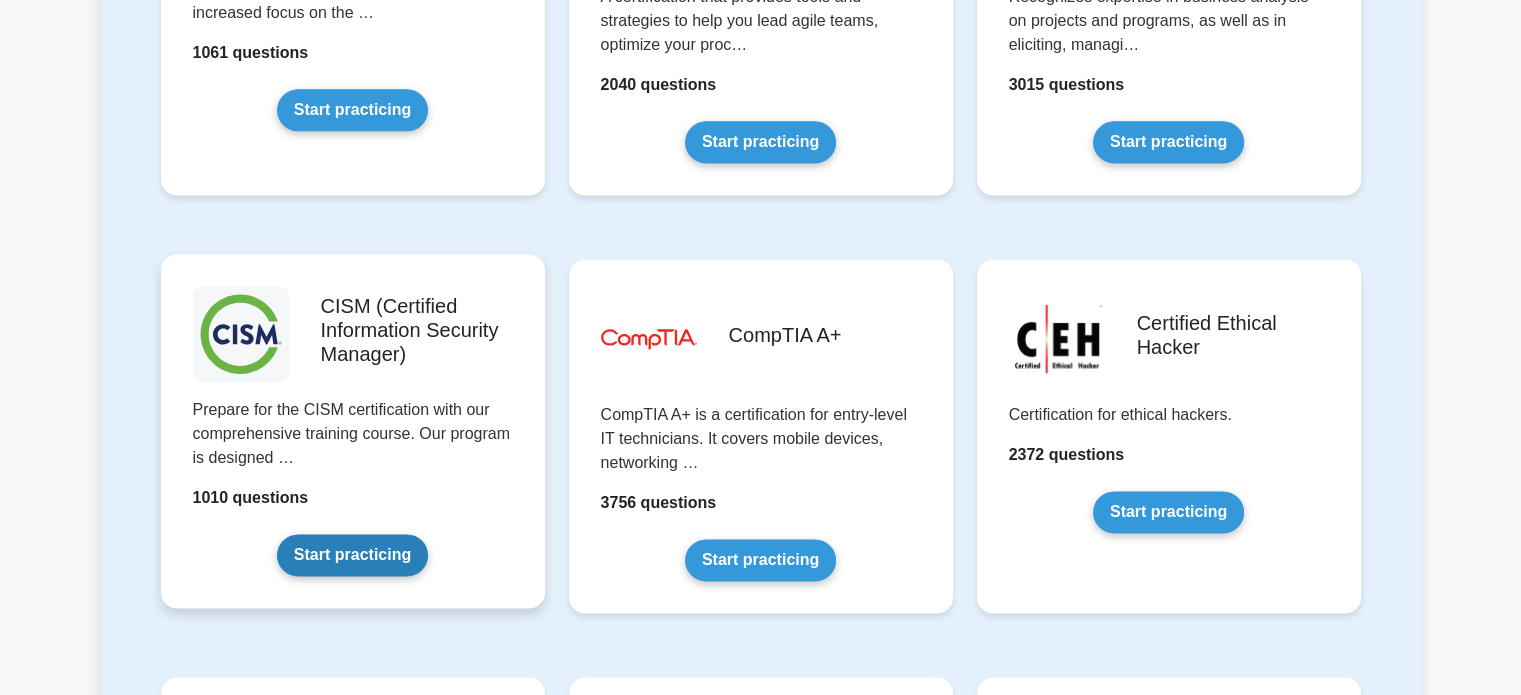 click on "Start practicing" at bounding box center [352, 555] 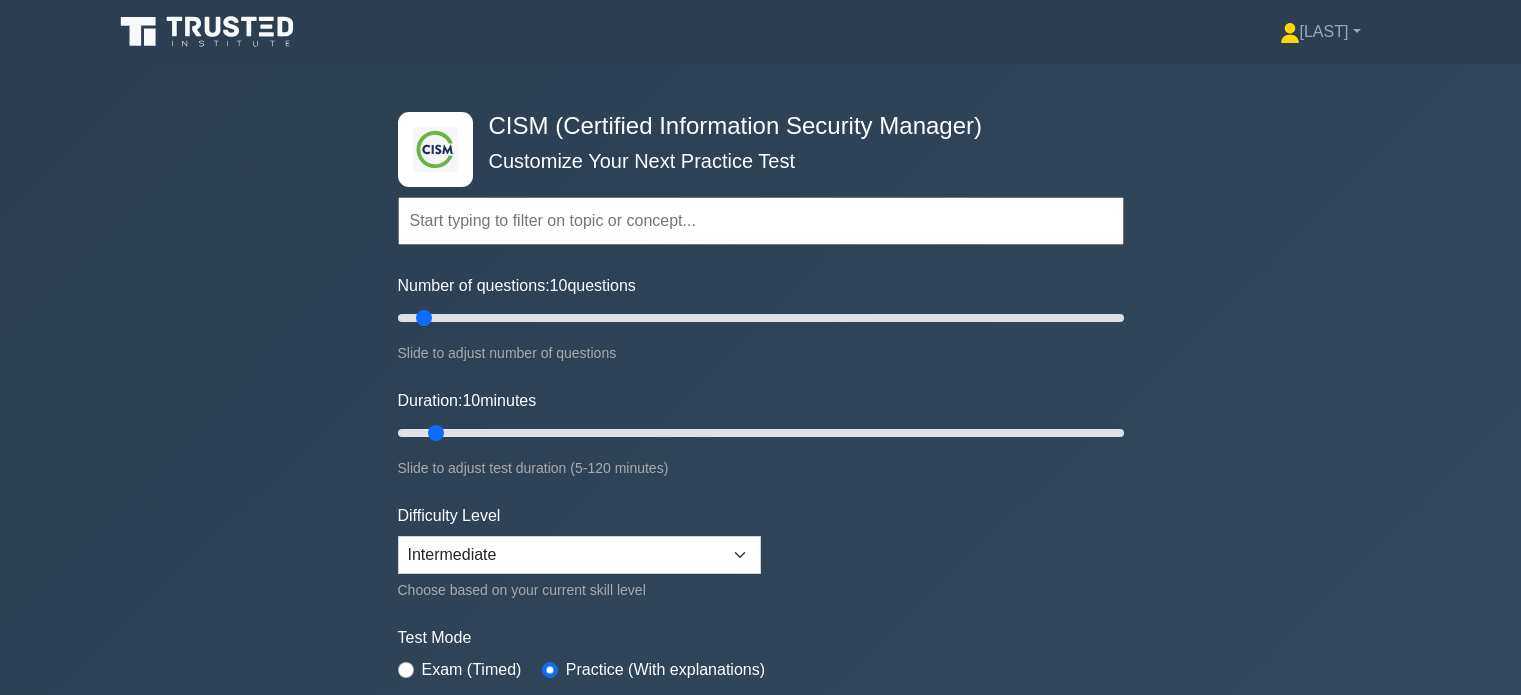 scroll, scrollTop: 0, scrollLeft: 0, axis: both 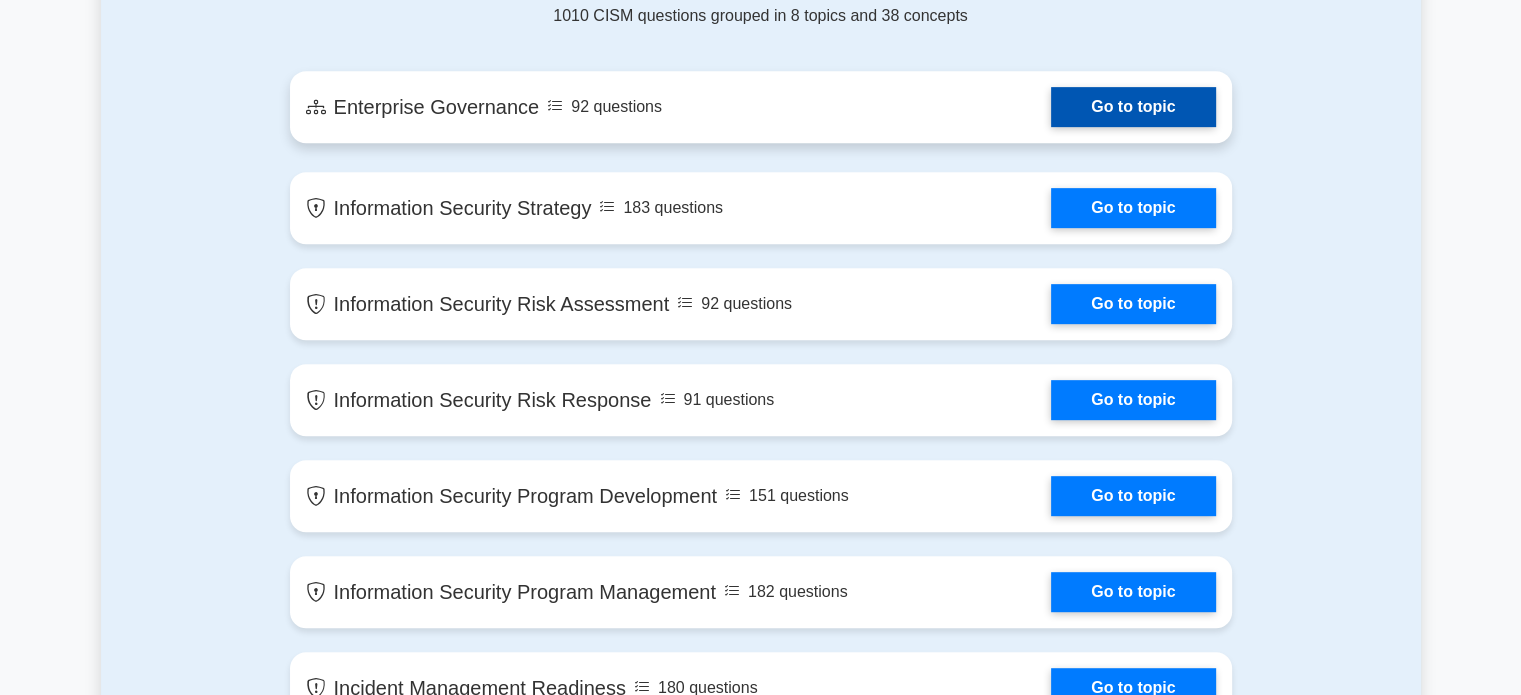 click on "Go to topic" at bounding box center (1133, 107) 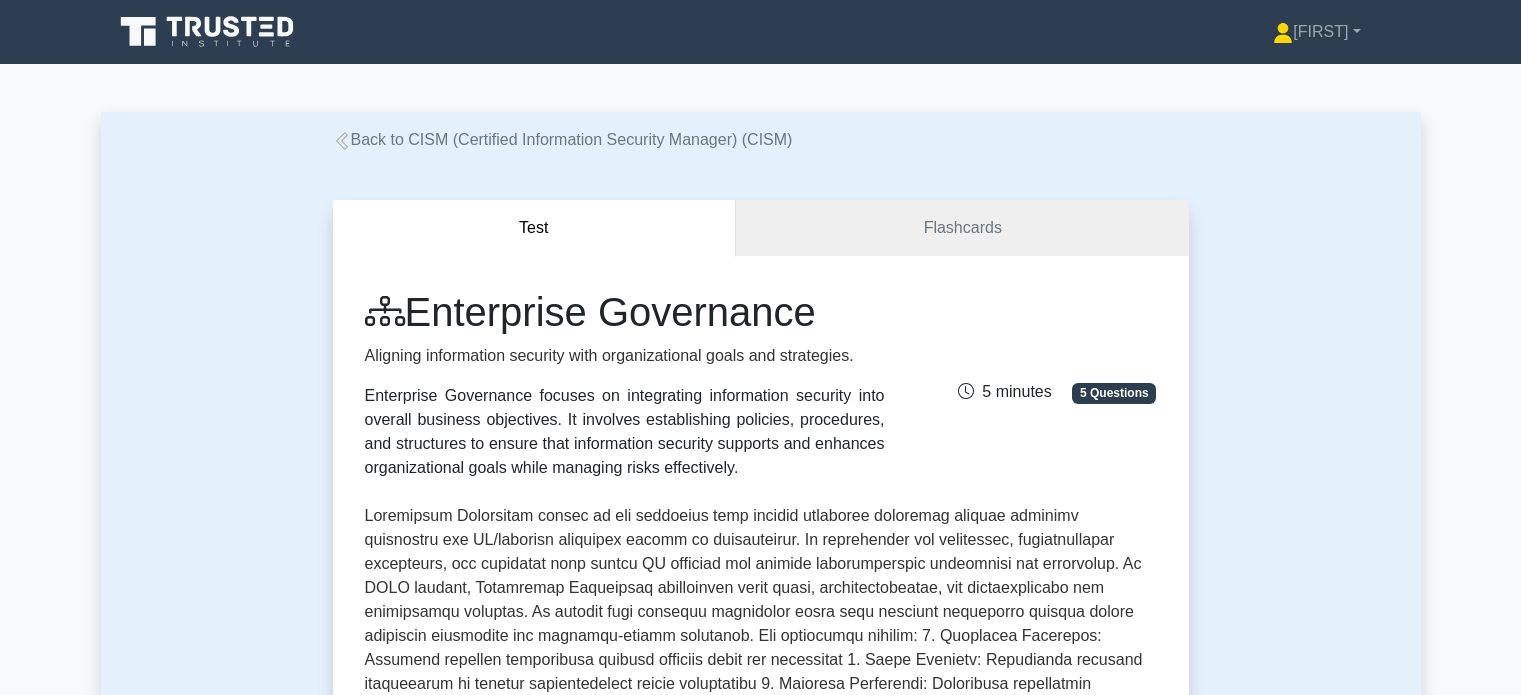 scroll, scrollTop: 0, scrollLeft: 0, axis: both 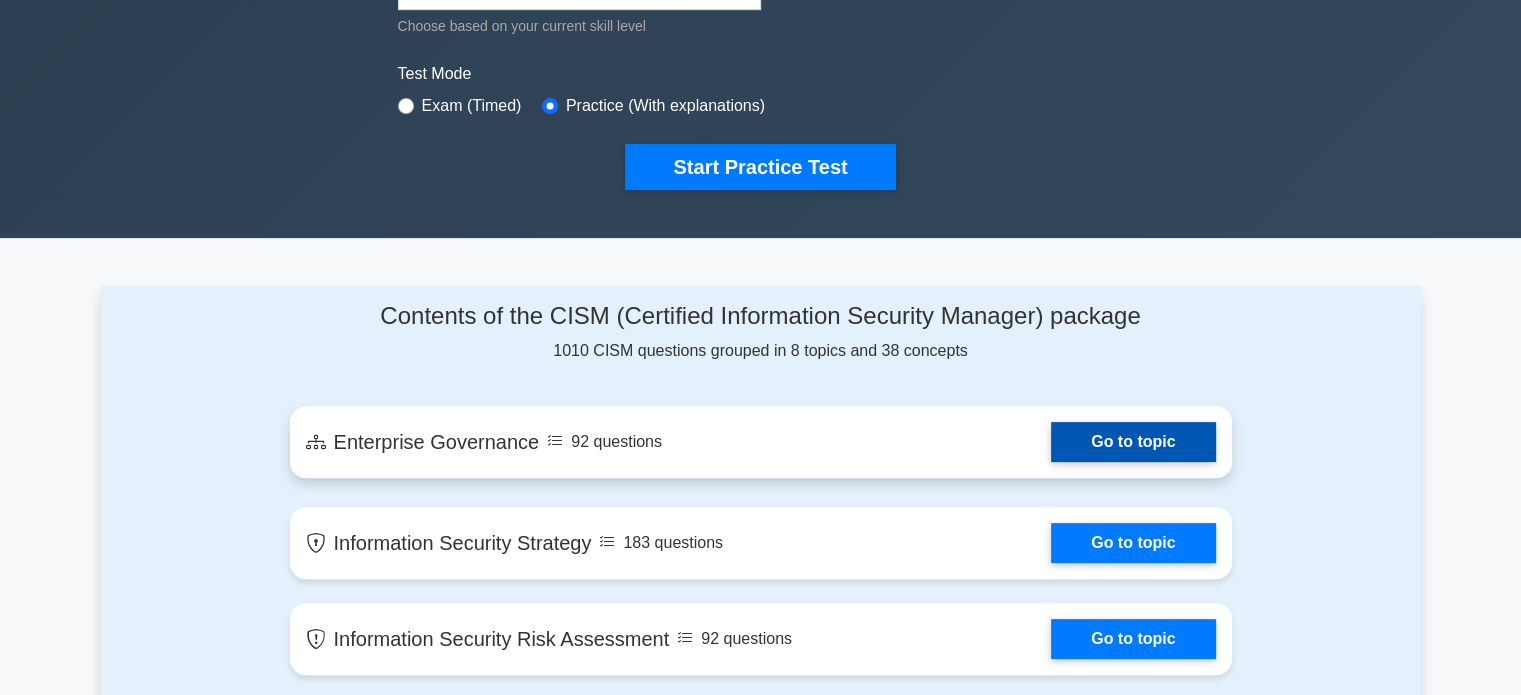 click on "Go to topic" at bounding box center [1133, 442] 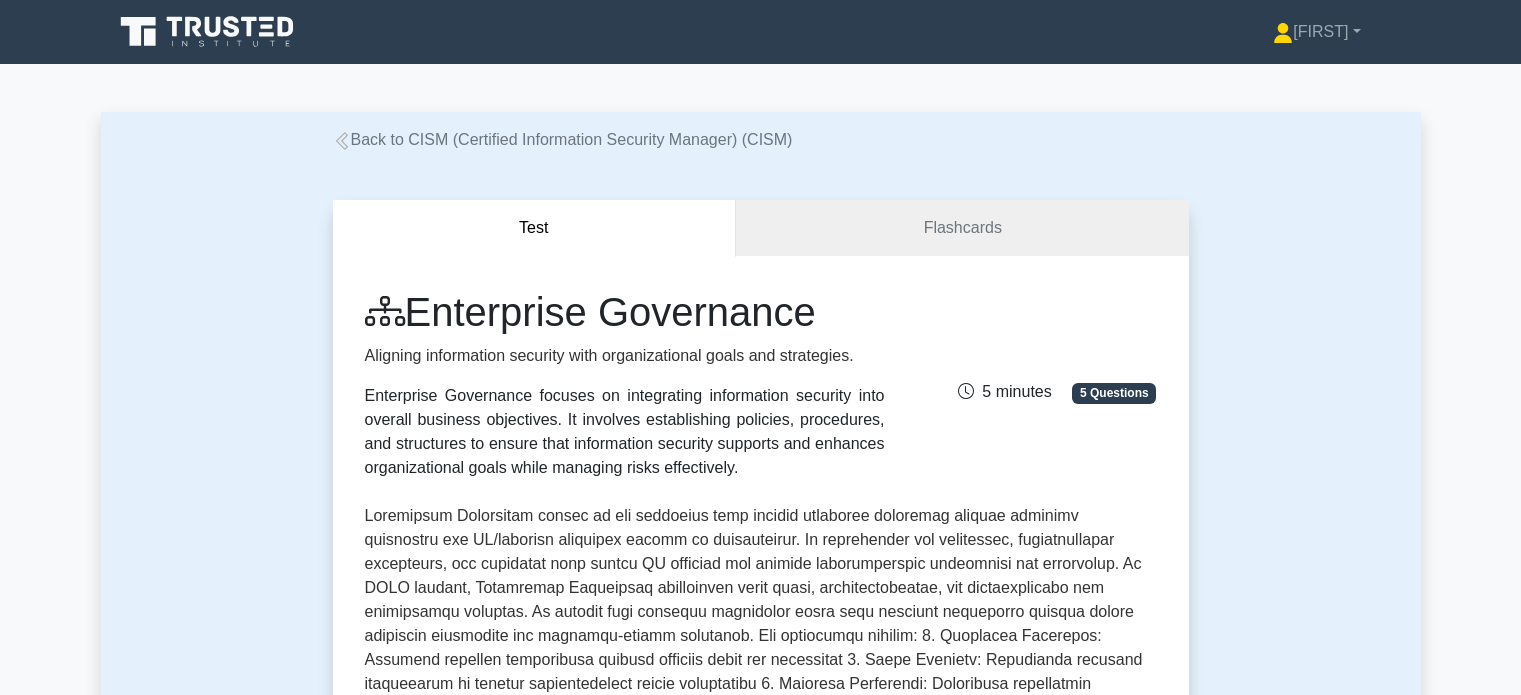 scroll, scrollTop: 115, scrollLeft: 0, axis: vertical 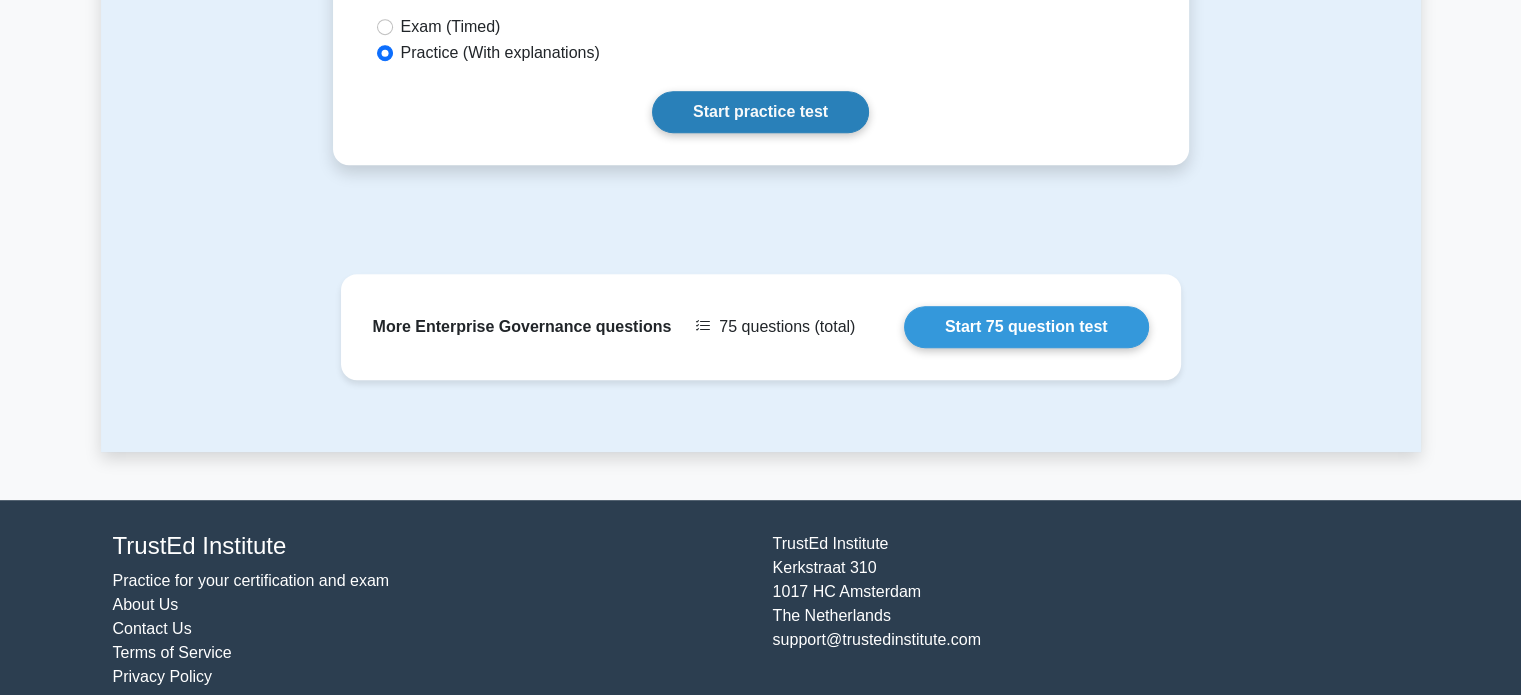 click on "Start practice test" at bounding box center [760, 112] 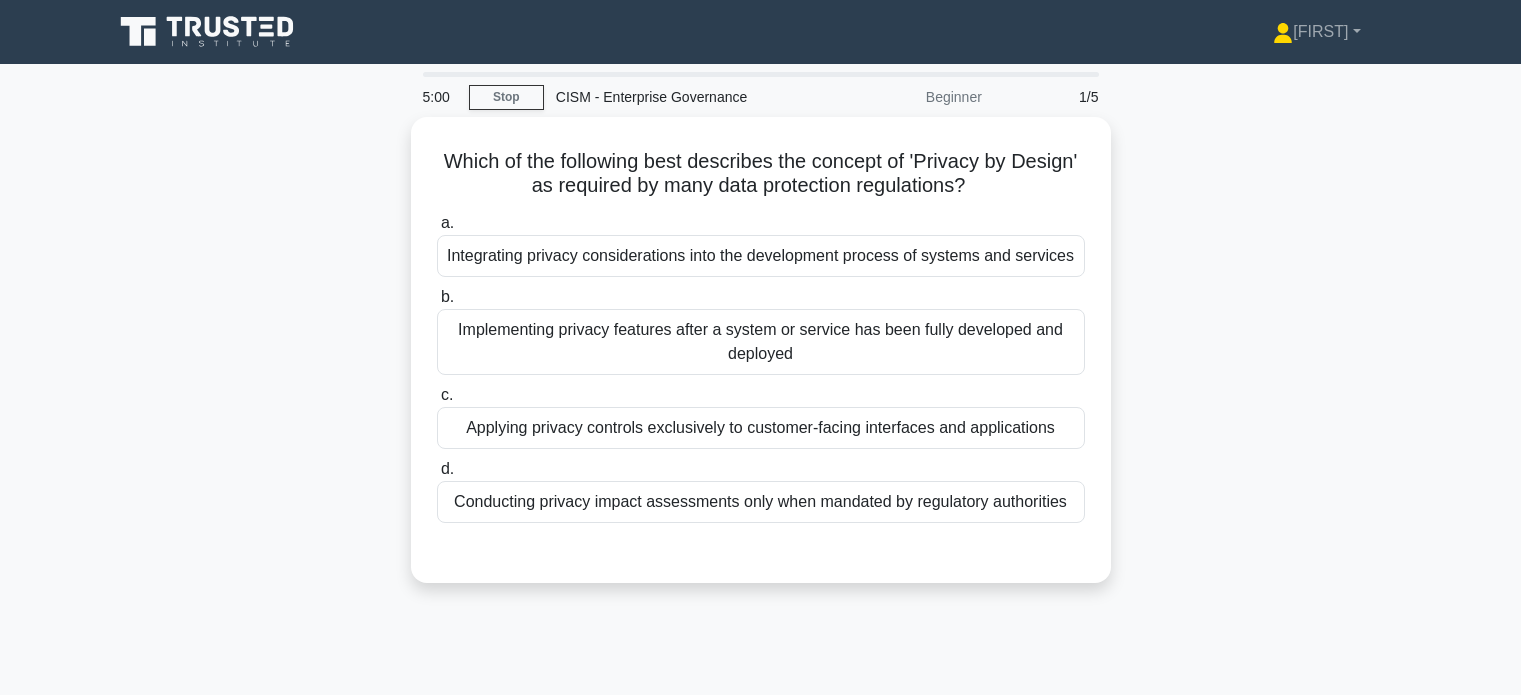 scroll, scrollTop: 0, scrollLeft: 0, axis: both 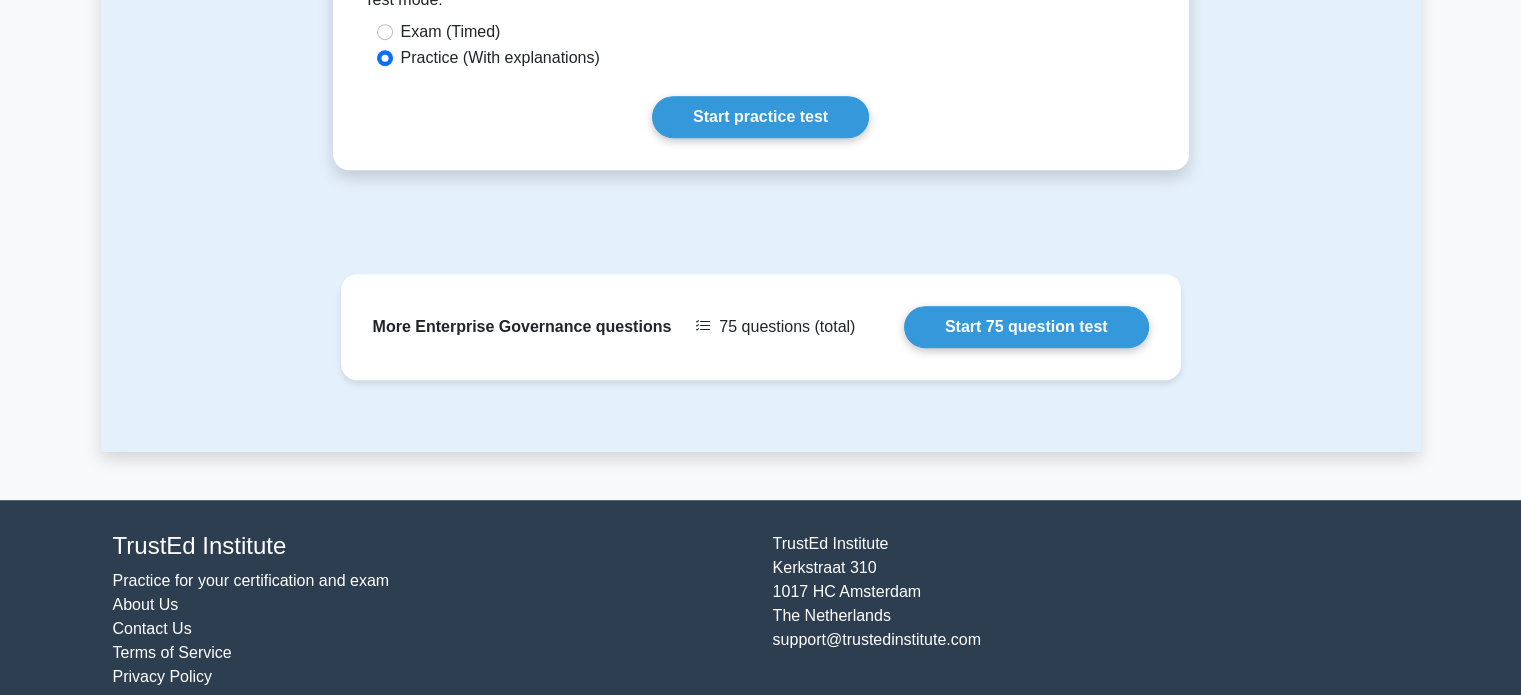 click on "Contact Us" at bounding box center (152, 628) 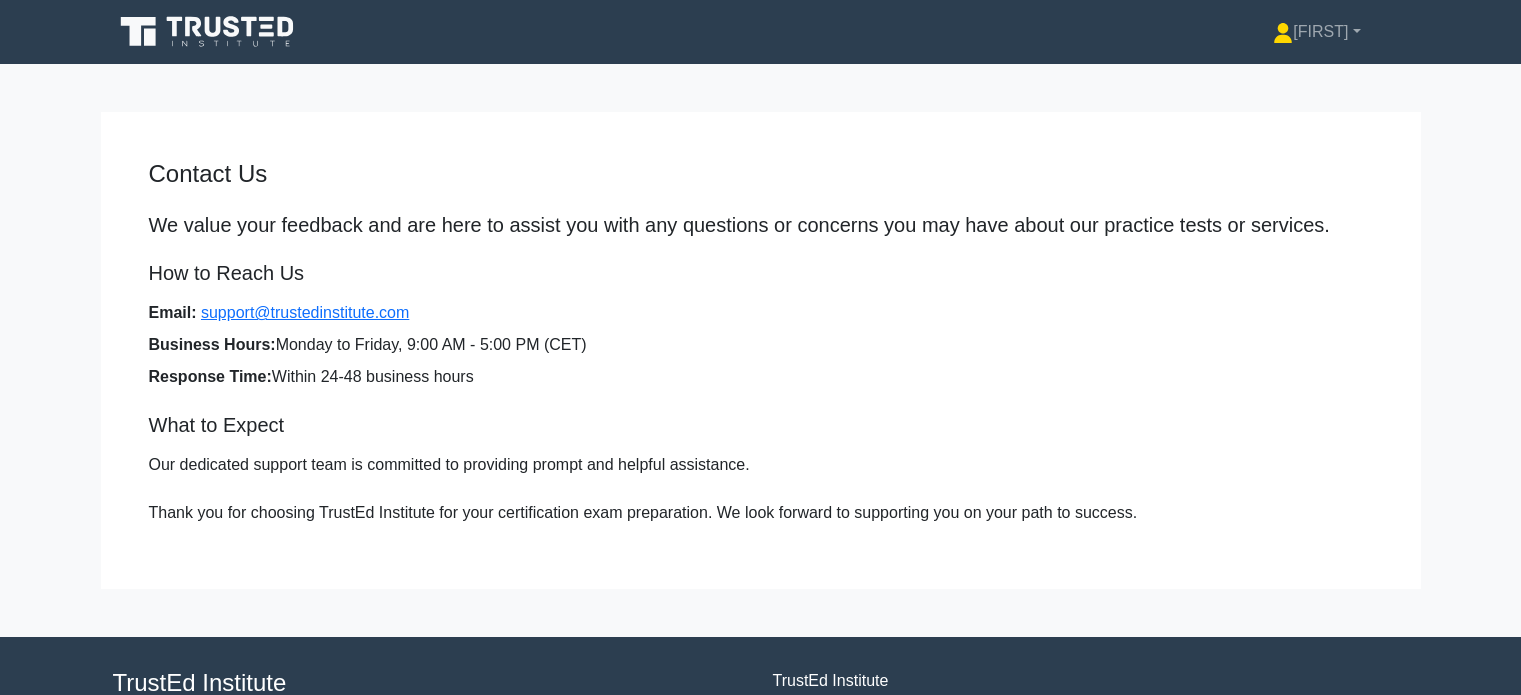 scroll, scrollTop: 0, scrollLeft: 0, axis: both 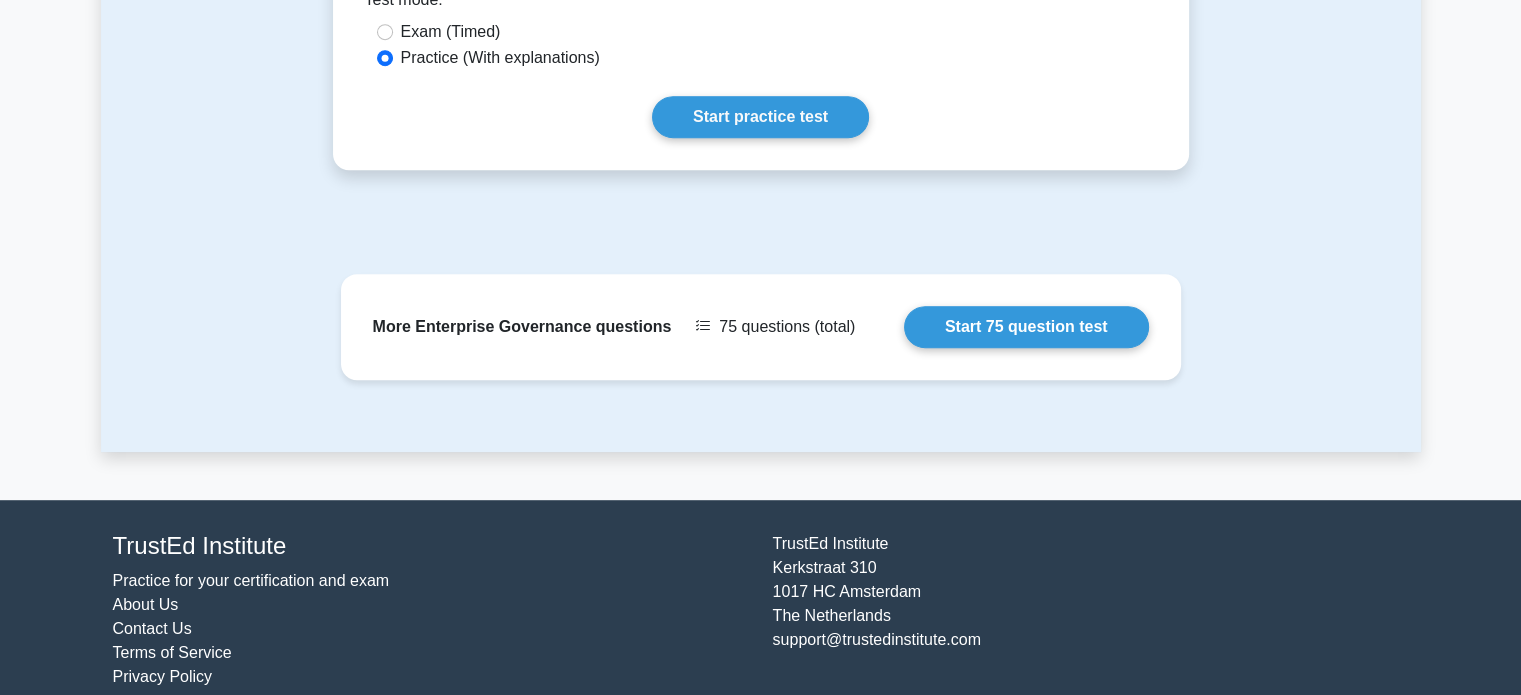 click on "About Us" at bounding box center (146, 604) 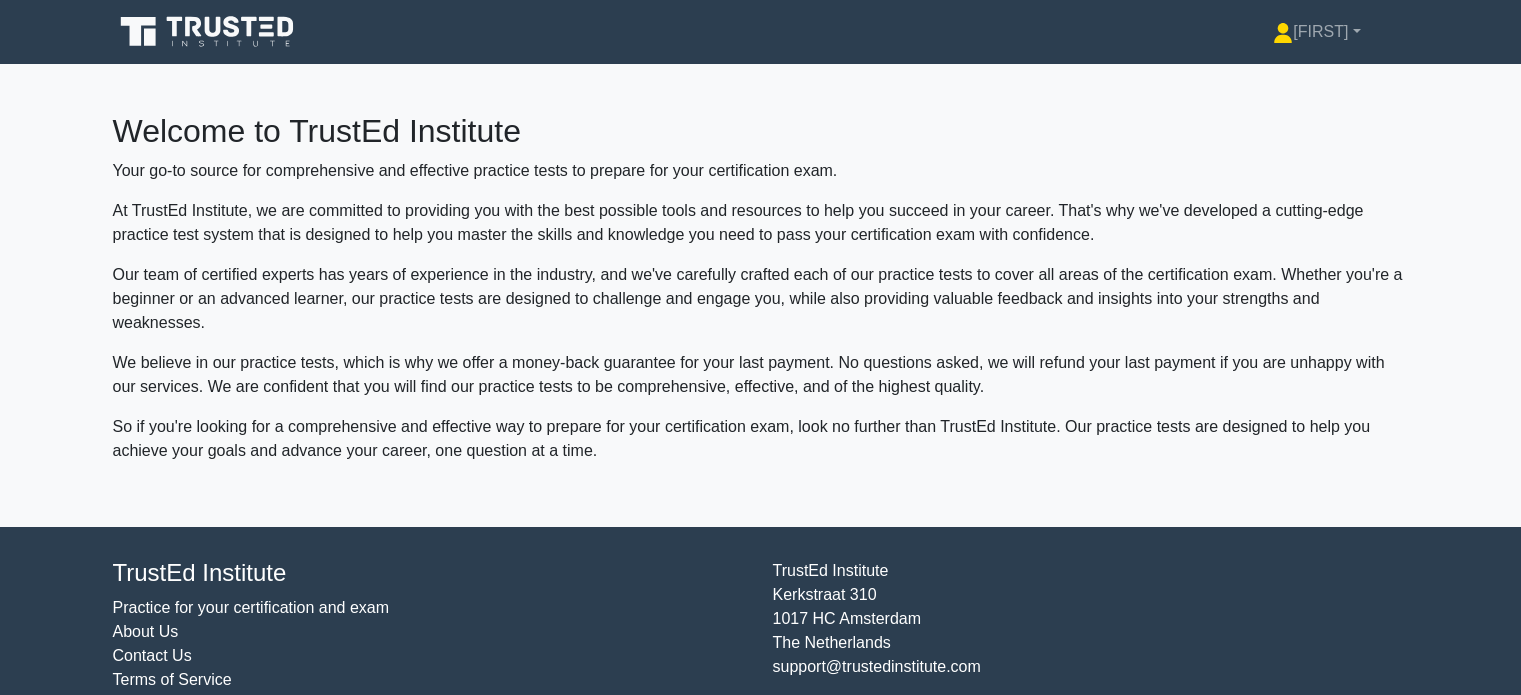 scroll, scrollTop: 0, scrollLeft: 0, axis: both 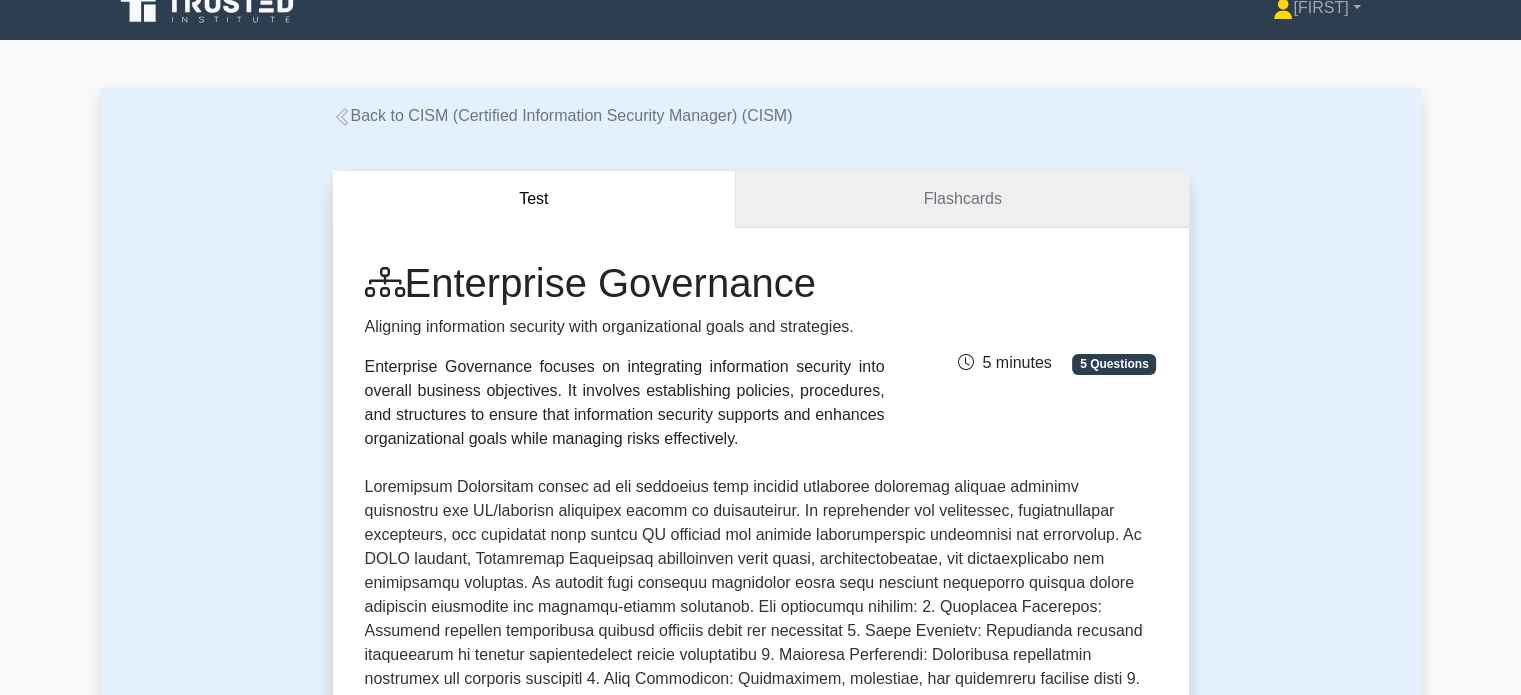 click on "Flashcards" at bounding box center (962, 199) 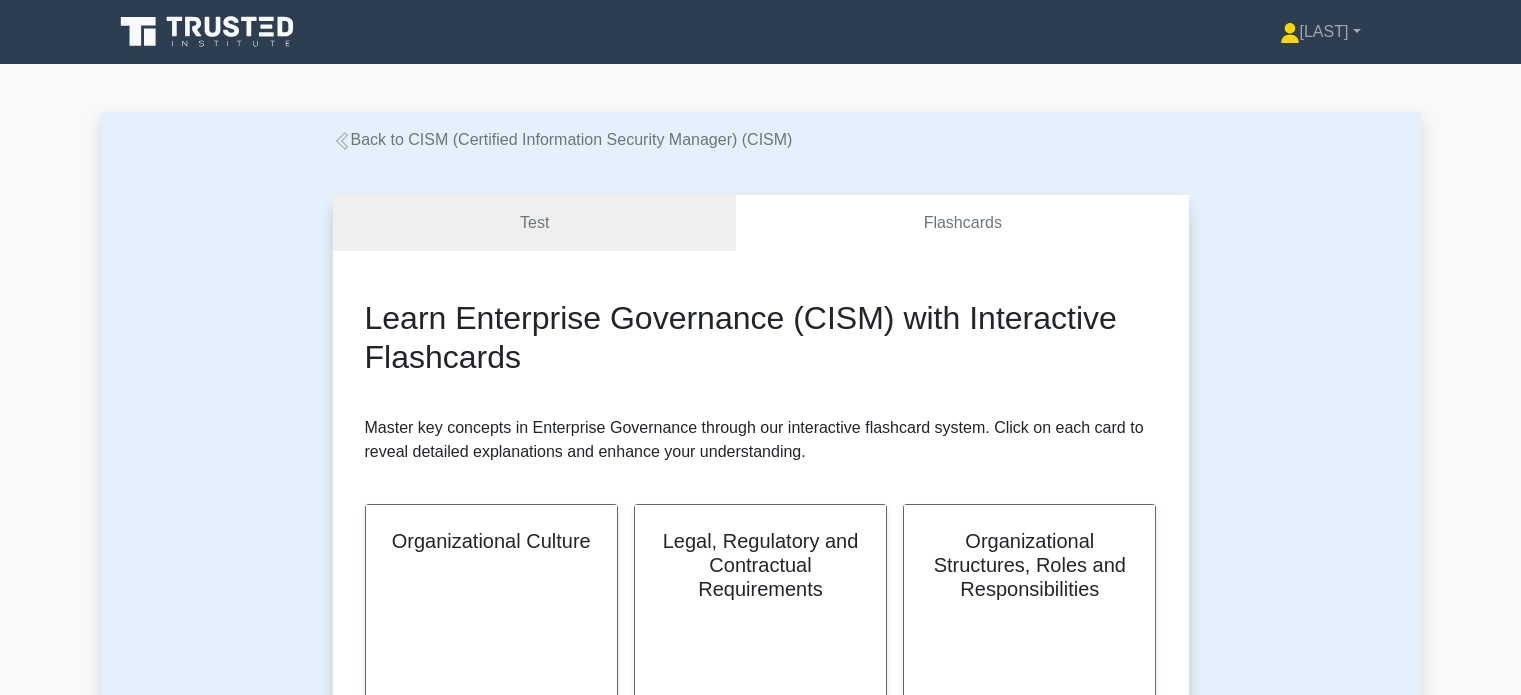 scroll, scrollTop: 0, scrollLeft: 0, axis: both 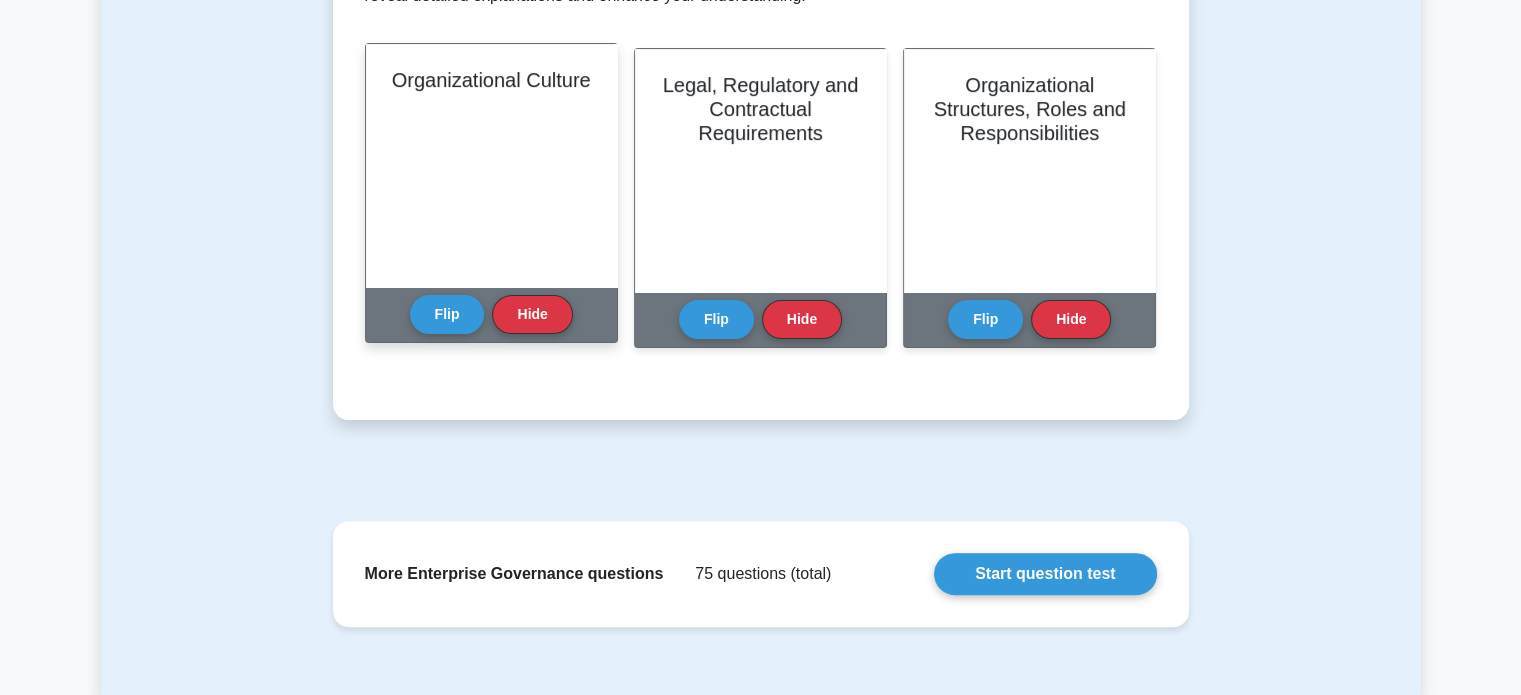 click on "Organizational Culture" at bounding box center [491, 80] 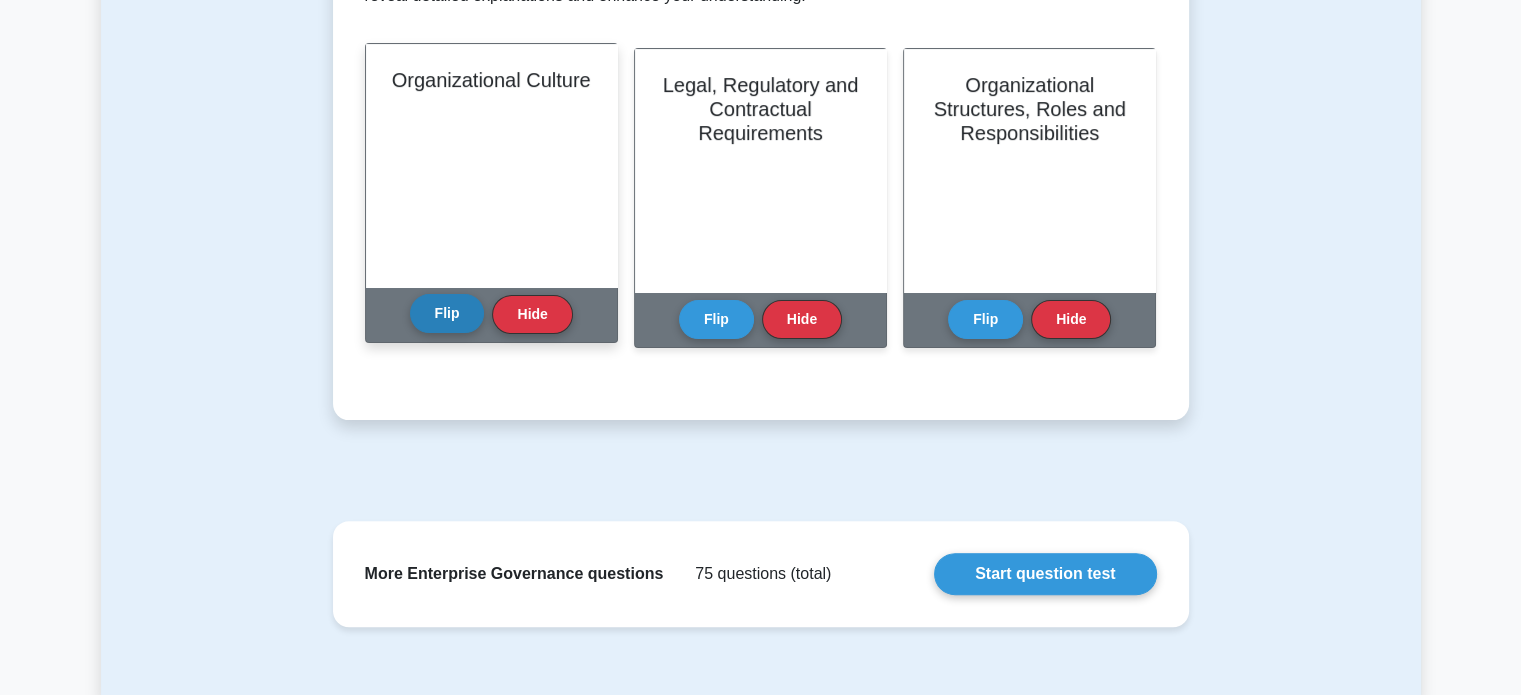 click on "Flip" at bounding box center (447, 313) 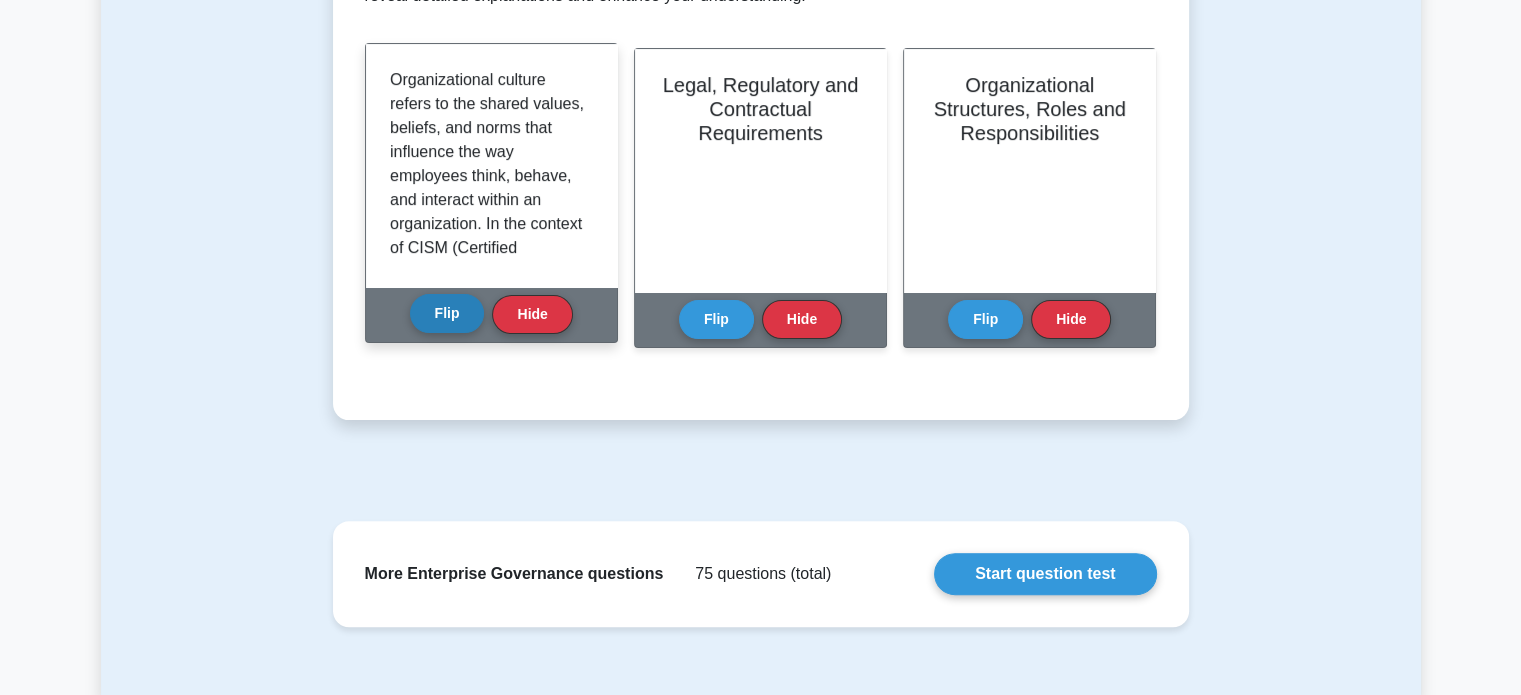click on "Flip" at bounding box center (447, 313) 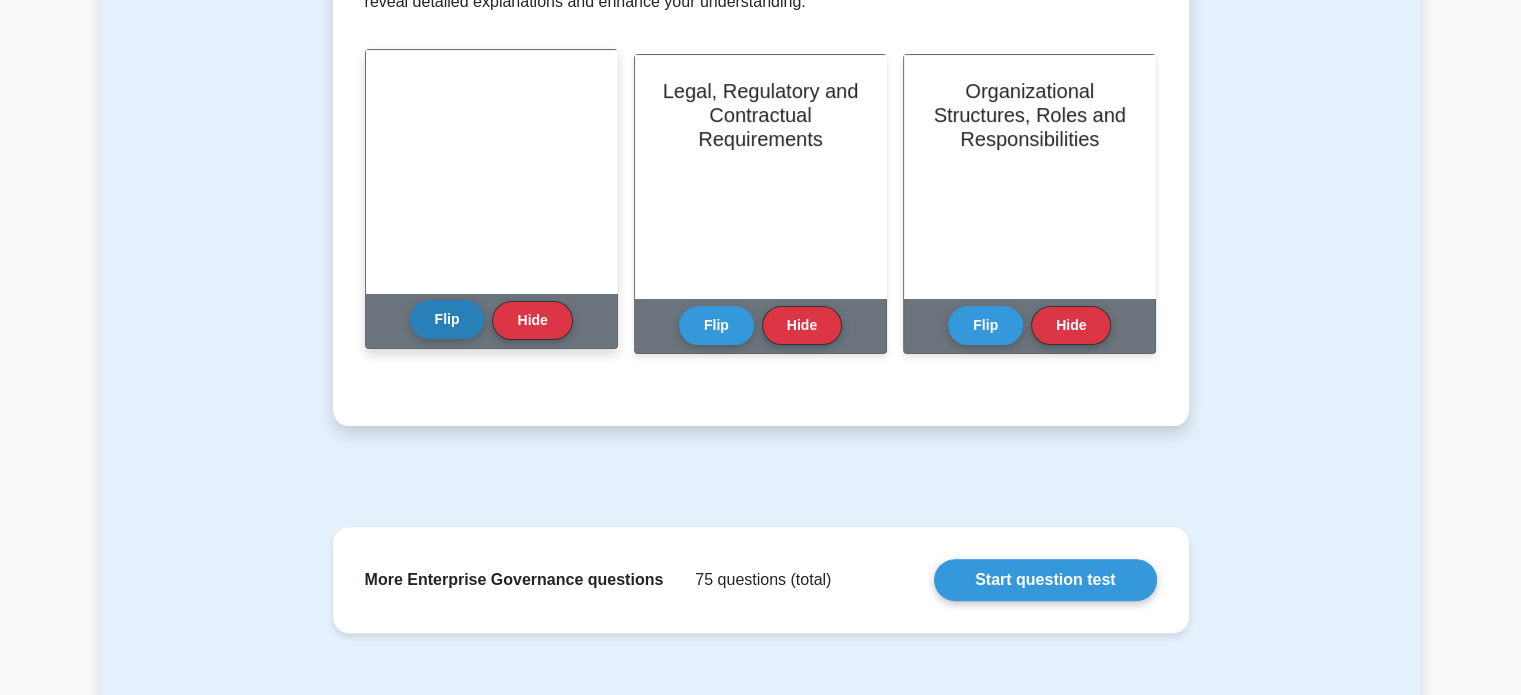 scroll, scrollTop: 448, scrollLeft: 0, axis: vertical 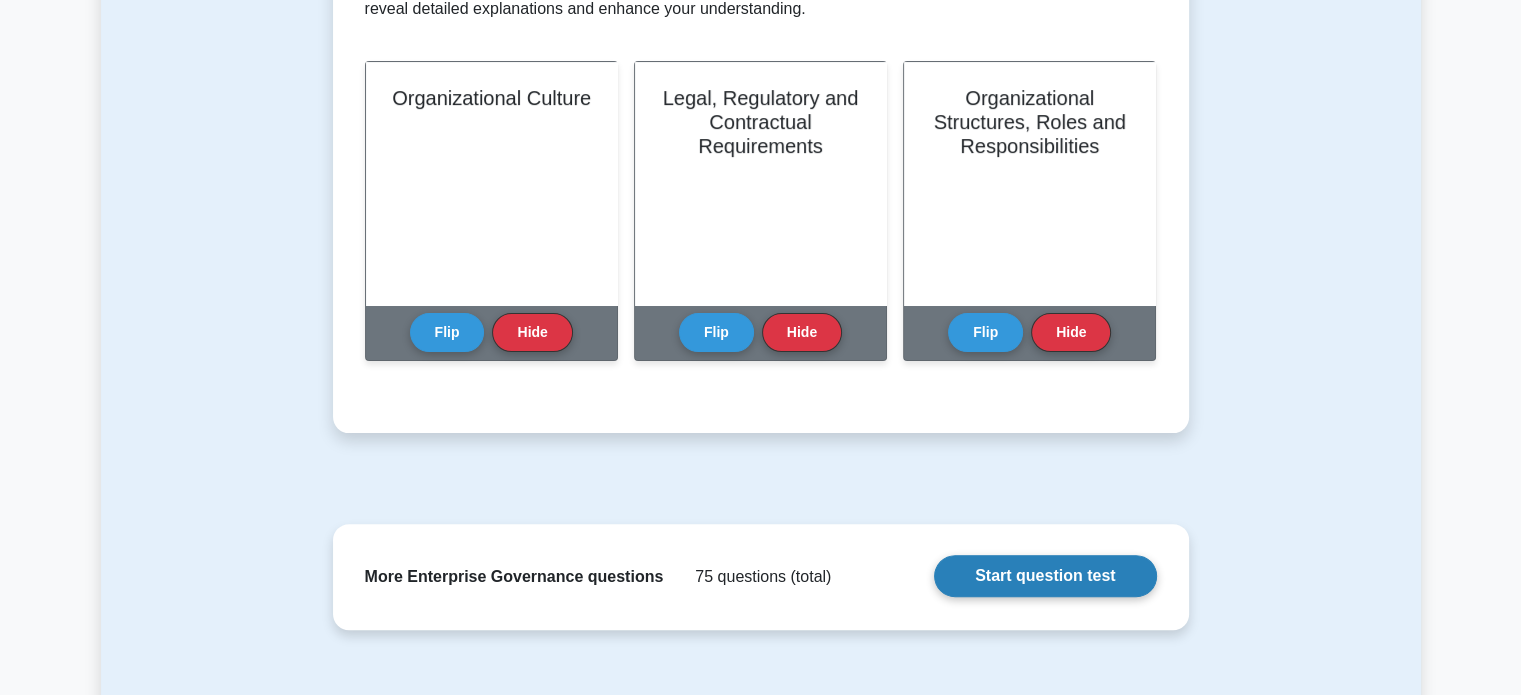 click on "Start  question test" at bounding box center (1045, 576) 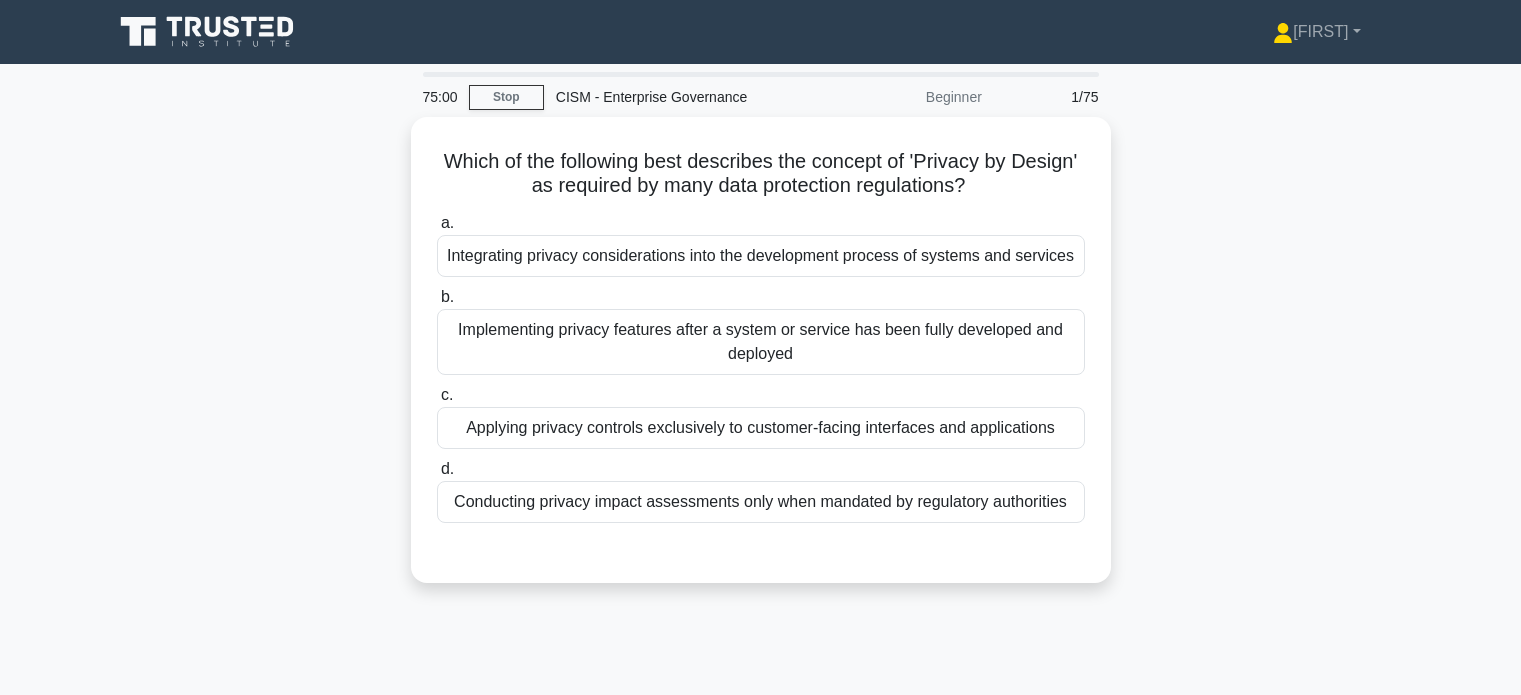 scroll, scrollTop: 0, scrollLeft: 0, axis: both 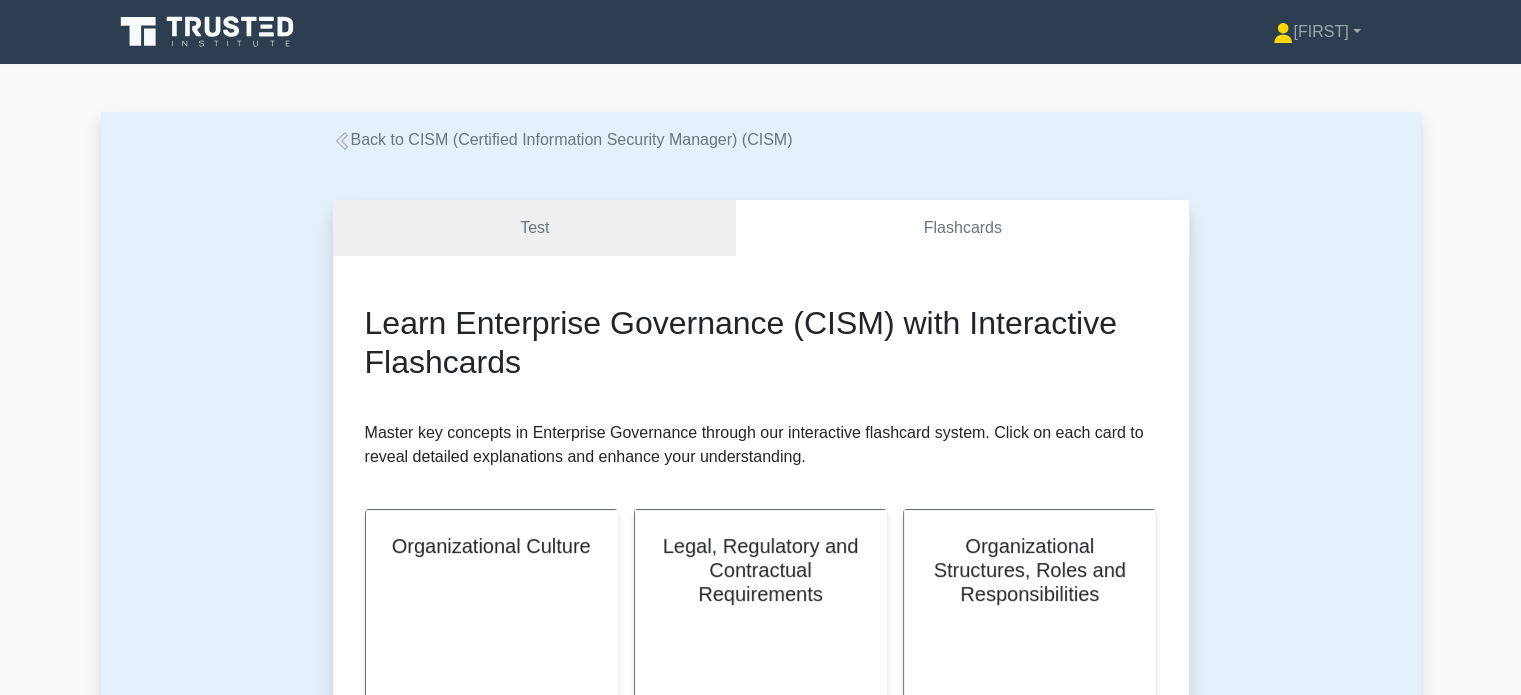 click 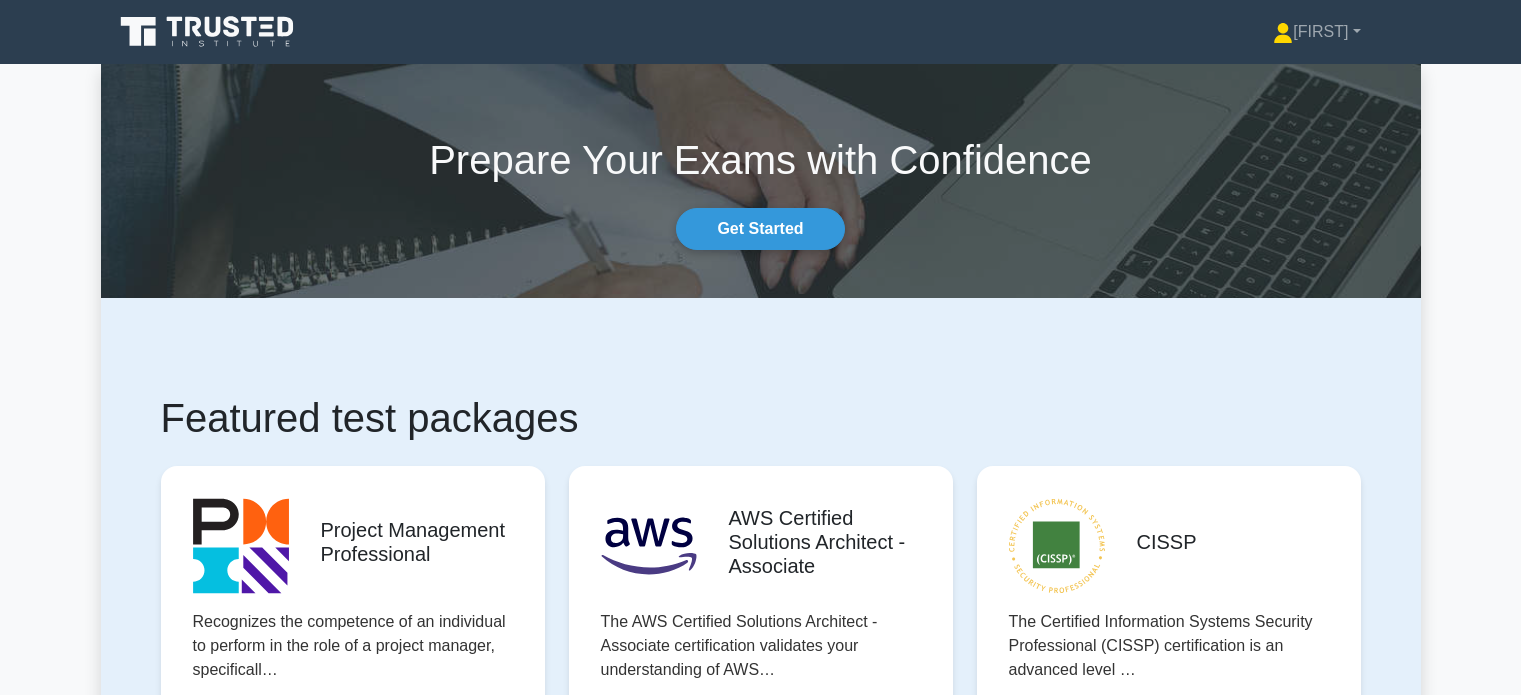 scroll, scrollTop: 0, scrollLeft: 0, axis: both 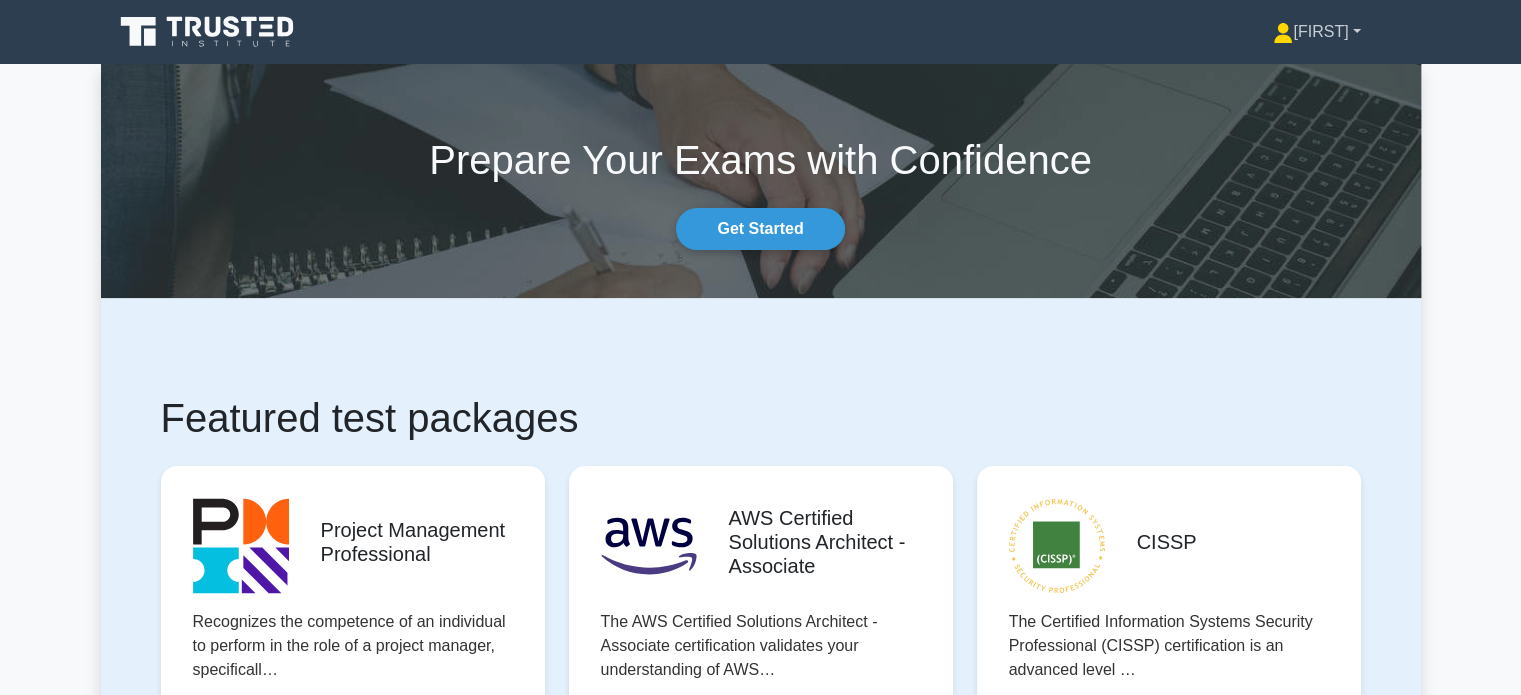 click on "[FIRST]" at bounding box center [1316, 32] 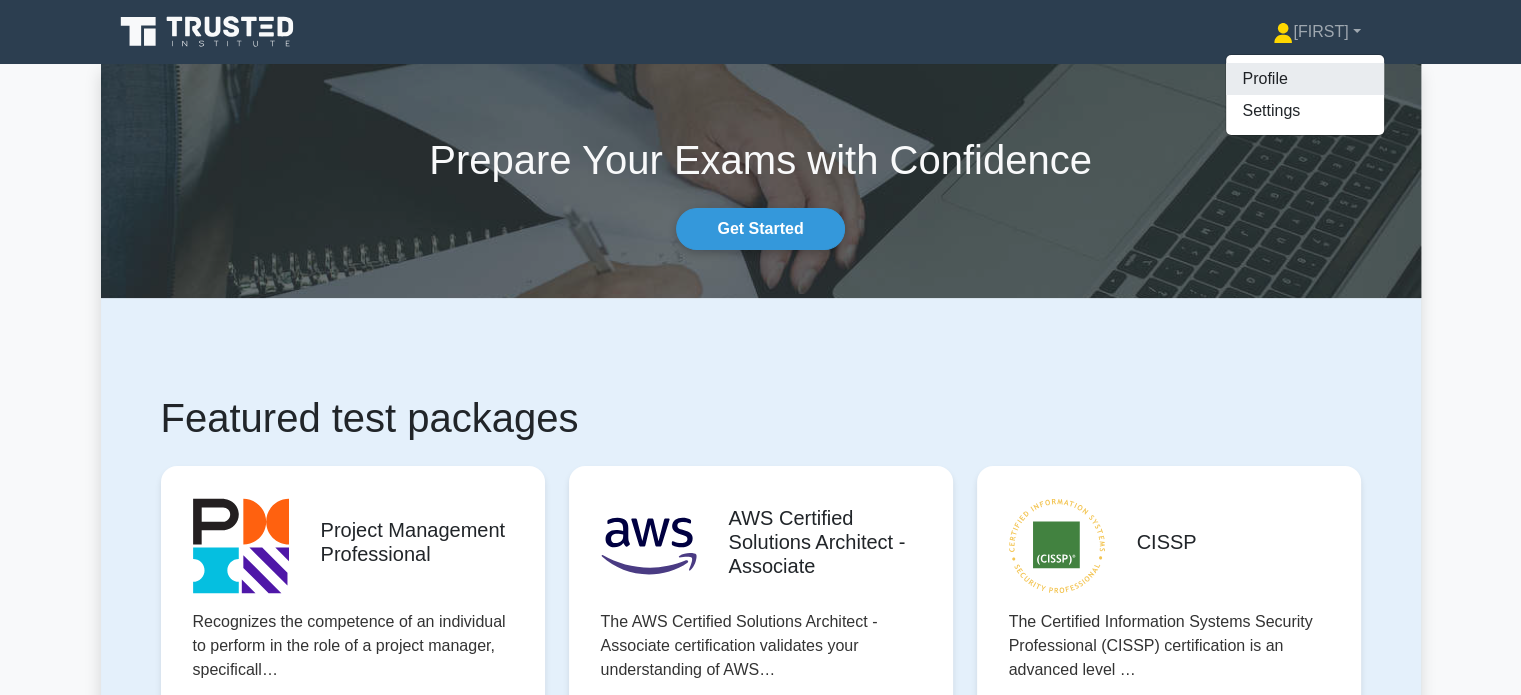 click on "Profile" at bounding box center [1305, 79] 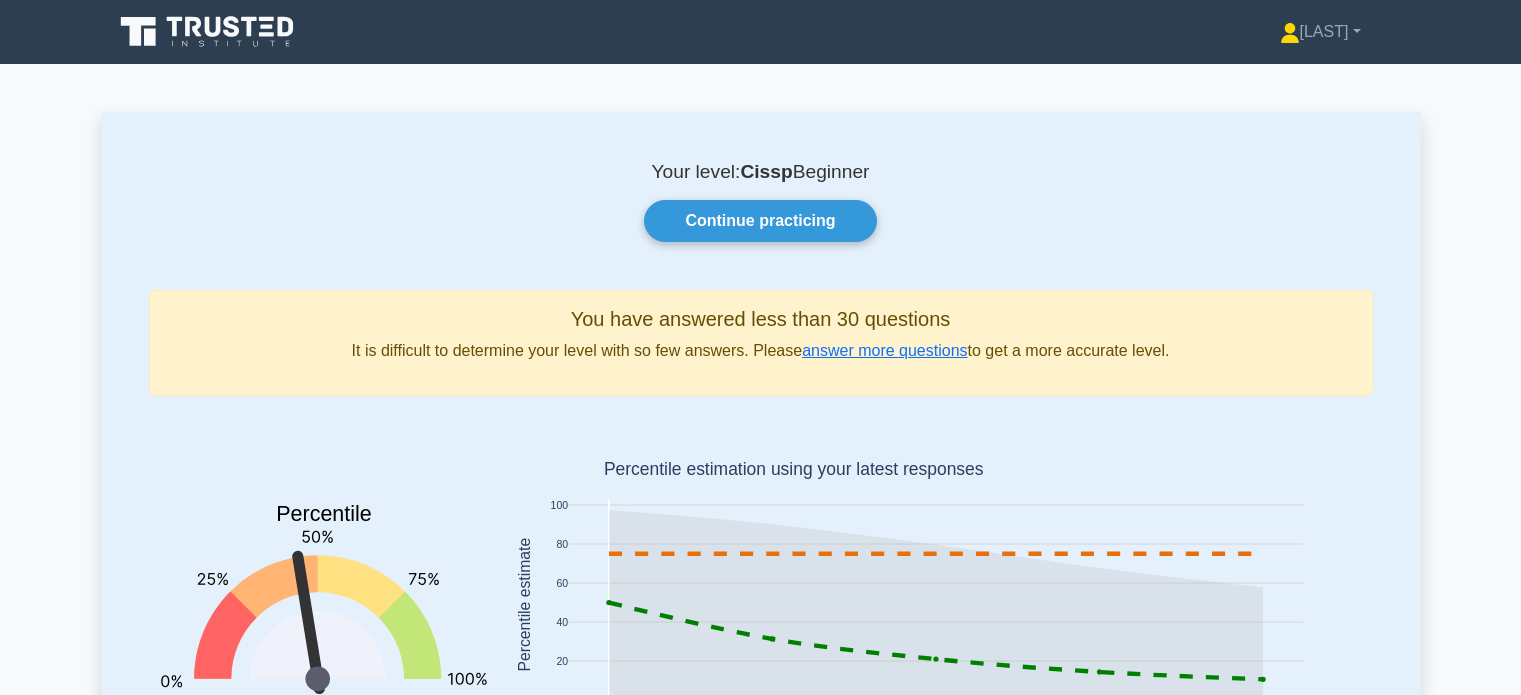scroll, scrollTop: 0, scrollLeft: 0, axis: both 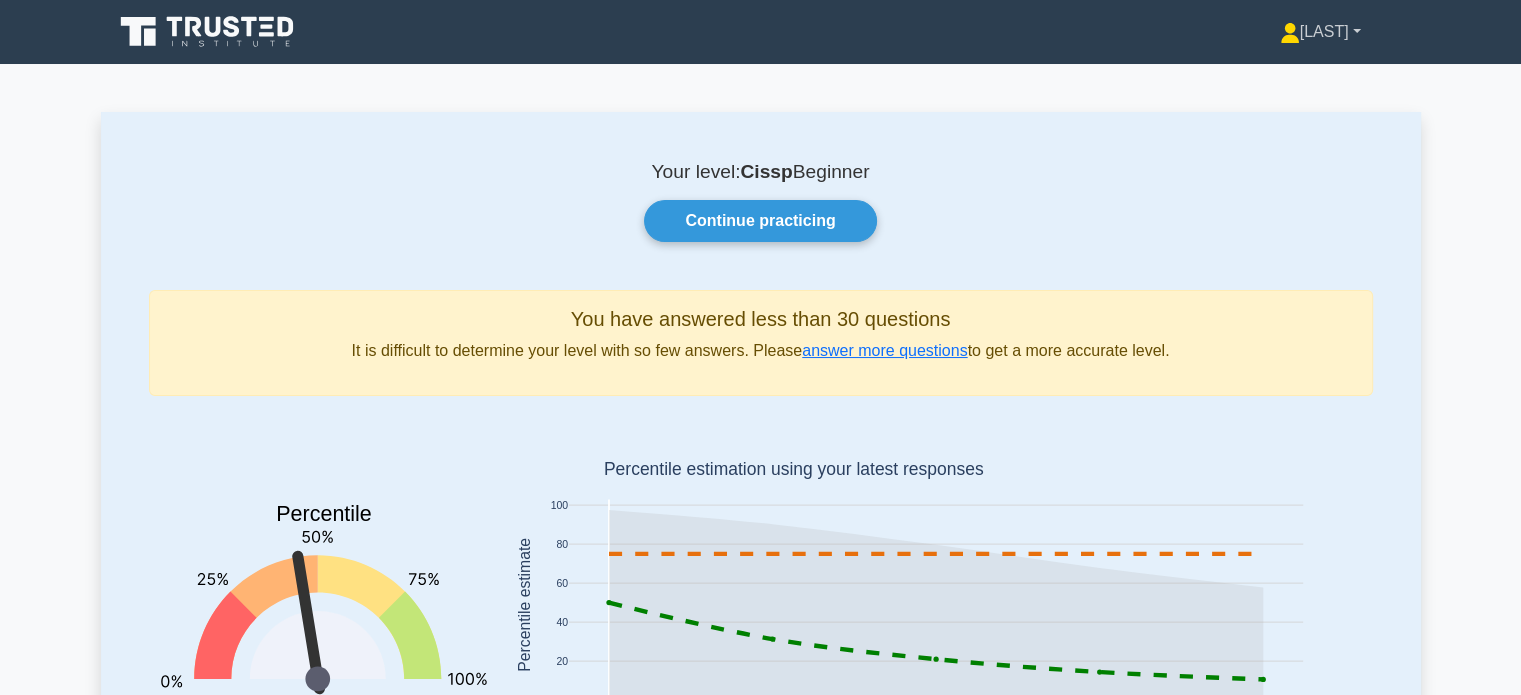 click on "[FIRST]" at bounding box center [1320, 32] 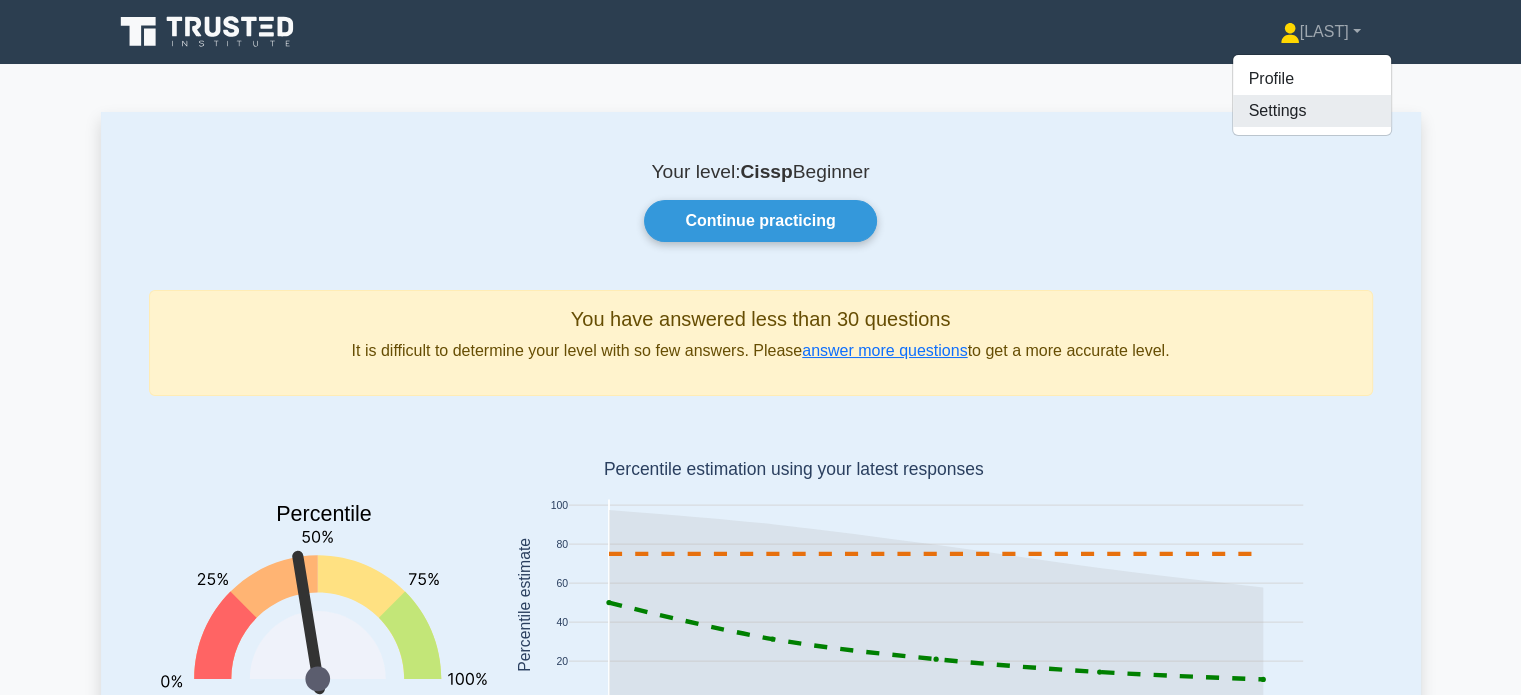 click on "Settings" at bounding box center [1312, 111] 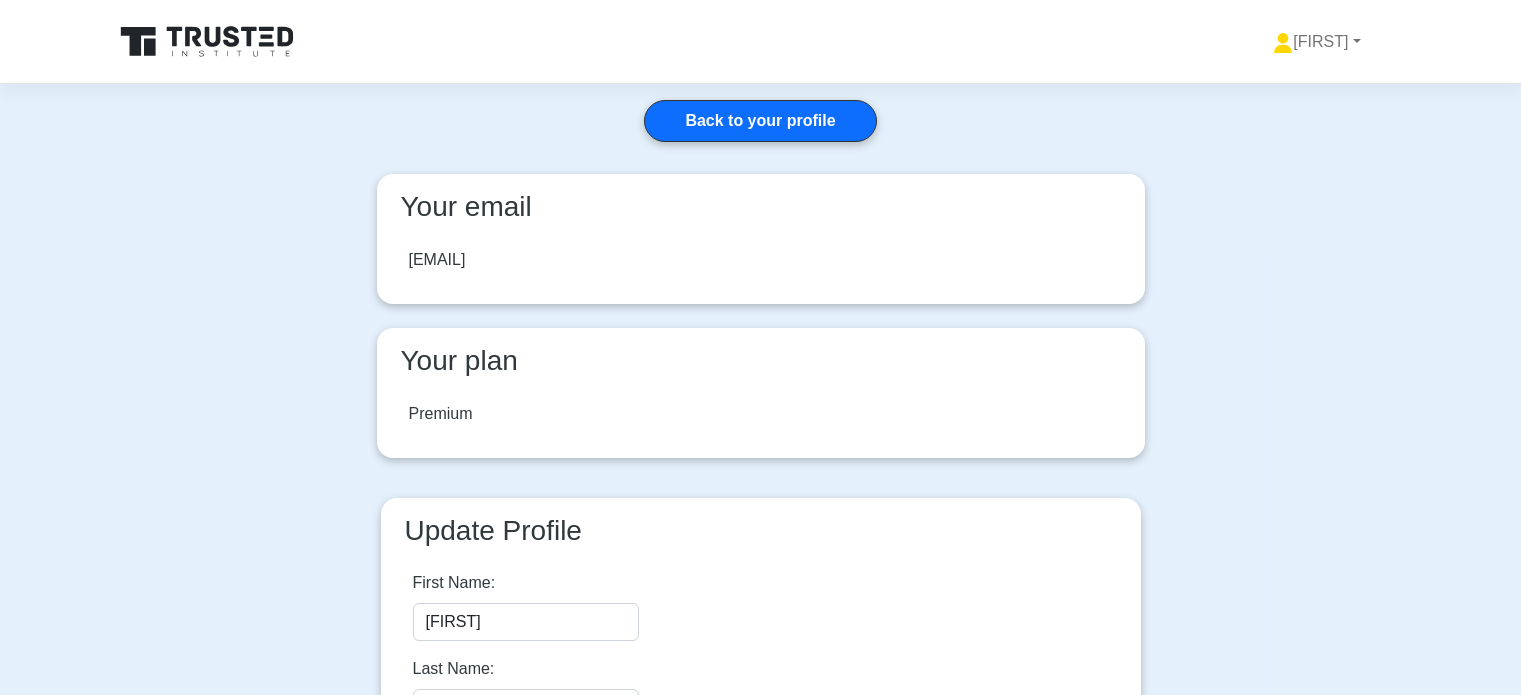 scroll, scrollTop: 0, scrollLeft: 0, axis: both 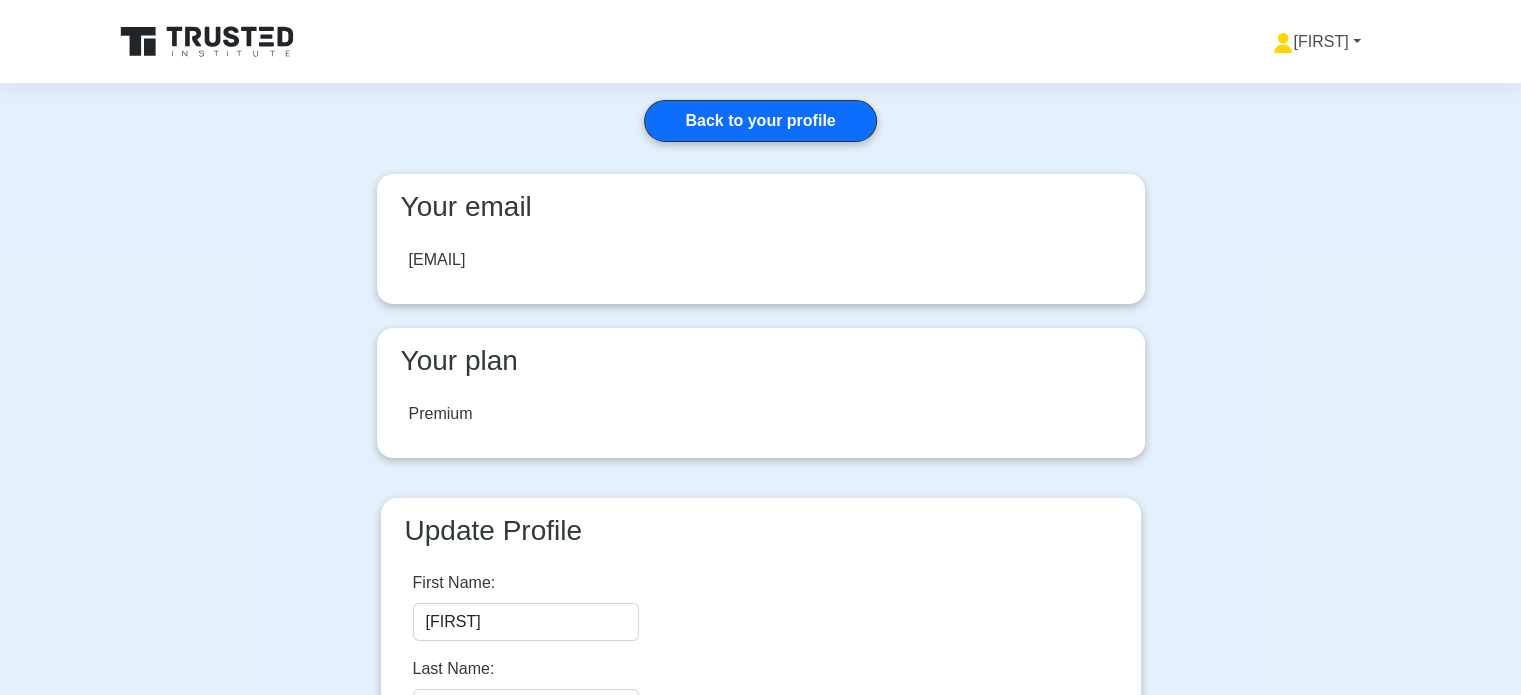 click on "[FIRST]" at bounding box center (1316, 42) 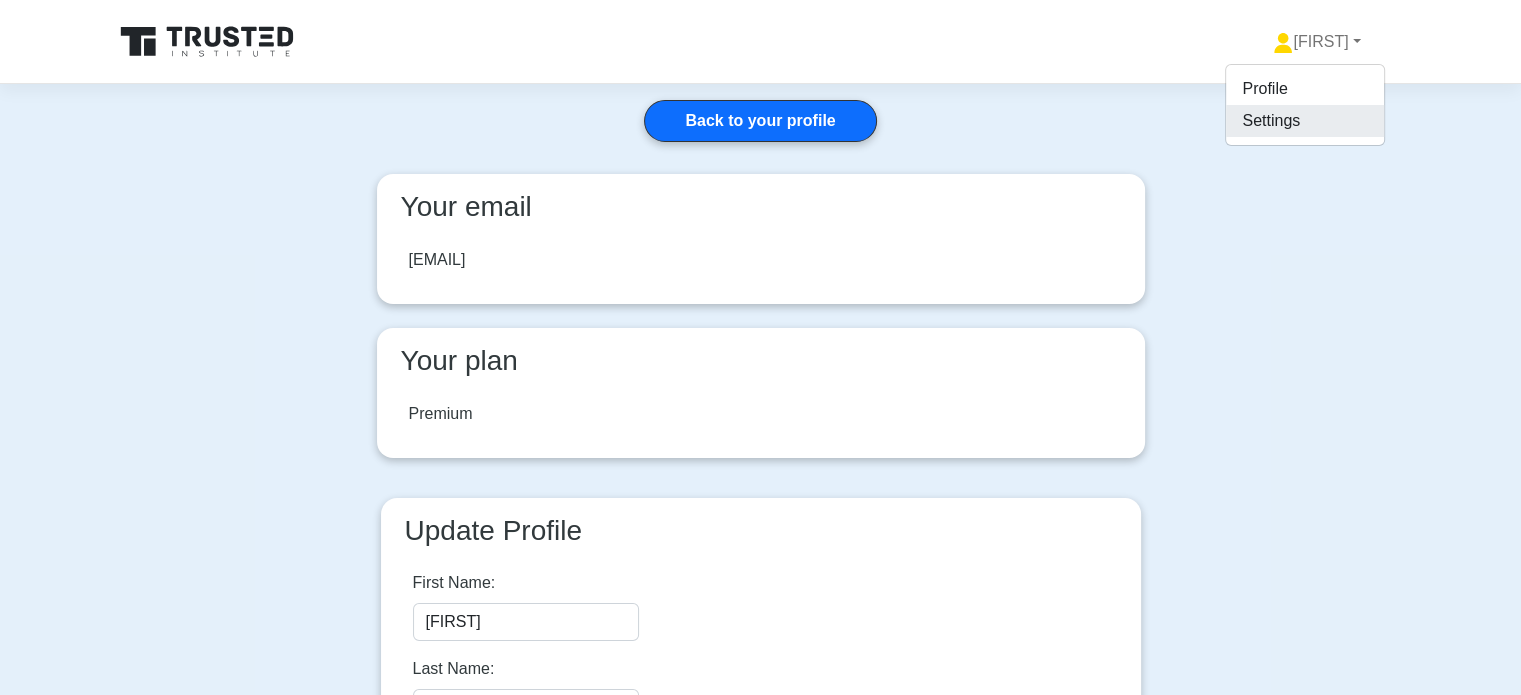 click on "Settings" at bounding box center (1305, 121) 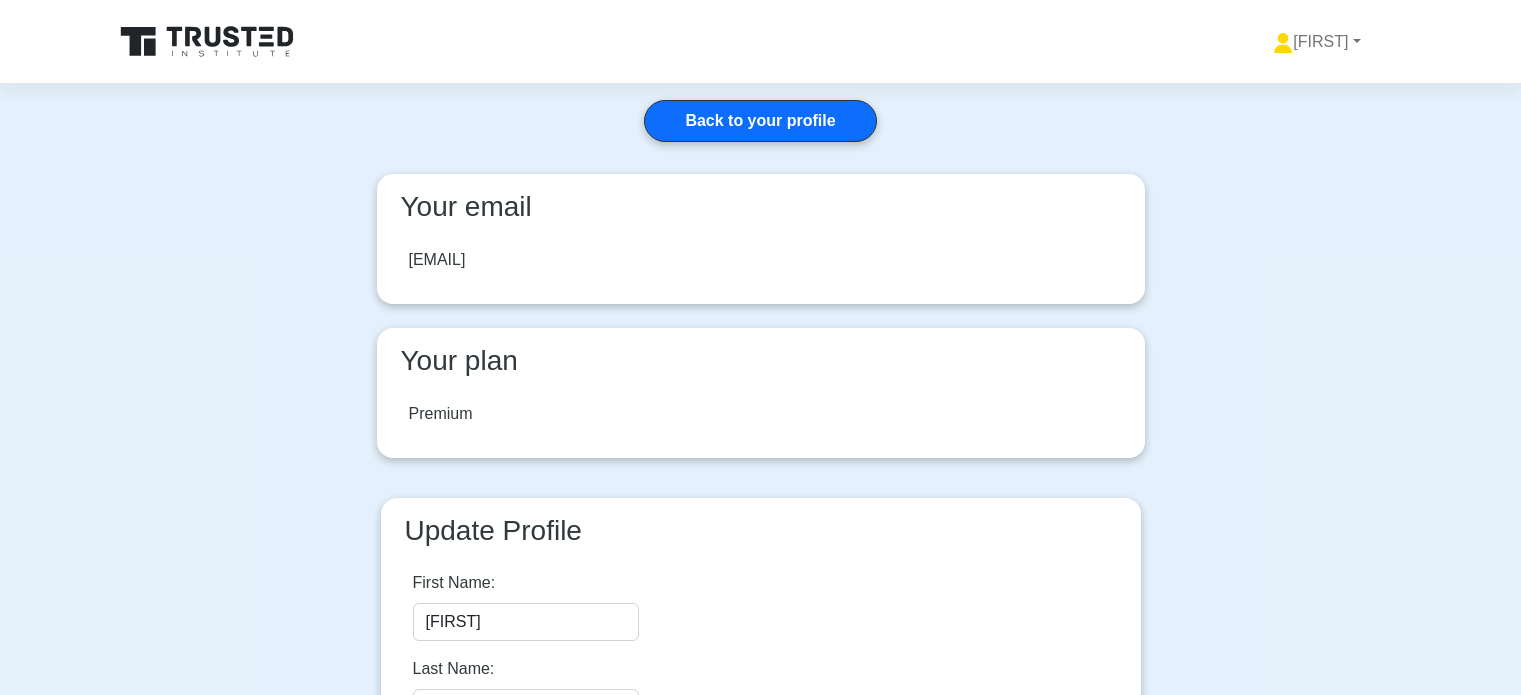 scroll, scrollTop: 429, scrollLeft: 0, axis: vertical 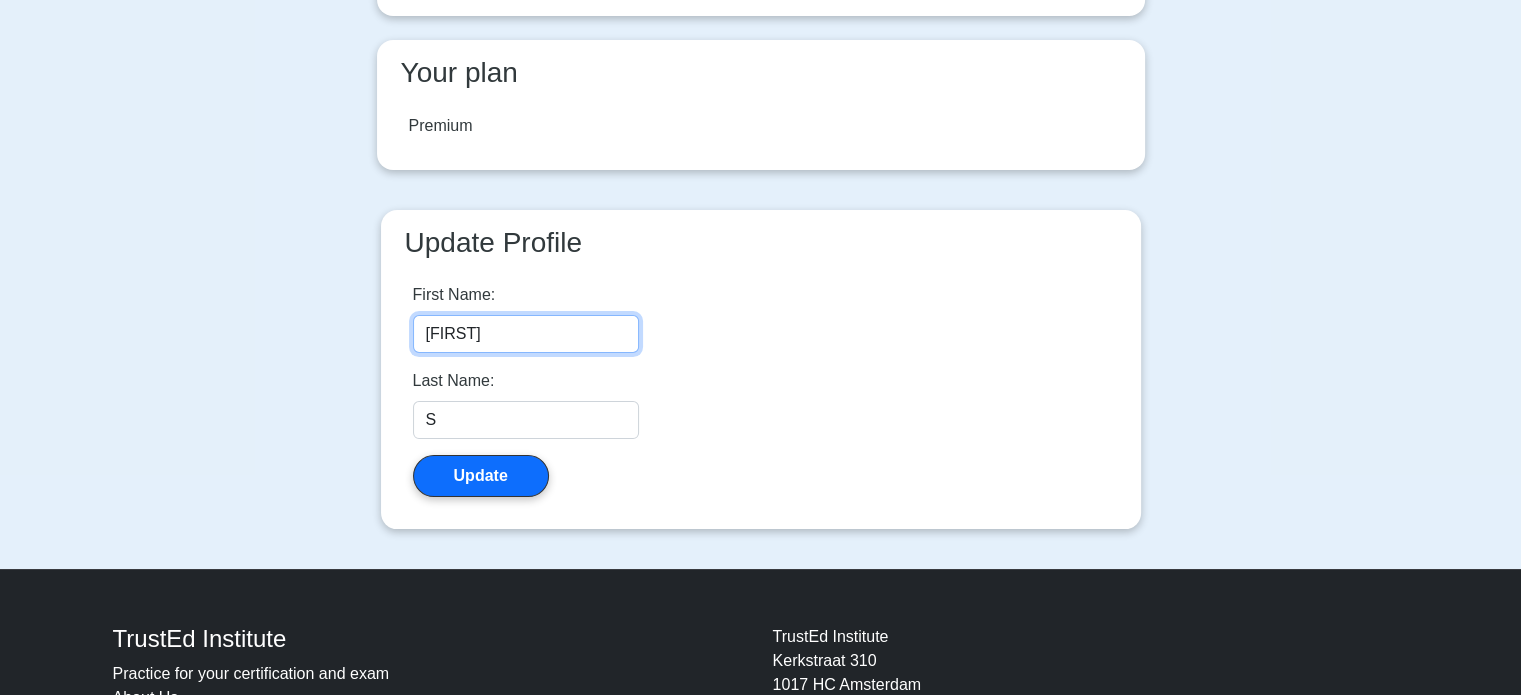 drag, startPoint x: 535, startPoint y: 338, endPoint x: 399, endPoint y: 333, distance: 136.09187 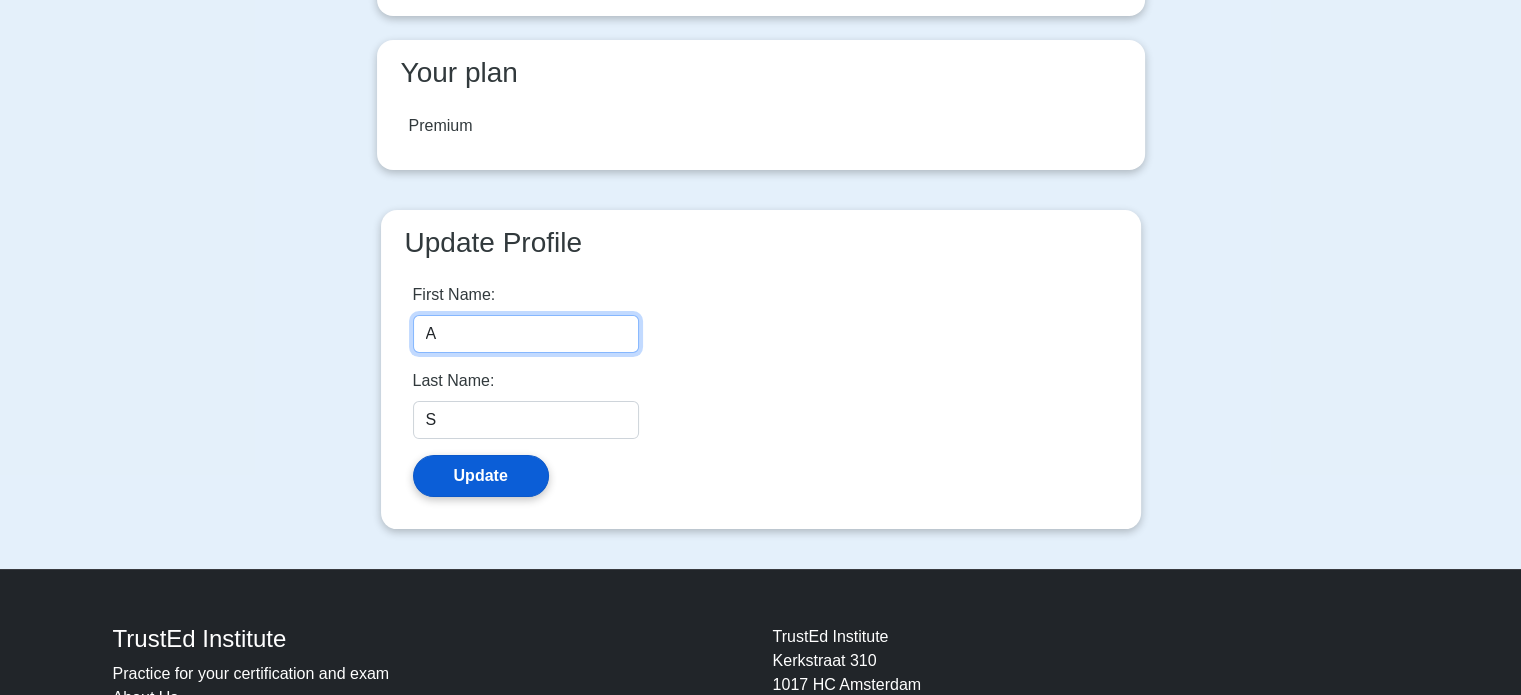 type on "A" 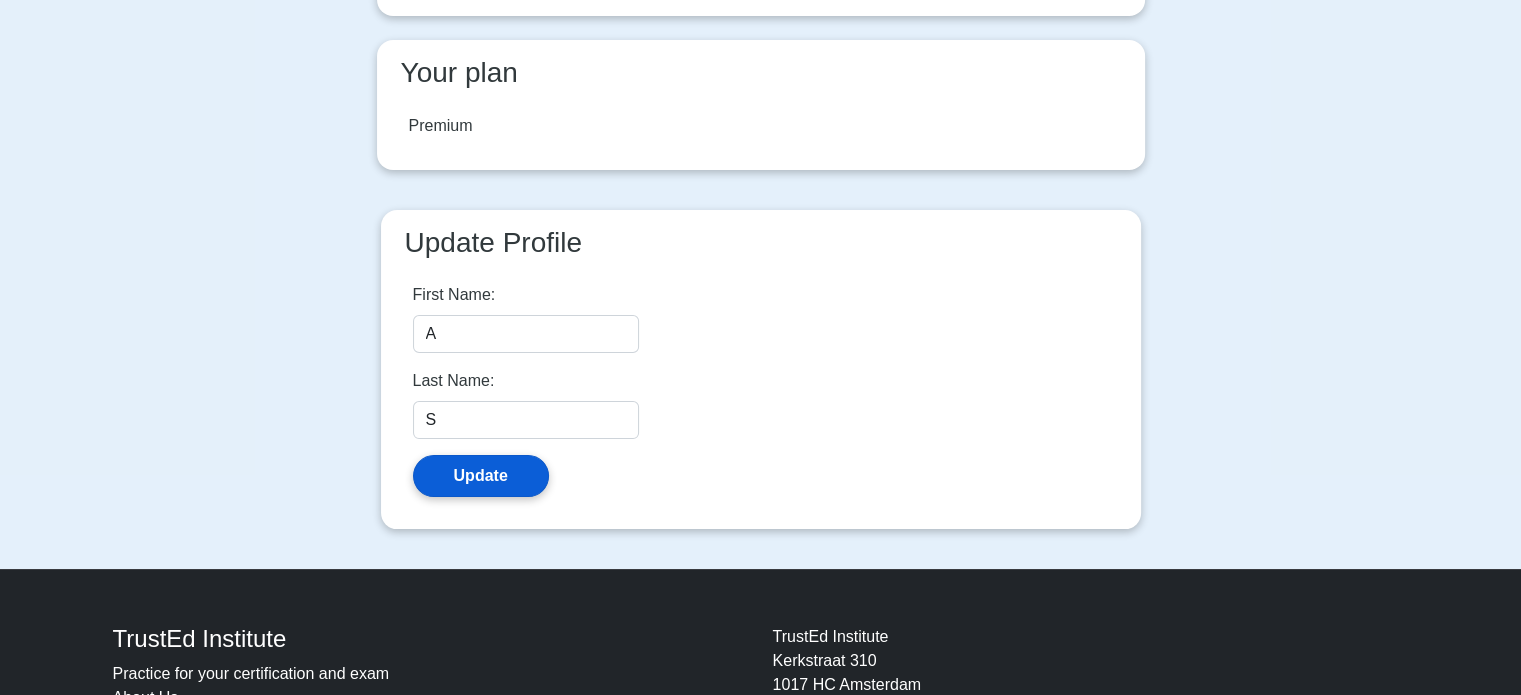 click on "Update" at bounding box center [481, 476] 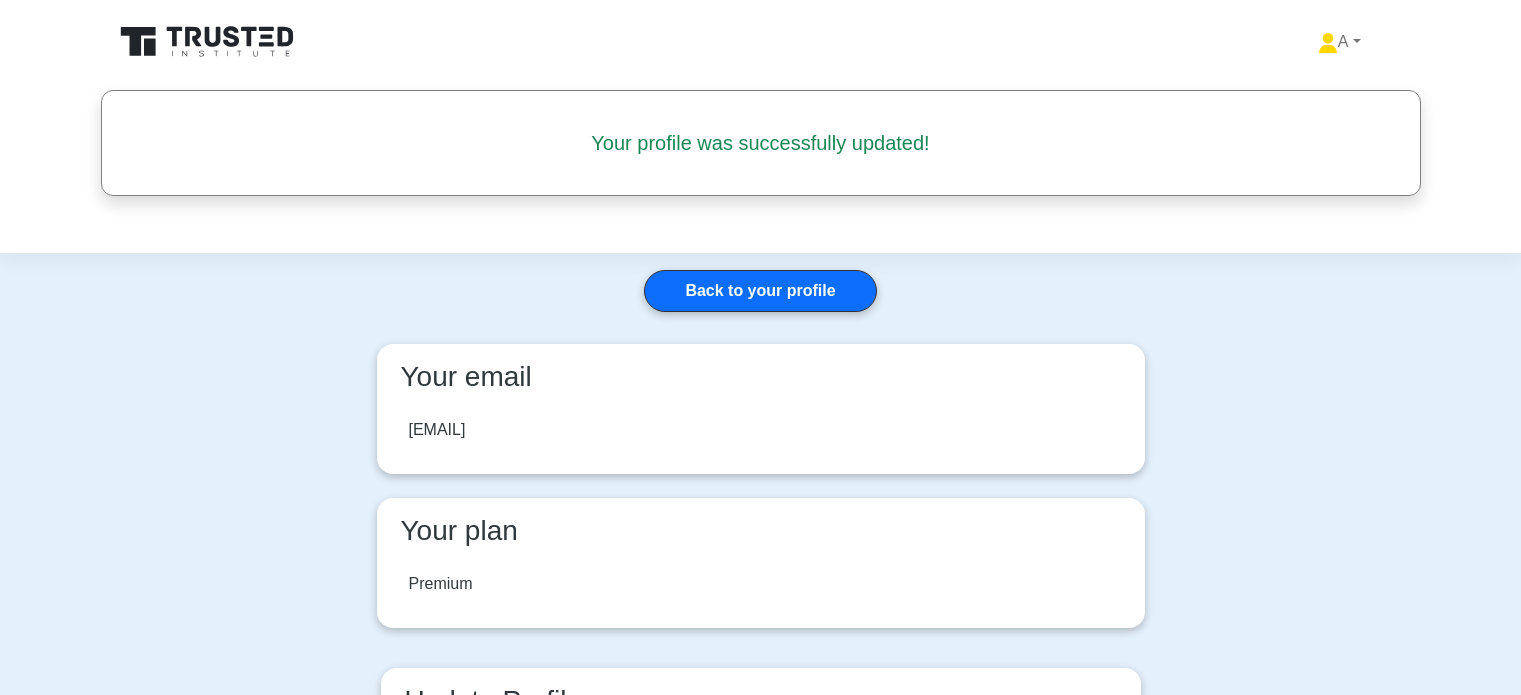 scroll, scrollTop: 0, scrollLeft: 0, axis: both 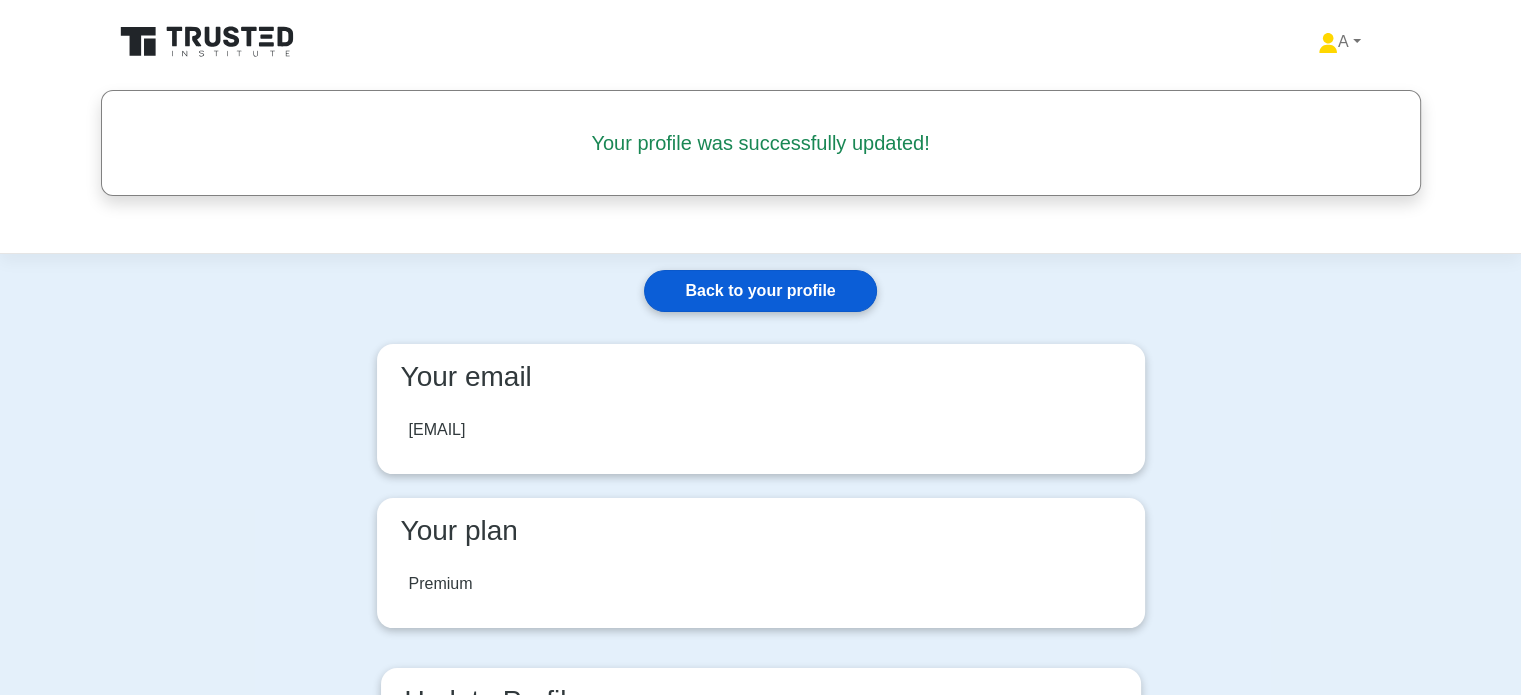 click on "Back to your profile" at bounding box center [760, 291] 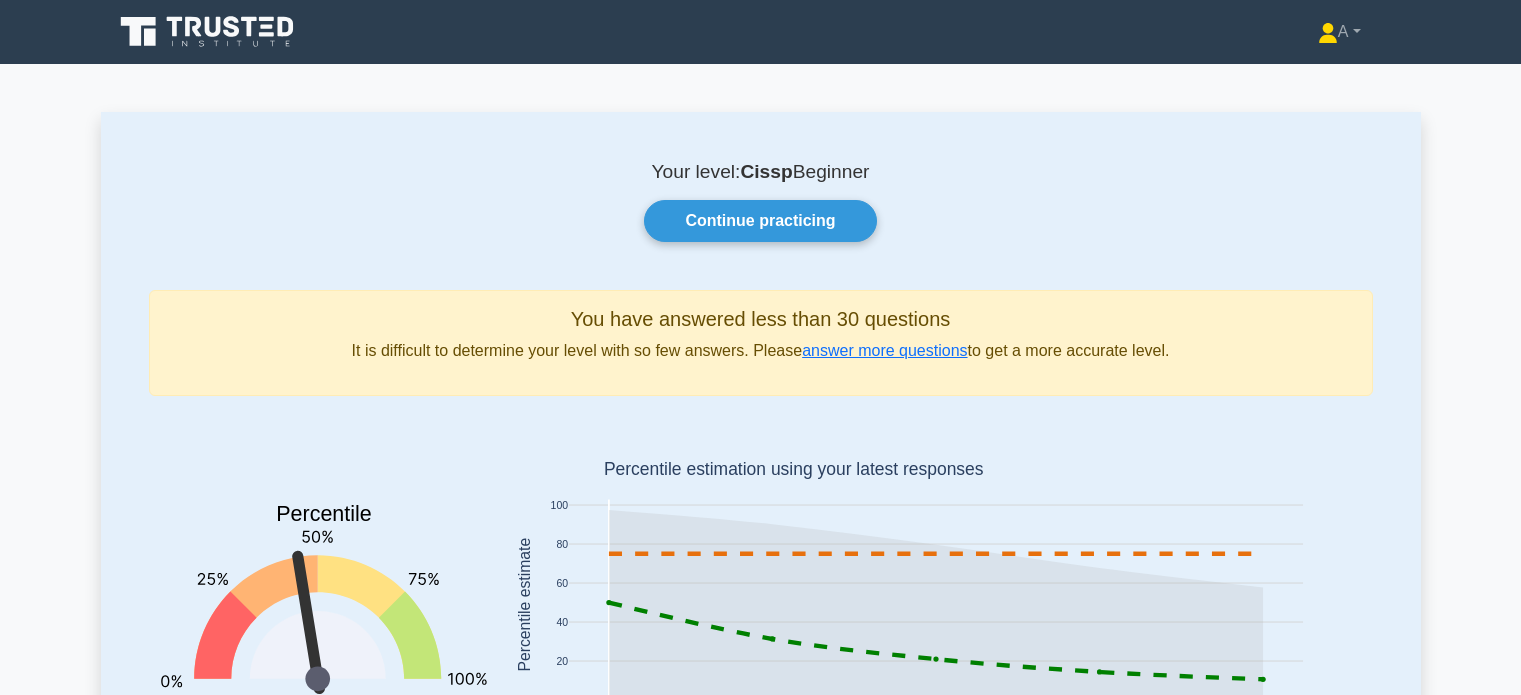 scroll, scrollTop: 0, scrollLeft: 0, axis: both 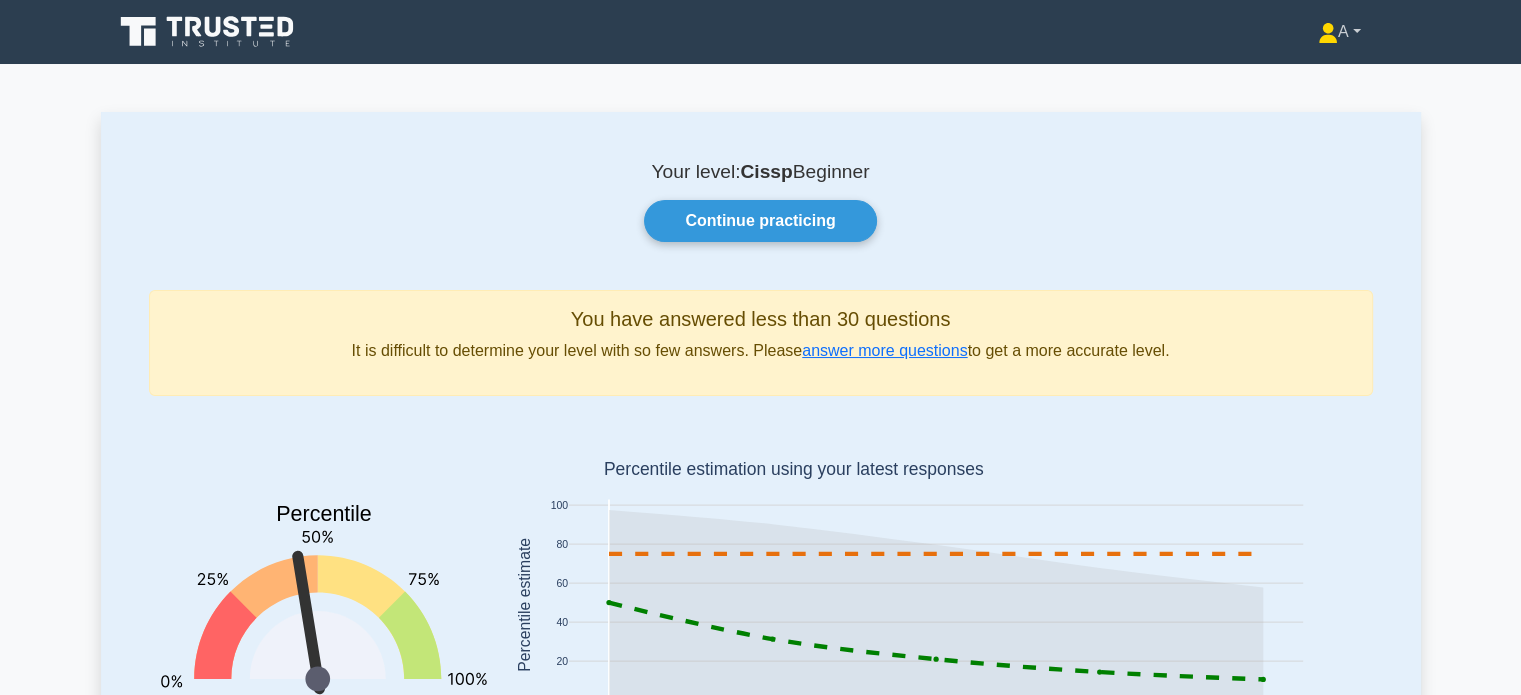 click on "A" at bounding box center (1339, 32) 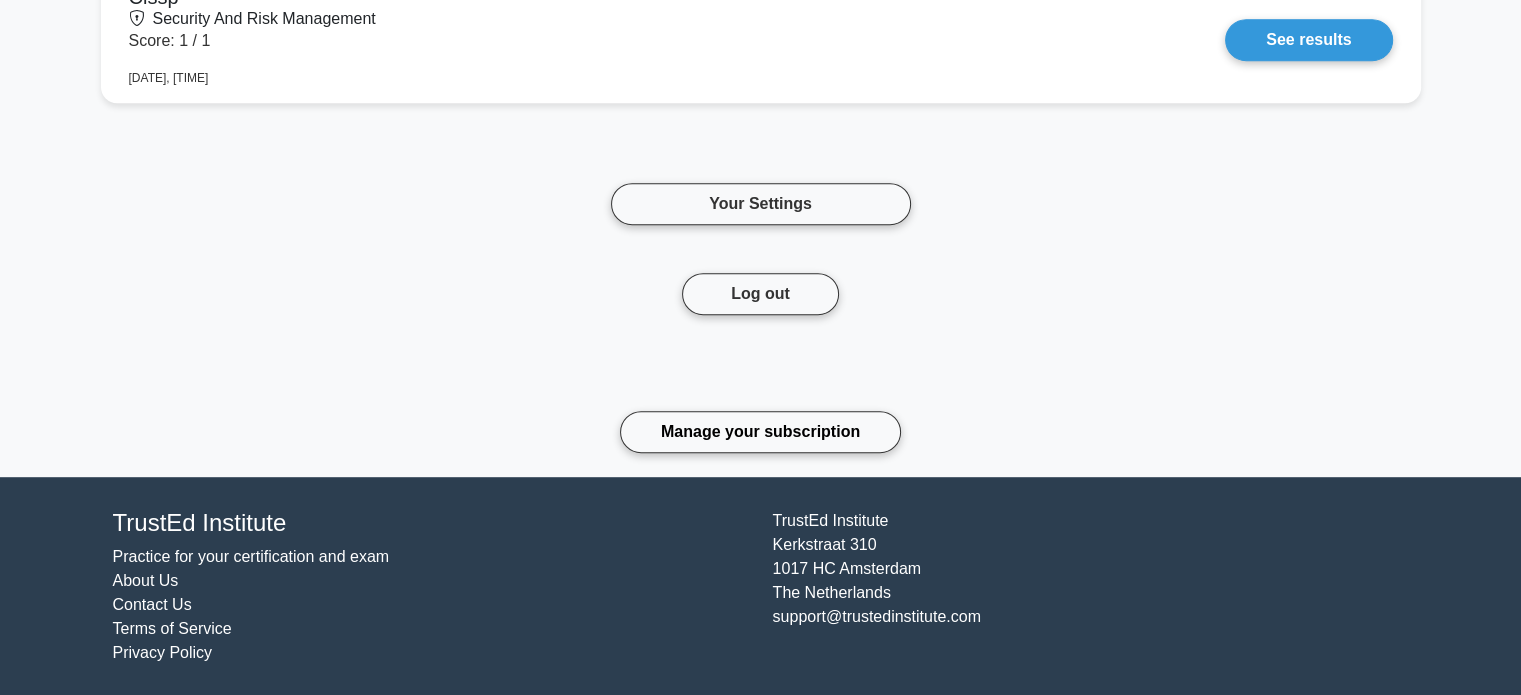 scroll, scrollTop: 1075, scrollLeft: 0, axis: vertical 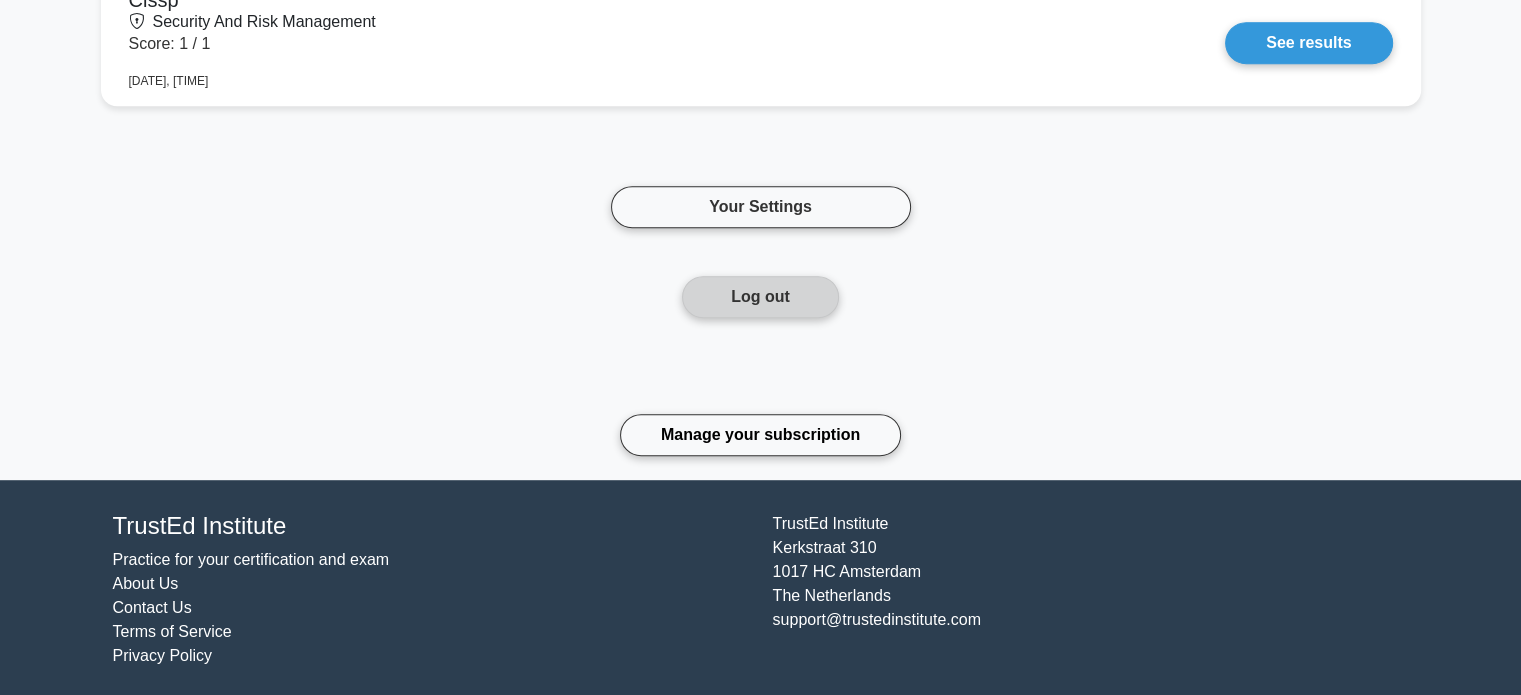 click on "Log out" at bounding box center [760, 297] 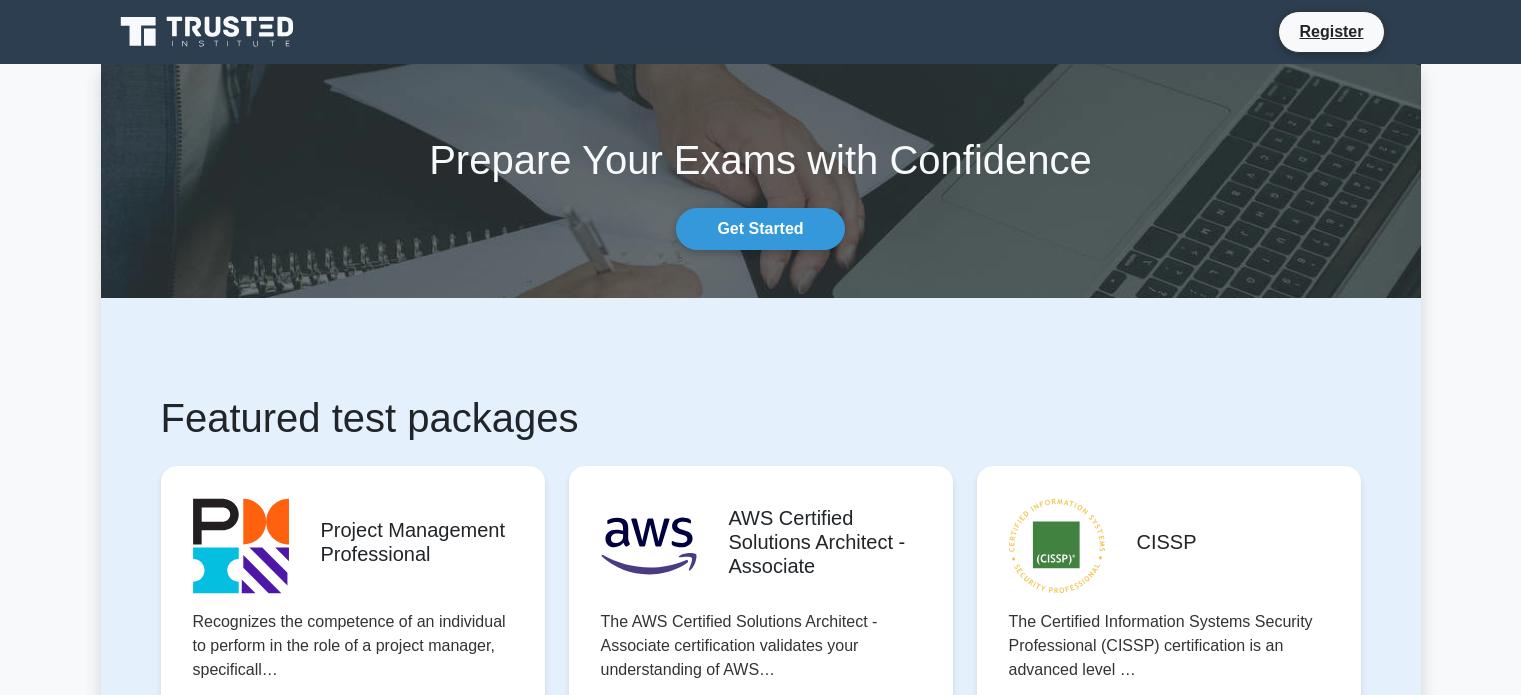 scroll, scrollTop: 0, scrollLeft: 0, axis: both 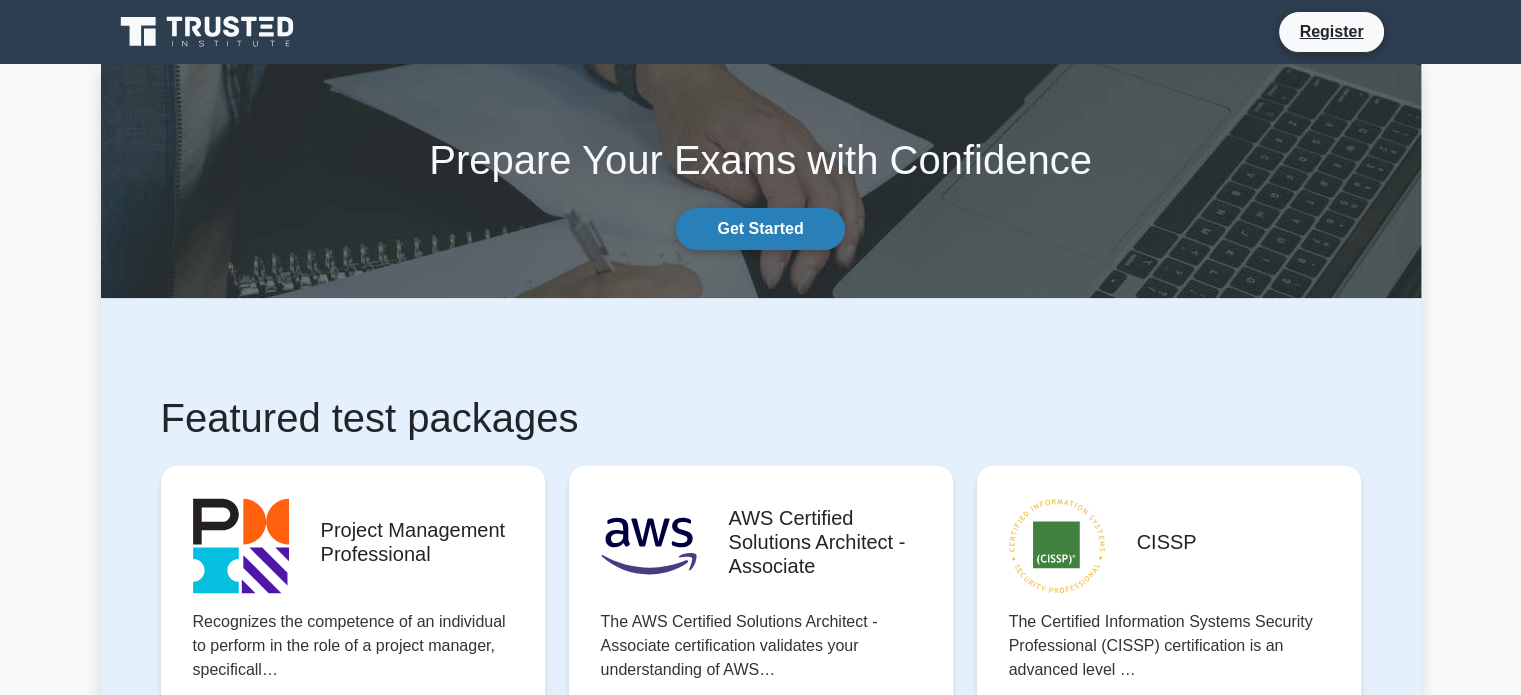 click on "Get Started" at bounding box center (760, 229) 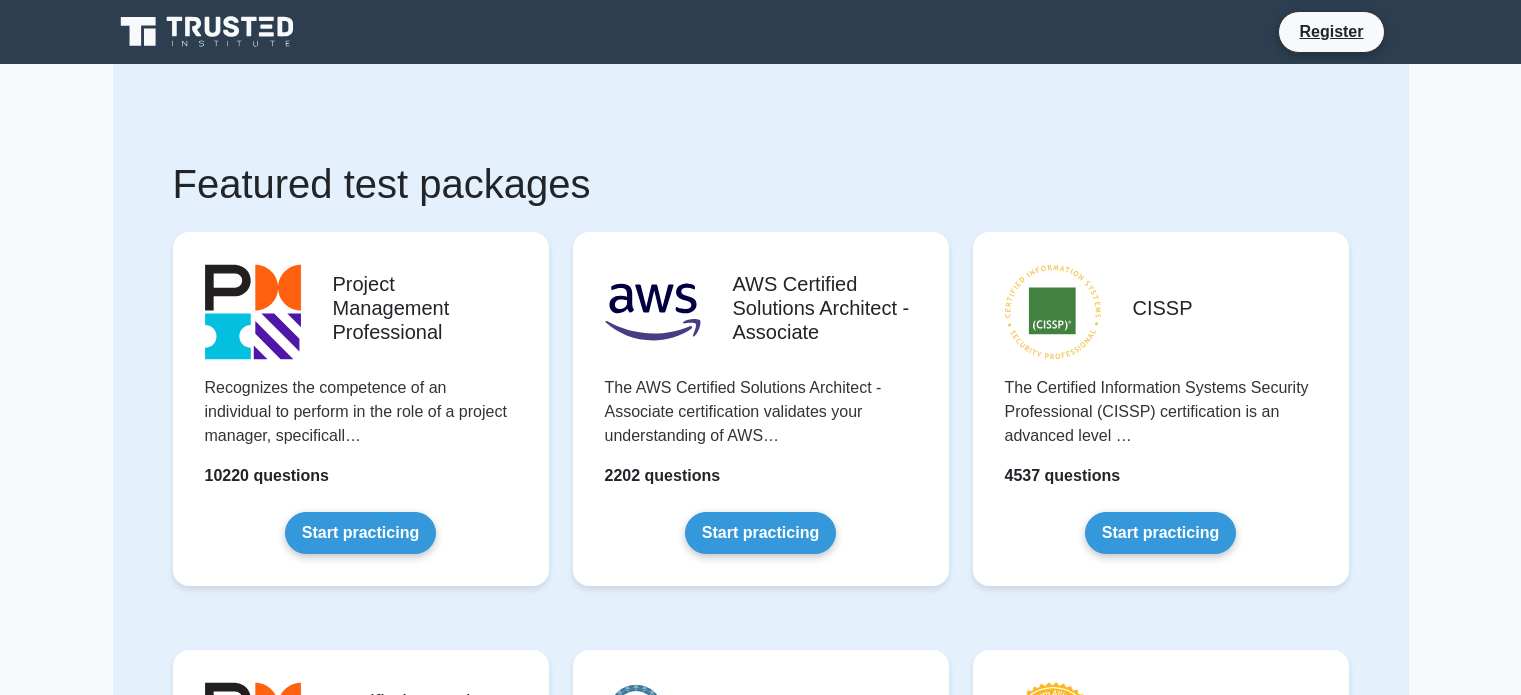 scroll, scrollTop: 0, scrollLeft: 0, axis: both 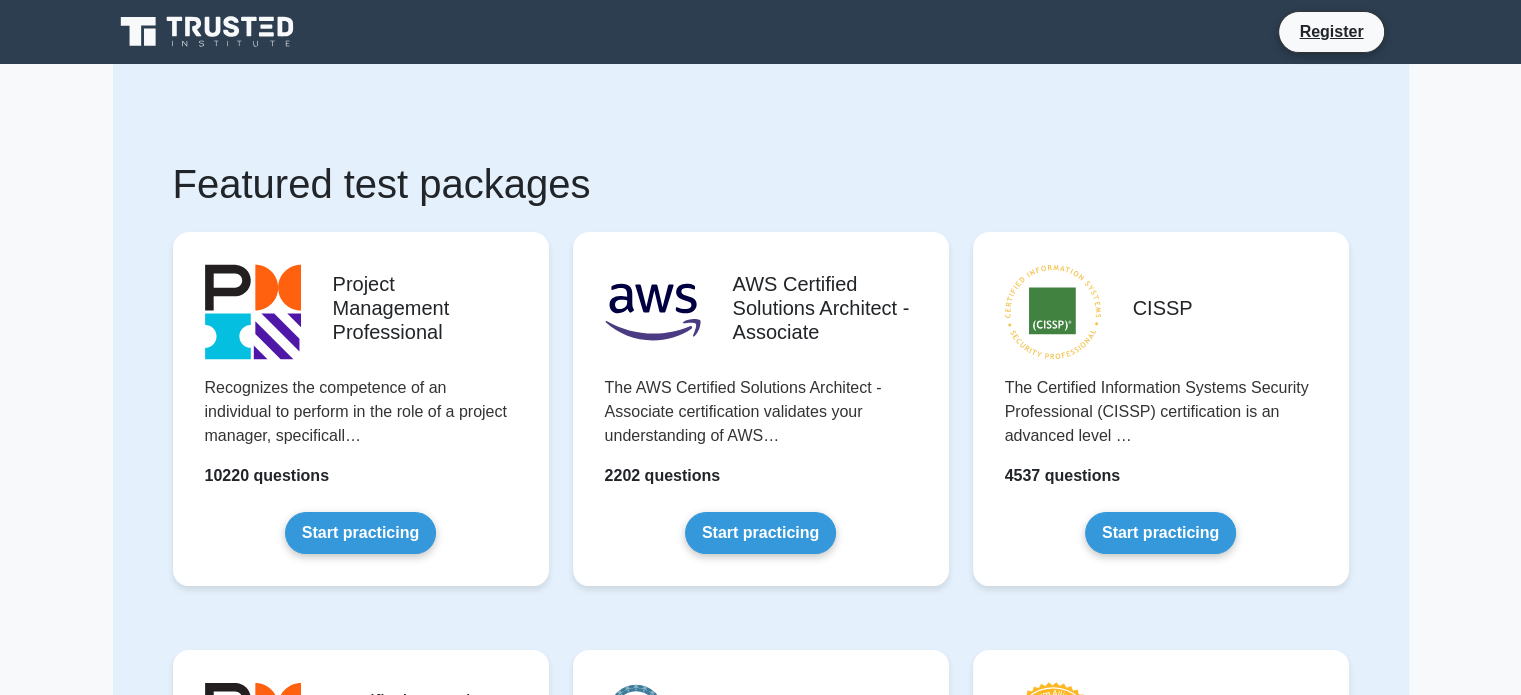 click 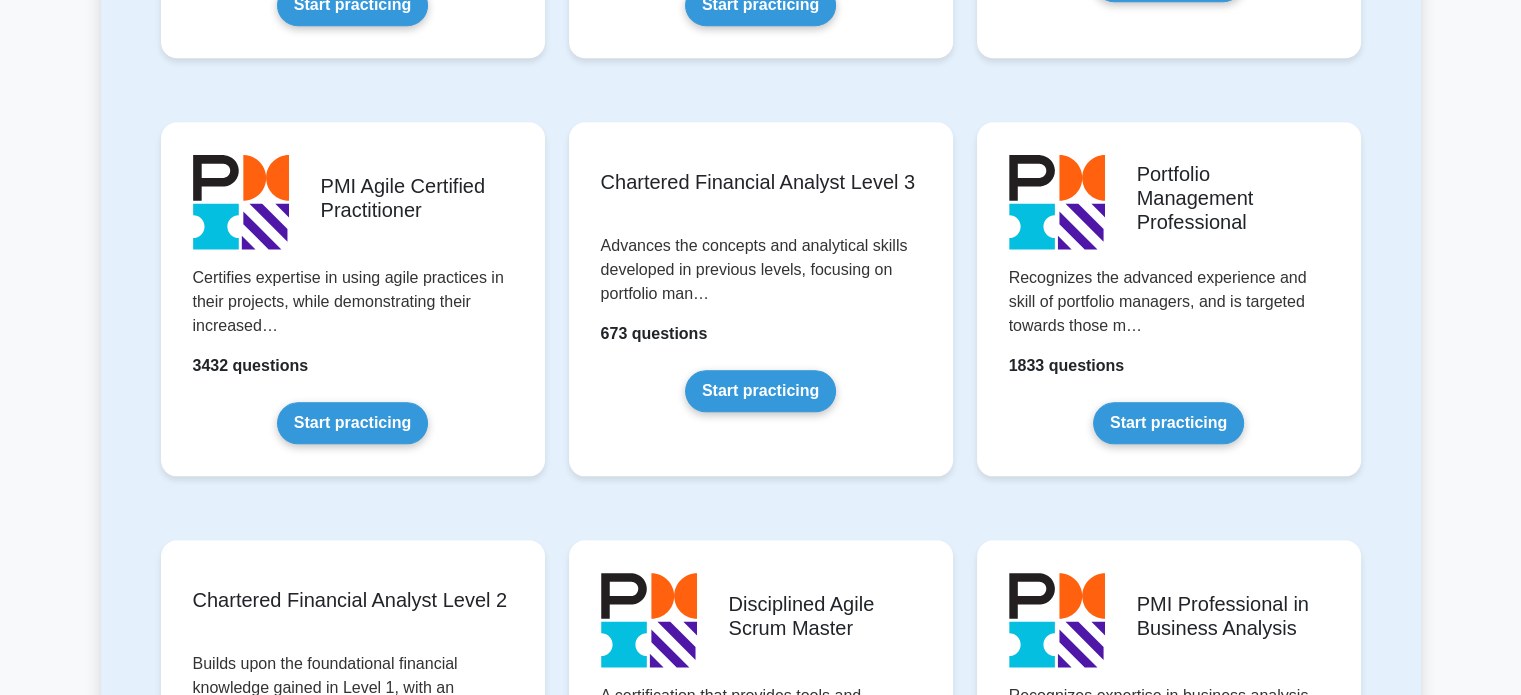scroll, scrollTop: 2744, scrollLeft: 0, axis: vertical 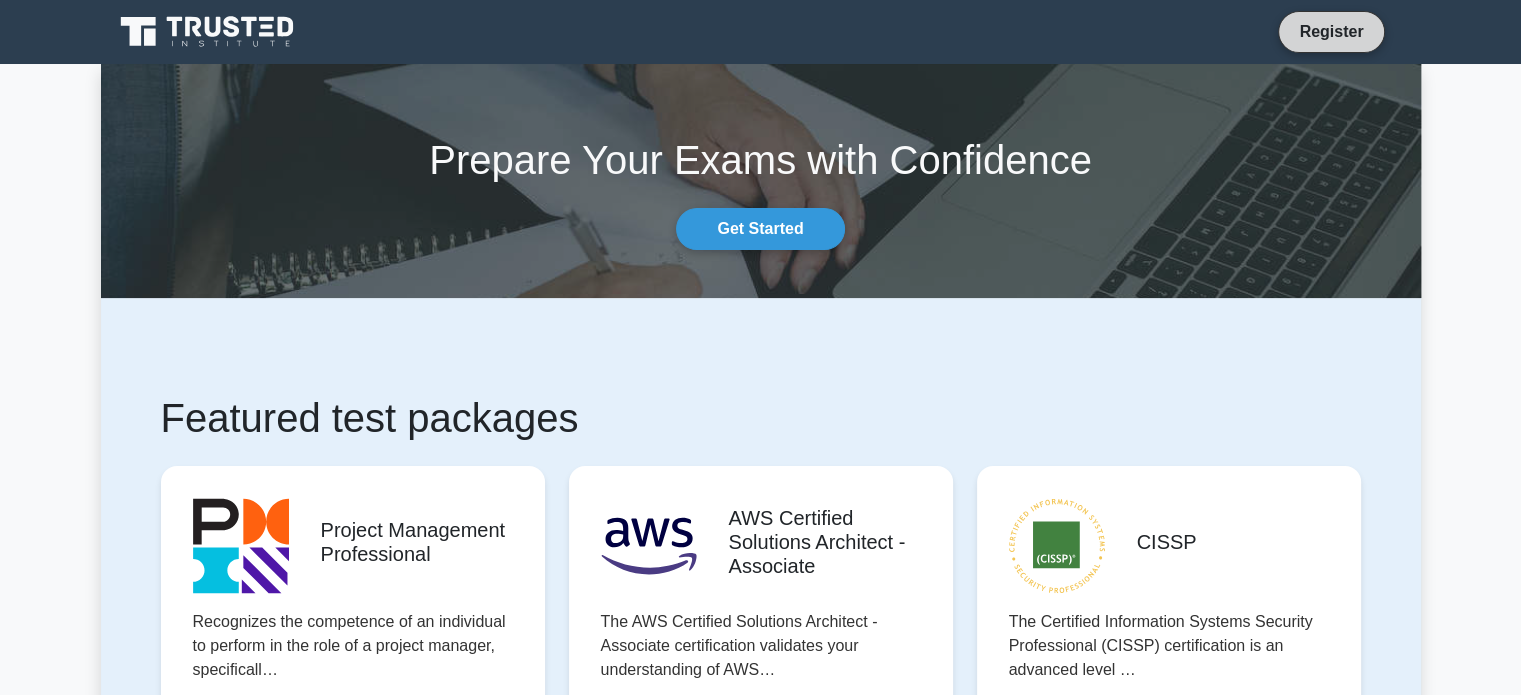 click on "Register" at bounding box center (1331, 31) 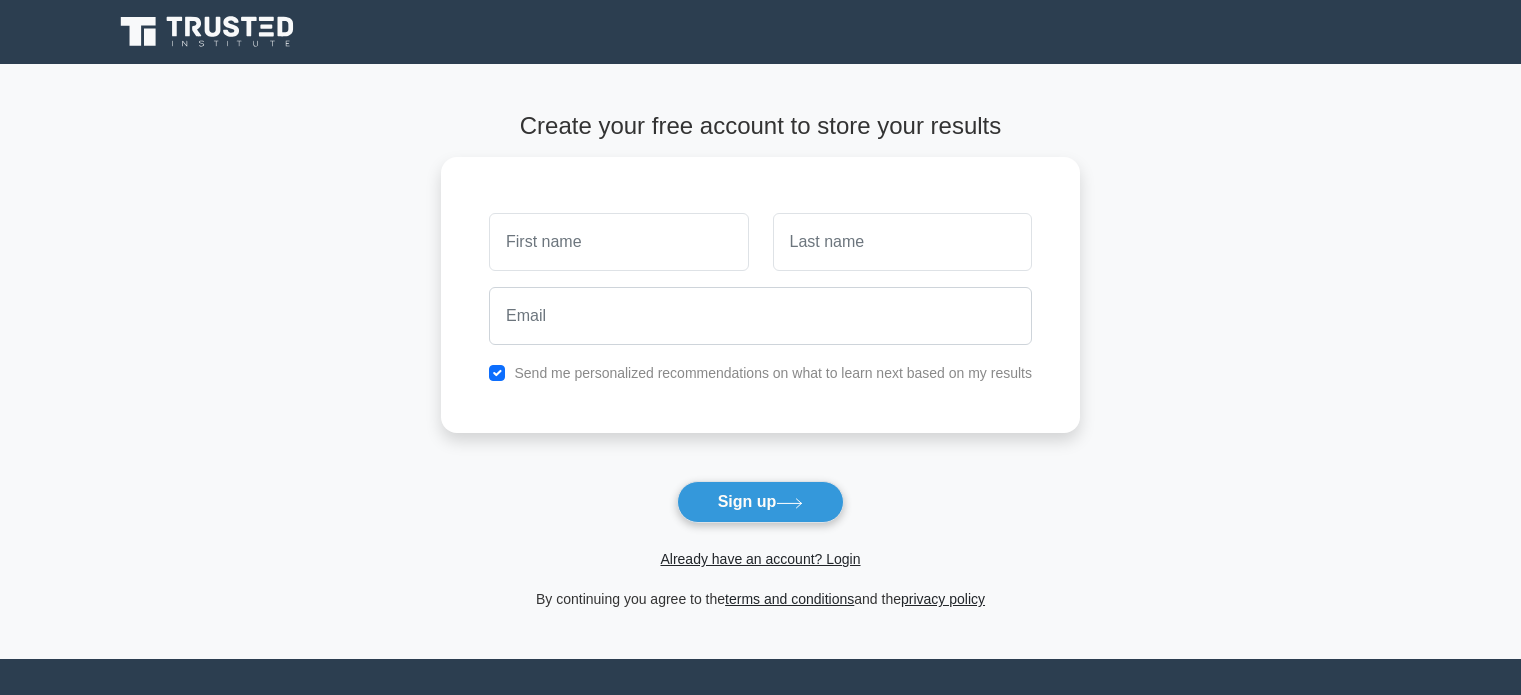 scroll, scrollTop: 0, scrollLeft: 0, axis: both 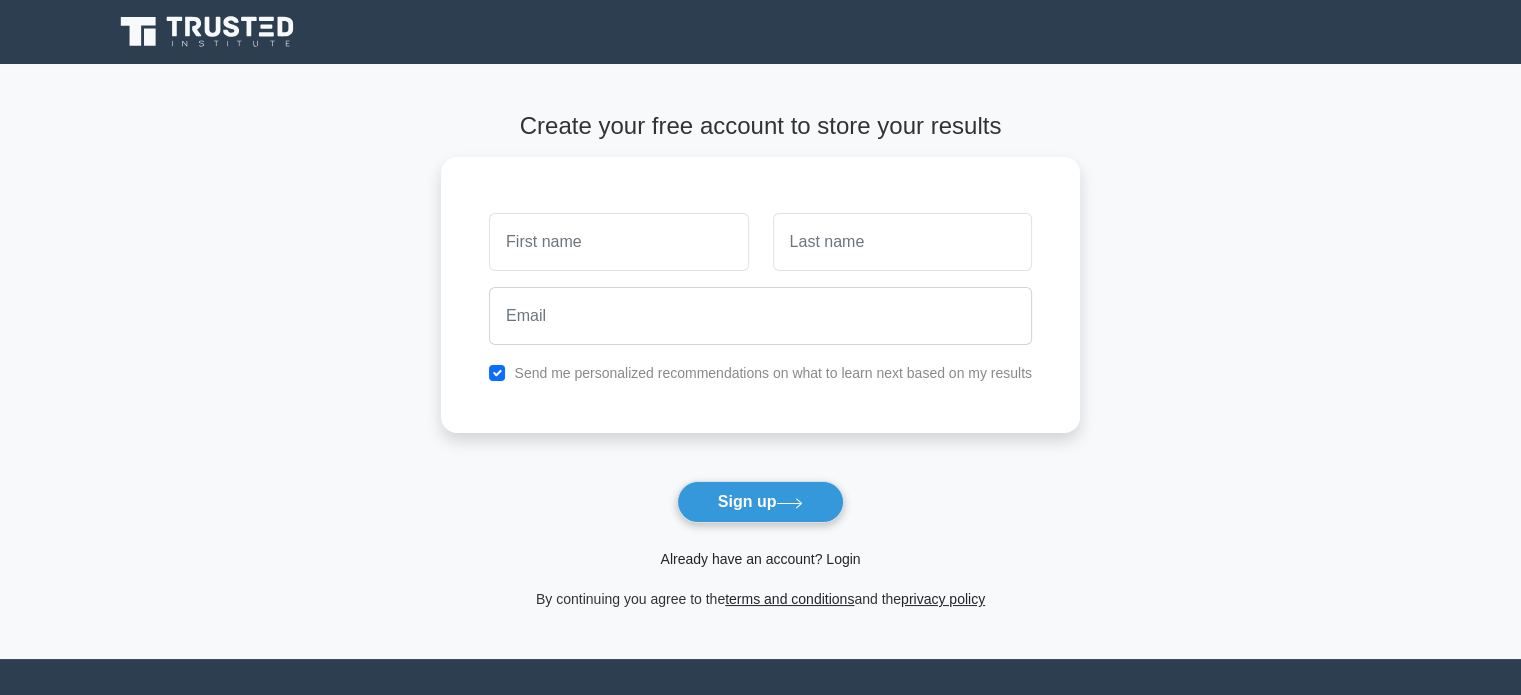 click on "Already have an account? Login" at bounding box center [760, 559] 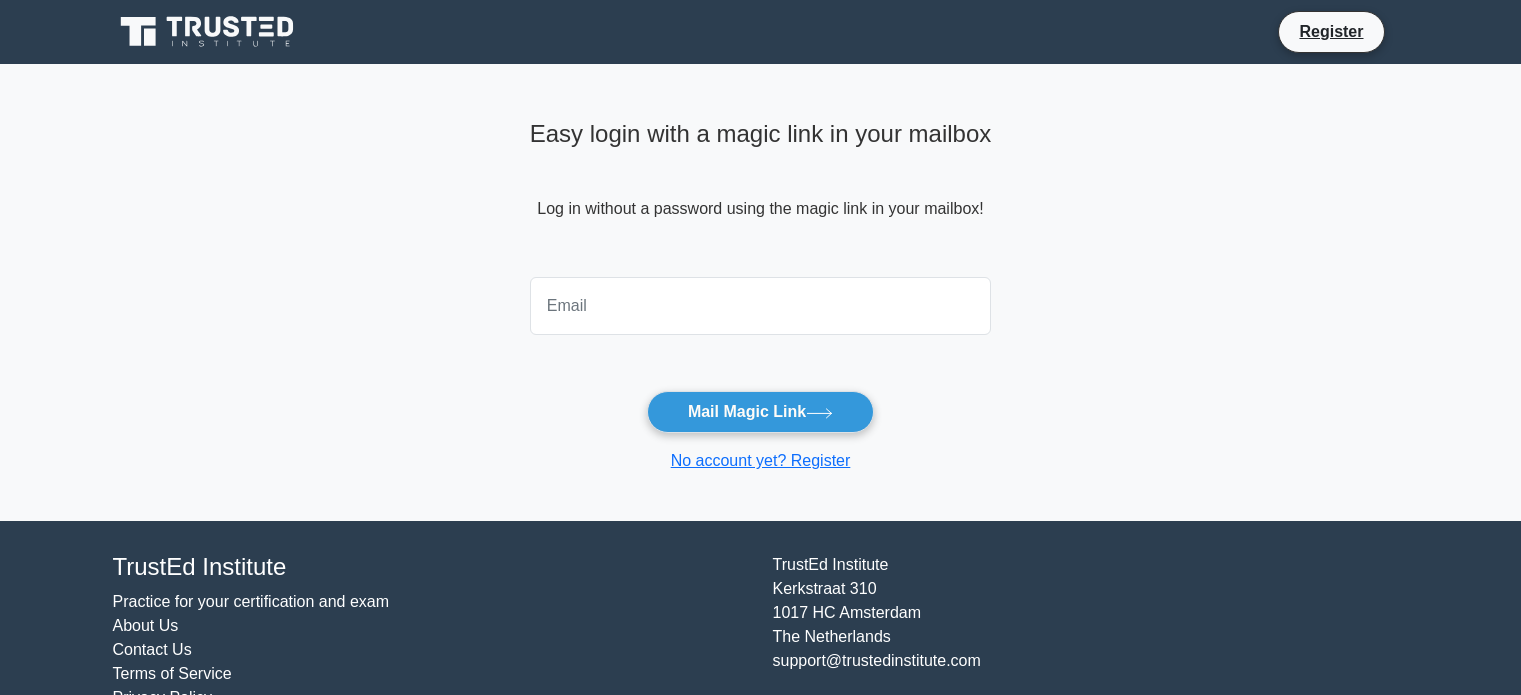 scroll, scrollTop: 0, scrollLeft: 0, axis: both 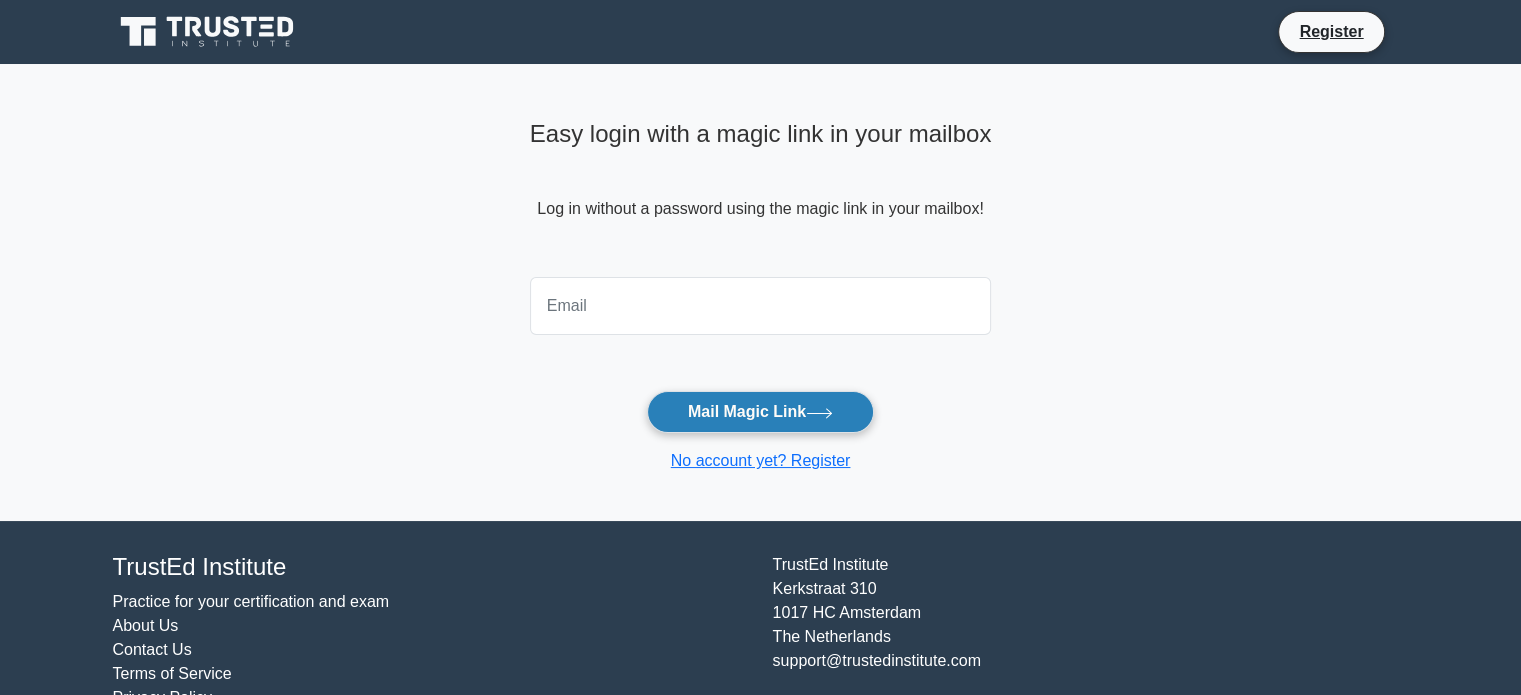 click on "Mail Magic Link" at bounding box center (760, 412) 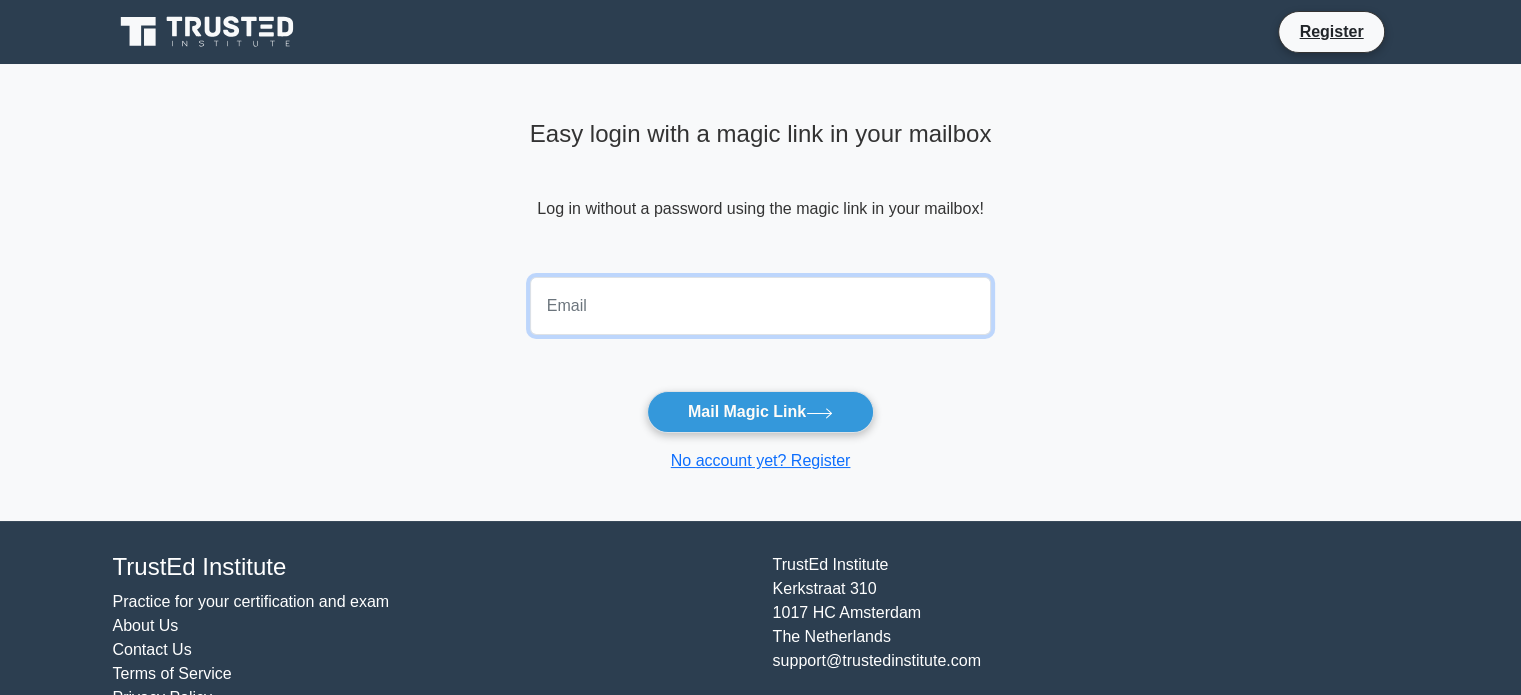 click at bounding box center (761, 306) 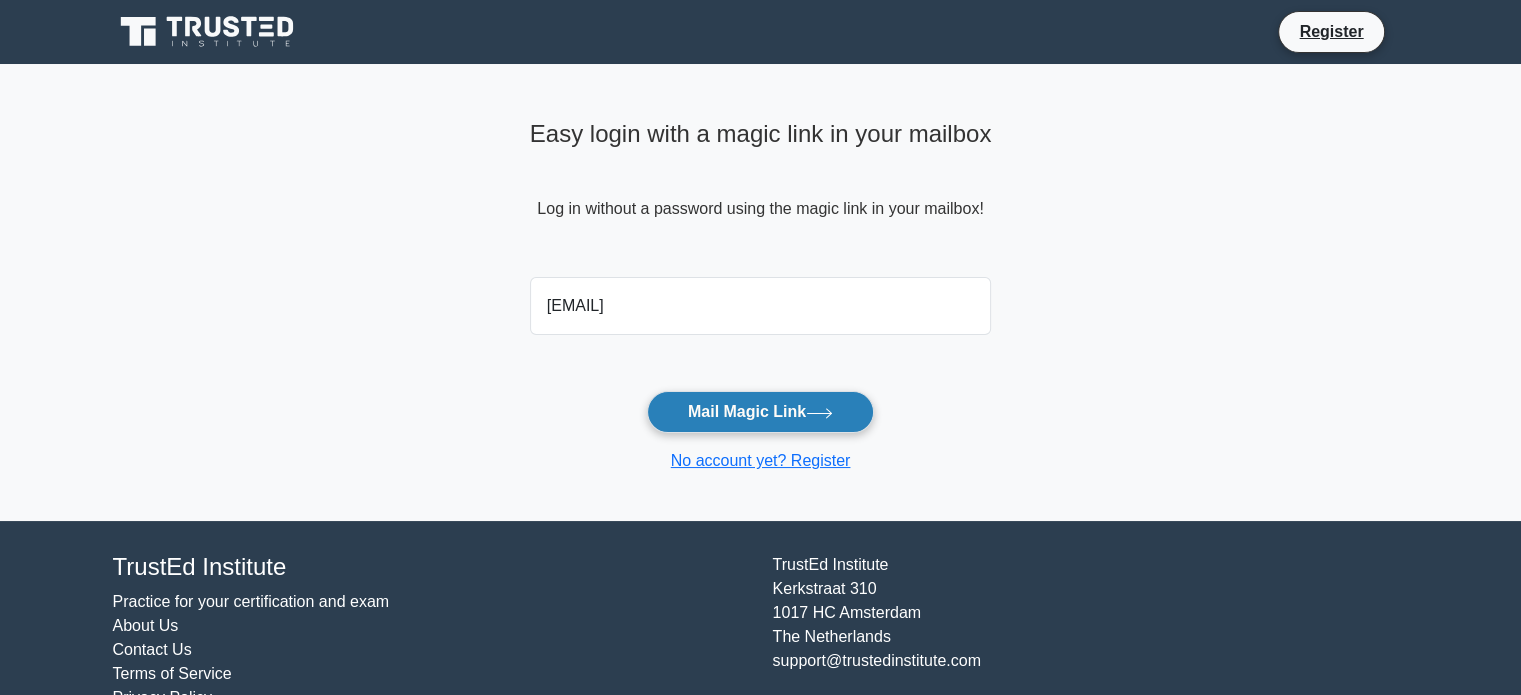 click on "Mail Magic Link" at bounding box center (760, 412) 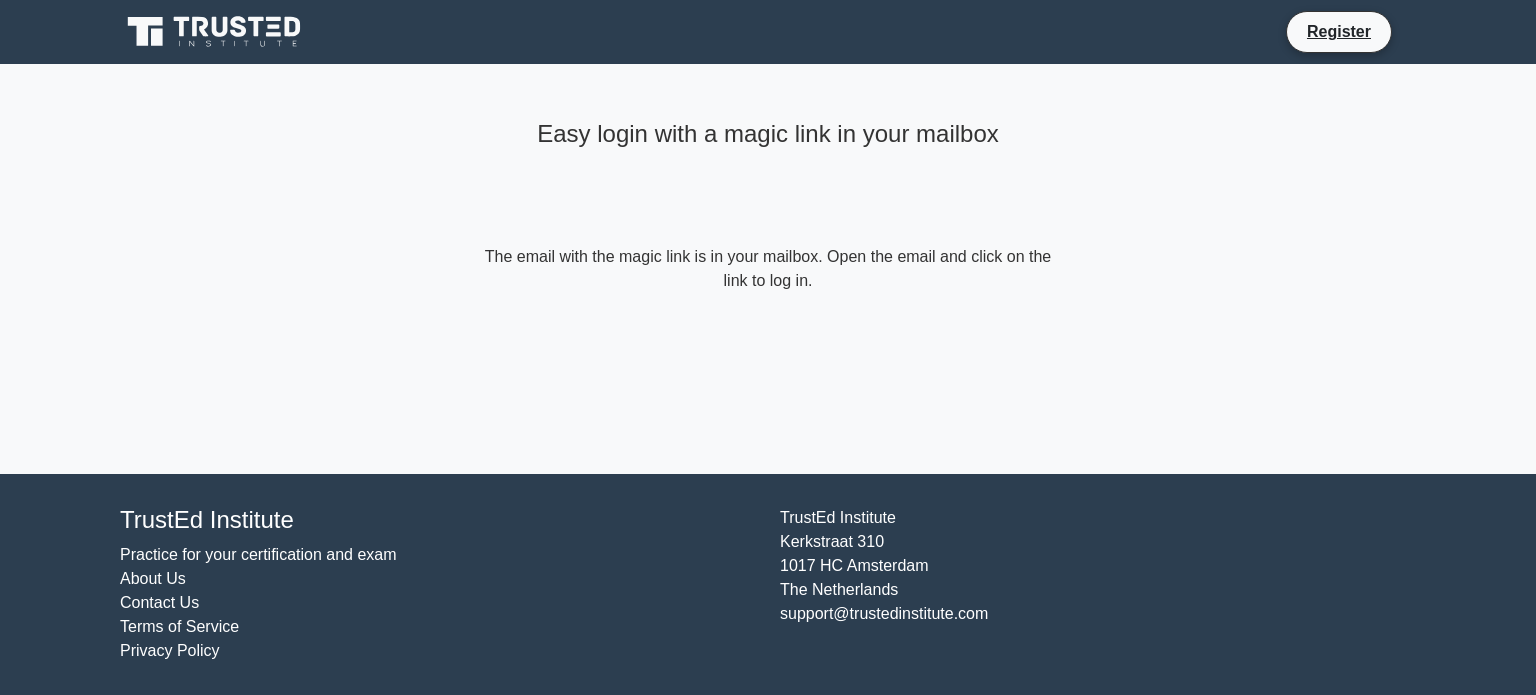 scroll, scrollTop: 0, scrollLeft: 0, axis: both 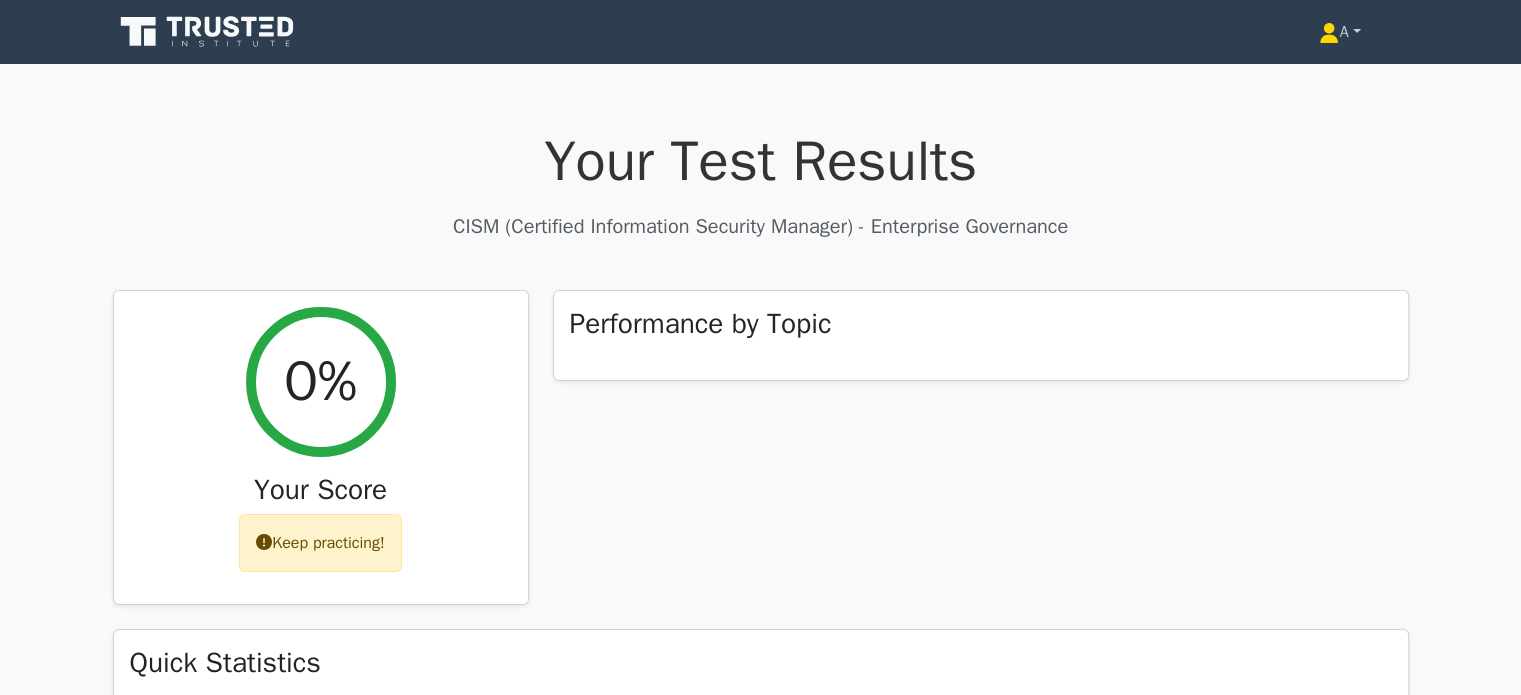 click on "A" at bounding box center [1339, 32] 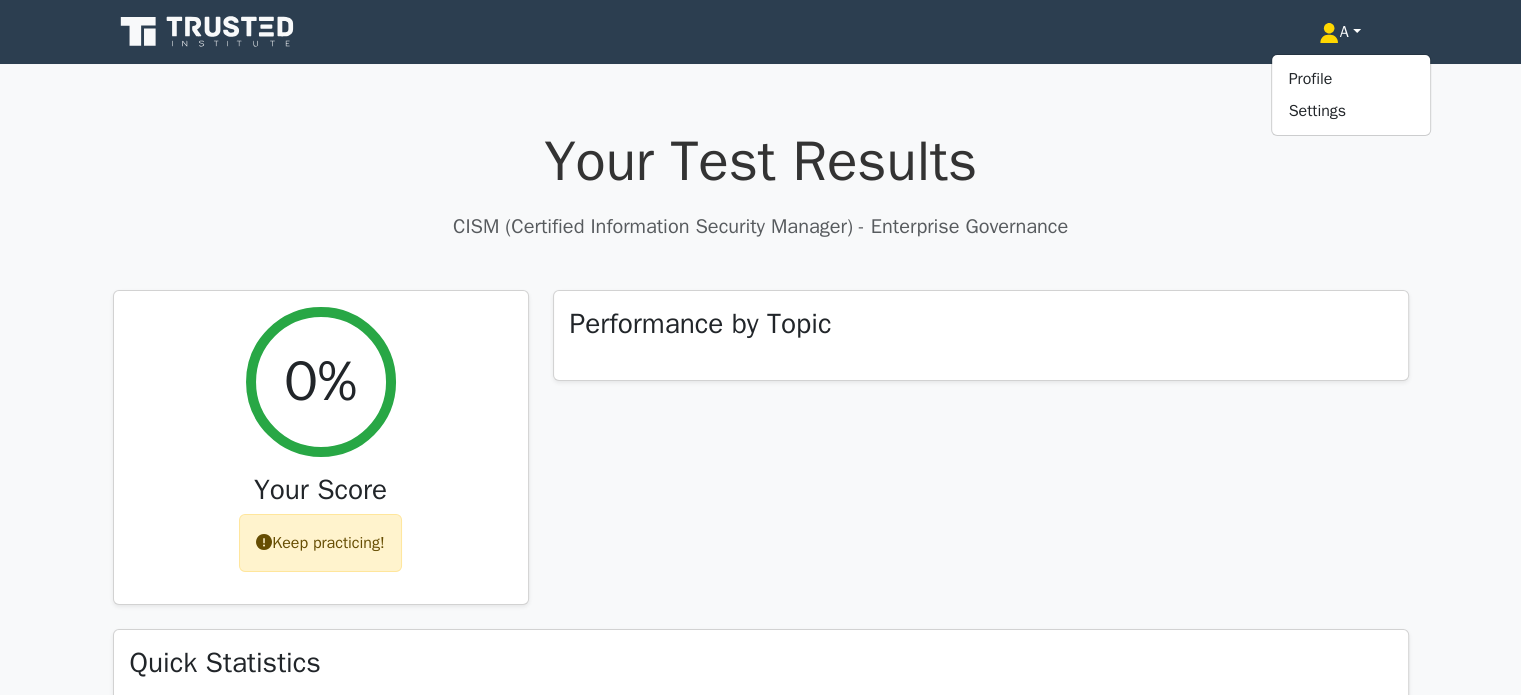 click 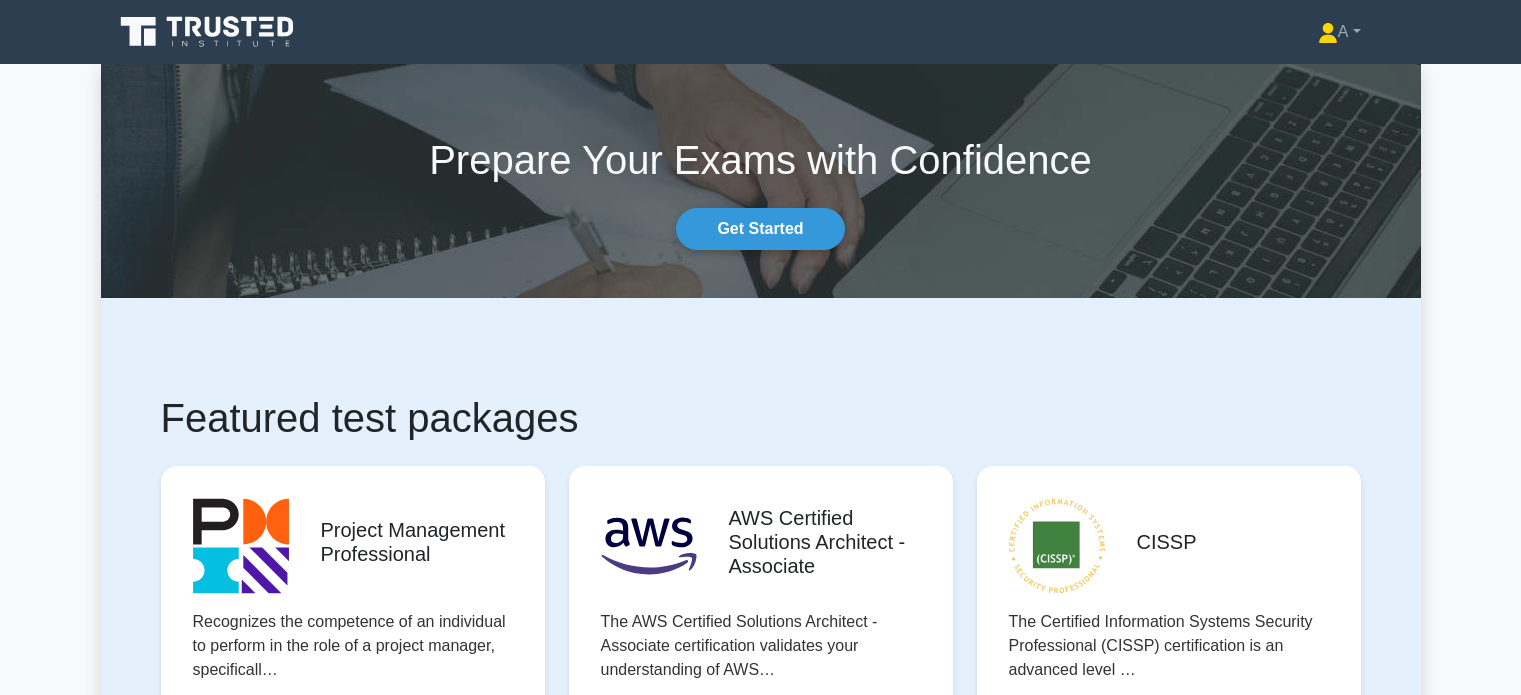 scroll, scrollTop: 620, scrollLeft: 0, axis: vertical 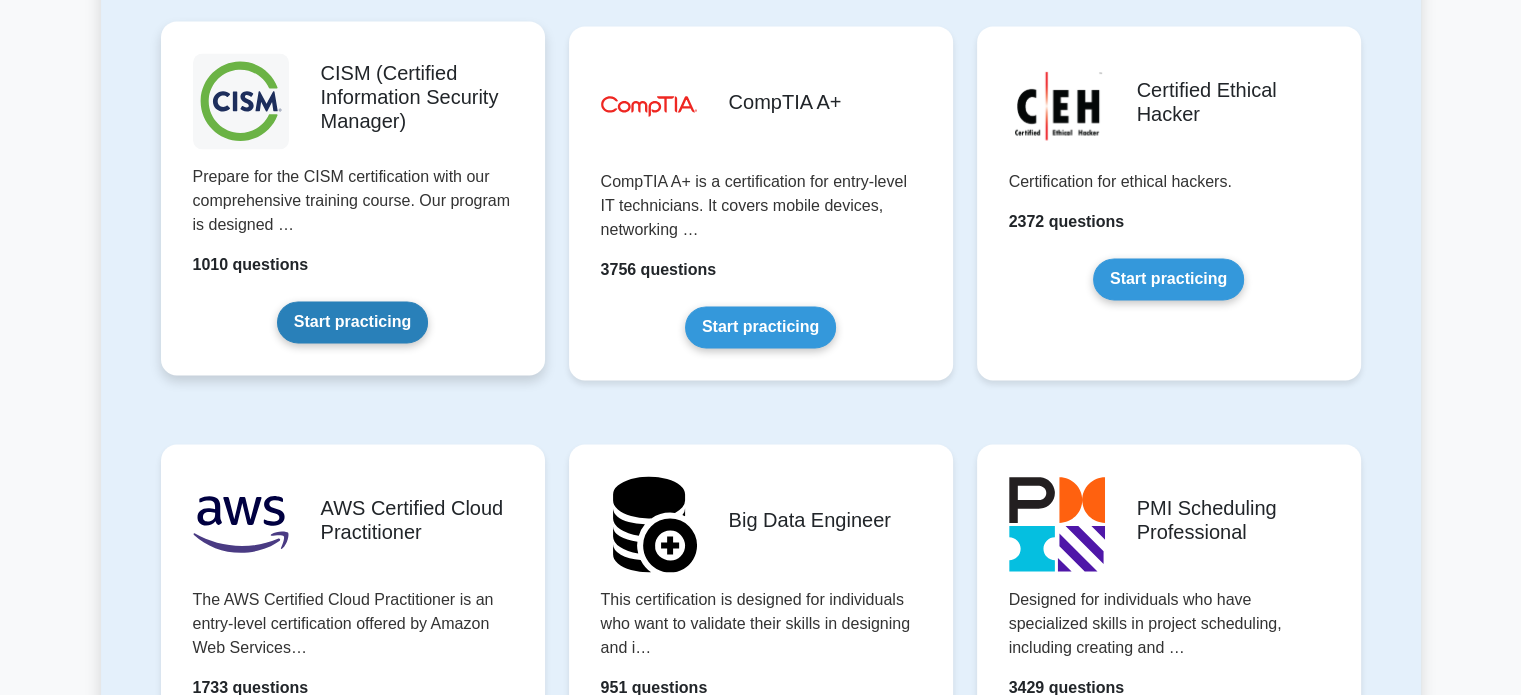 click on "Start practicing" at bounding box center (352, 322) 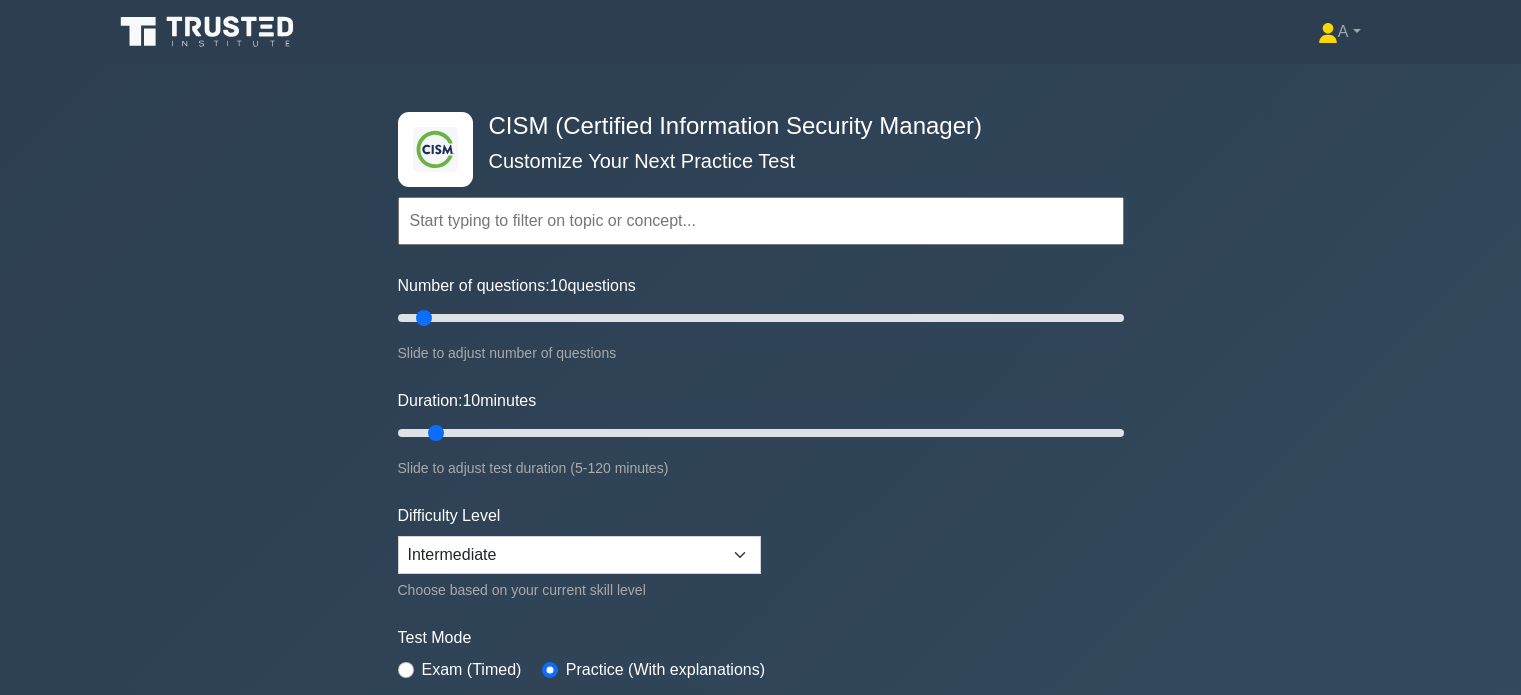 scroll, scrollTop: 0, scrollLeft: 0, axis: both 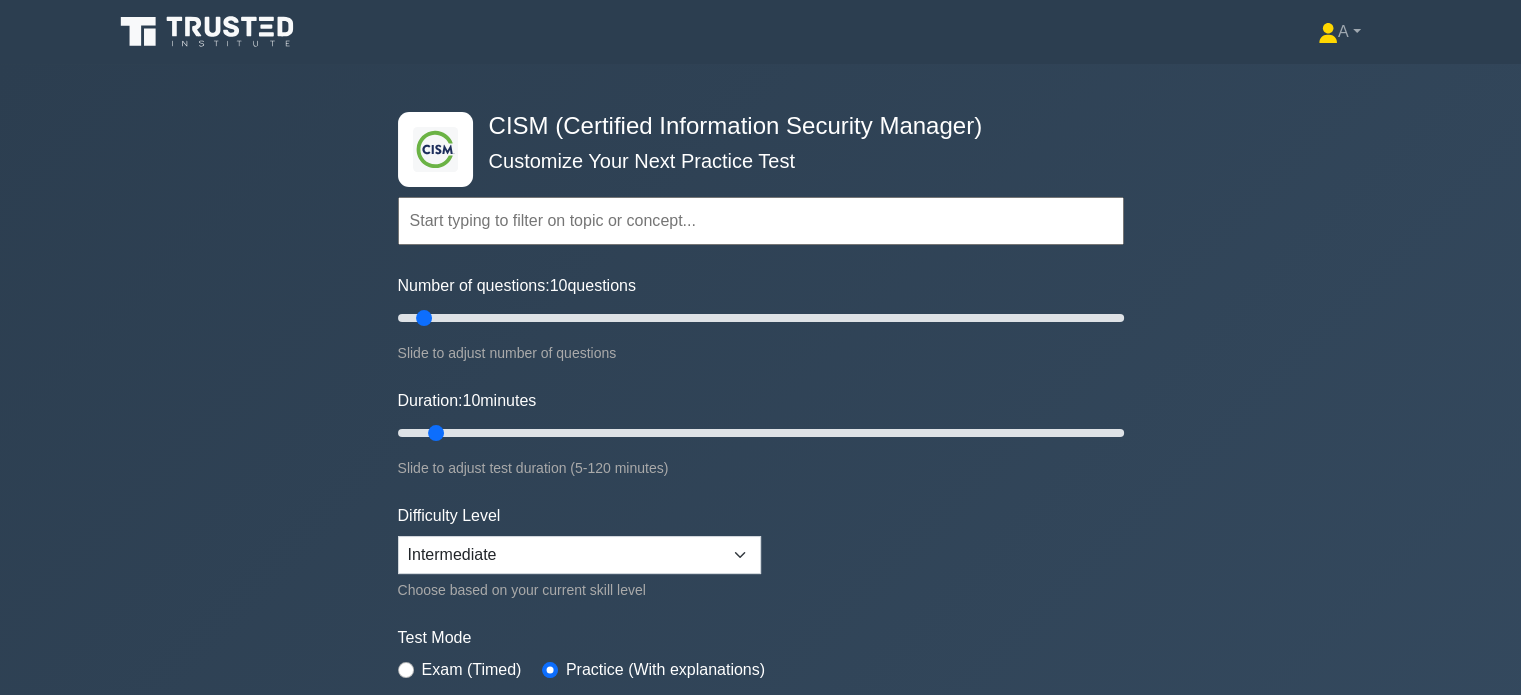 drag, startPoint x: 418, startPoint y: 299, endPoint x: 416, endPoint y: 319, distance: 20.09975 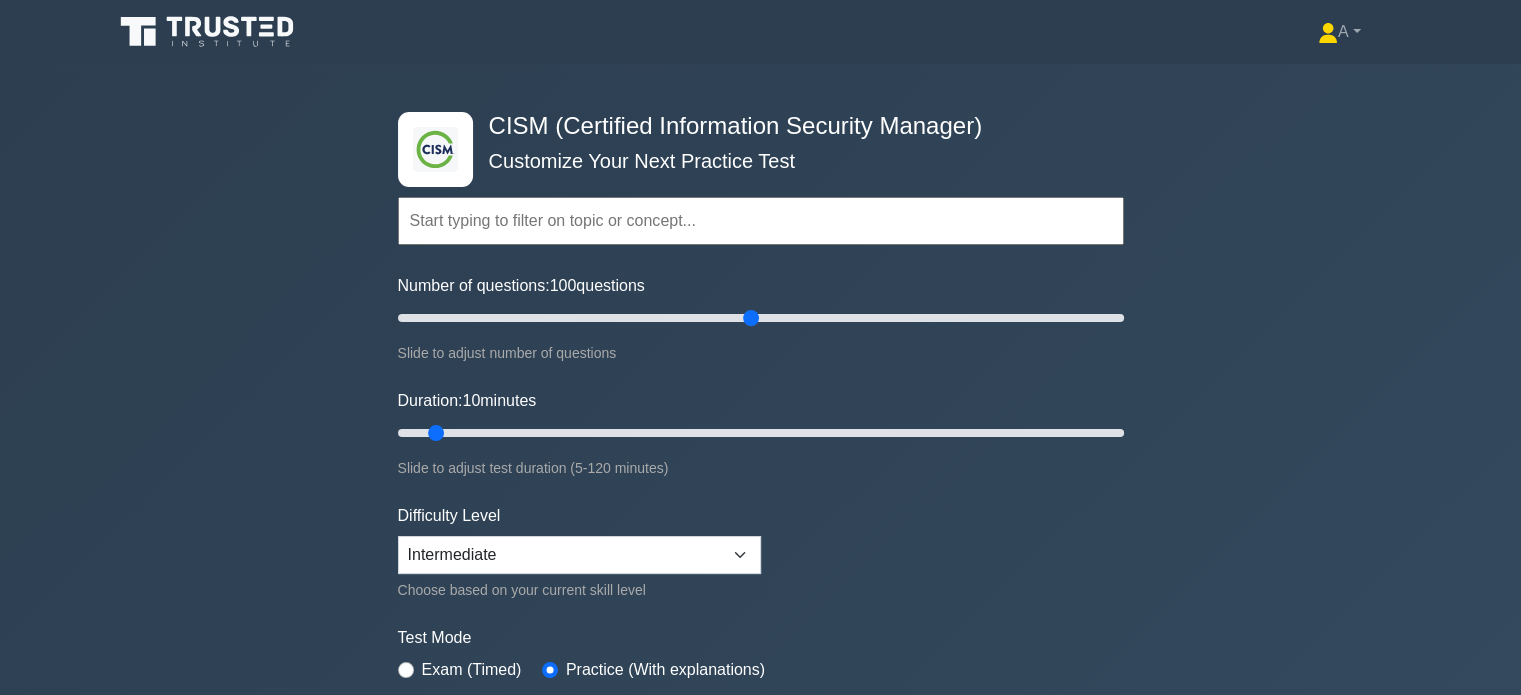 drag, startPoint x: 416, startPoint y: 319, endPoint x: 753, endPoint y: 315, distance: 337.02374 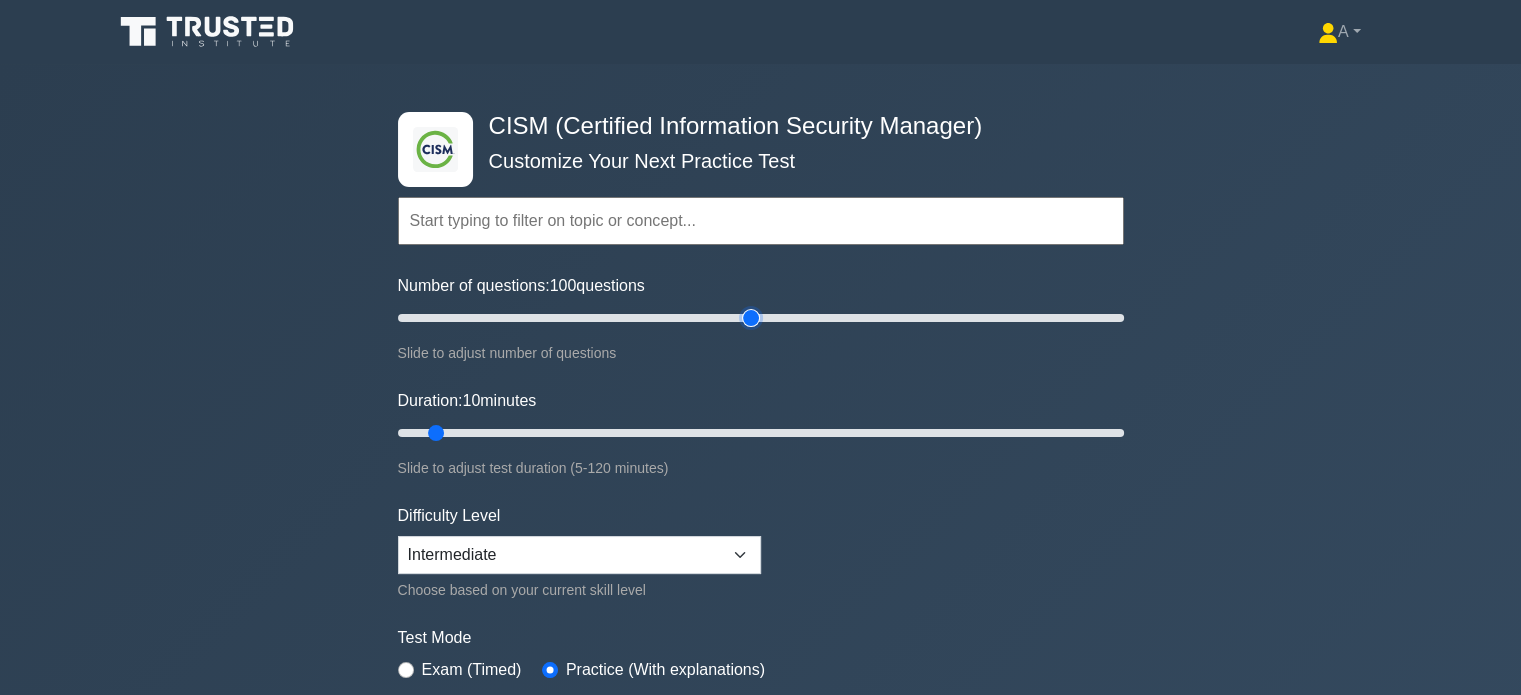 type on "100" 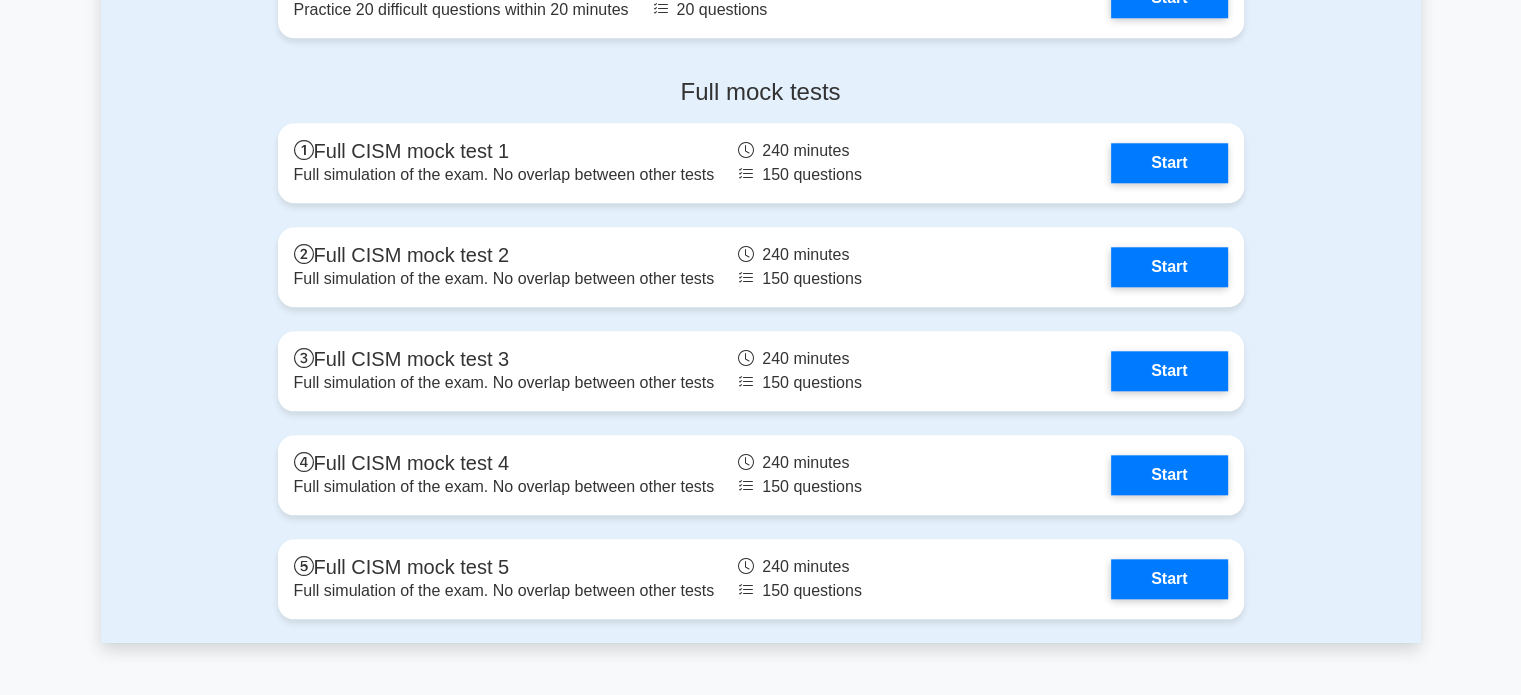 scroll, scrollTop: 1965, scrollLeft: 0, axis: vertical 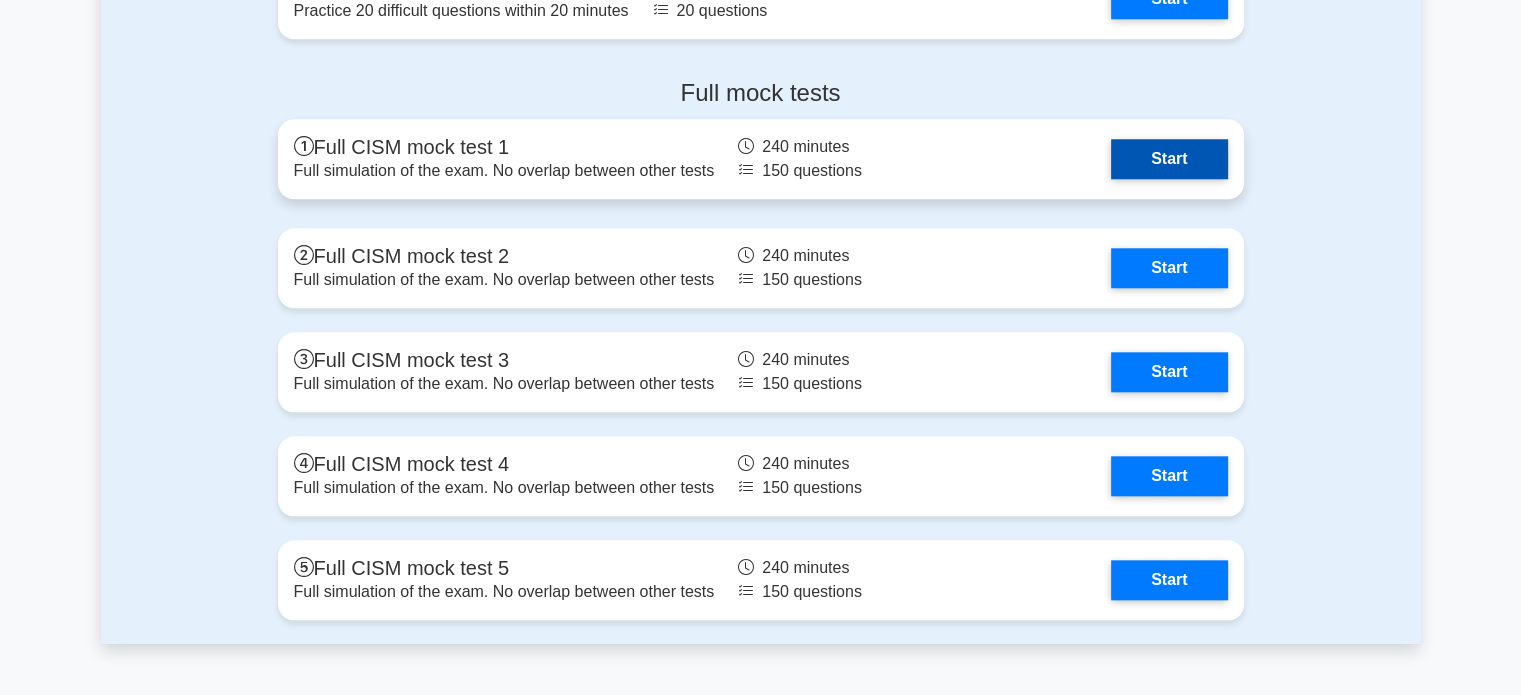 click on "Start" at bounding box center [1169, 159] 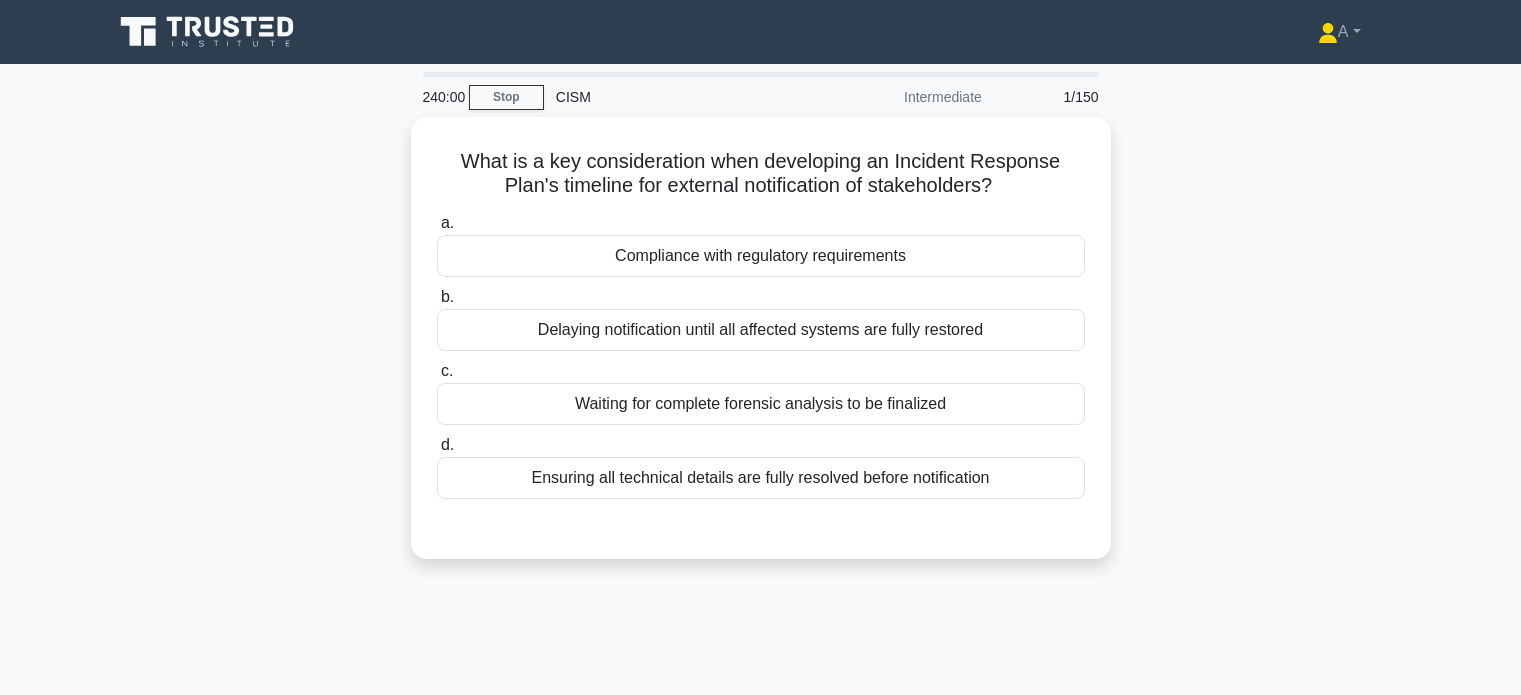 scroll, scrollTop: 0, scrollLeft: 0, axis: both 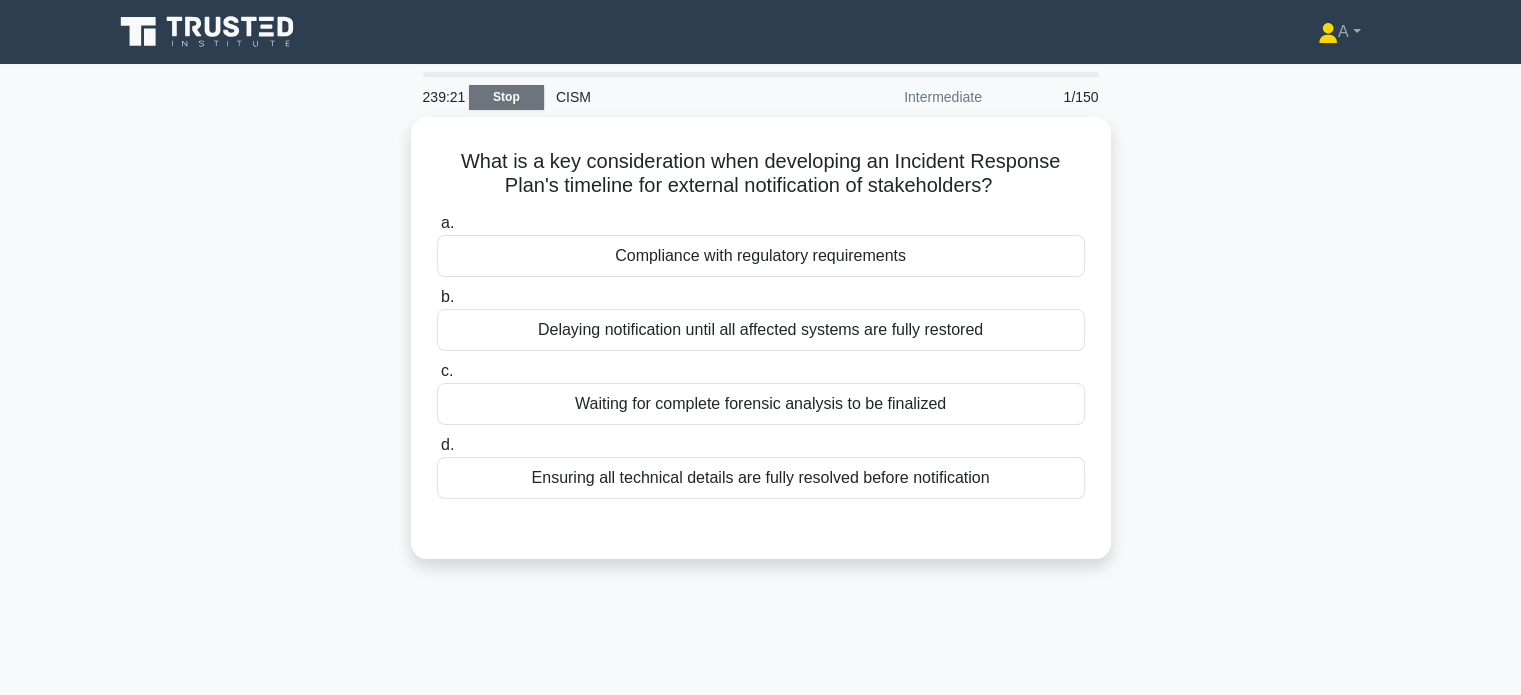 click on "Stop" at bounding box center [506, 97] 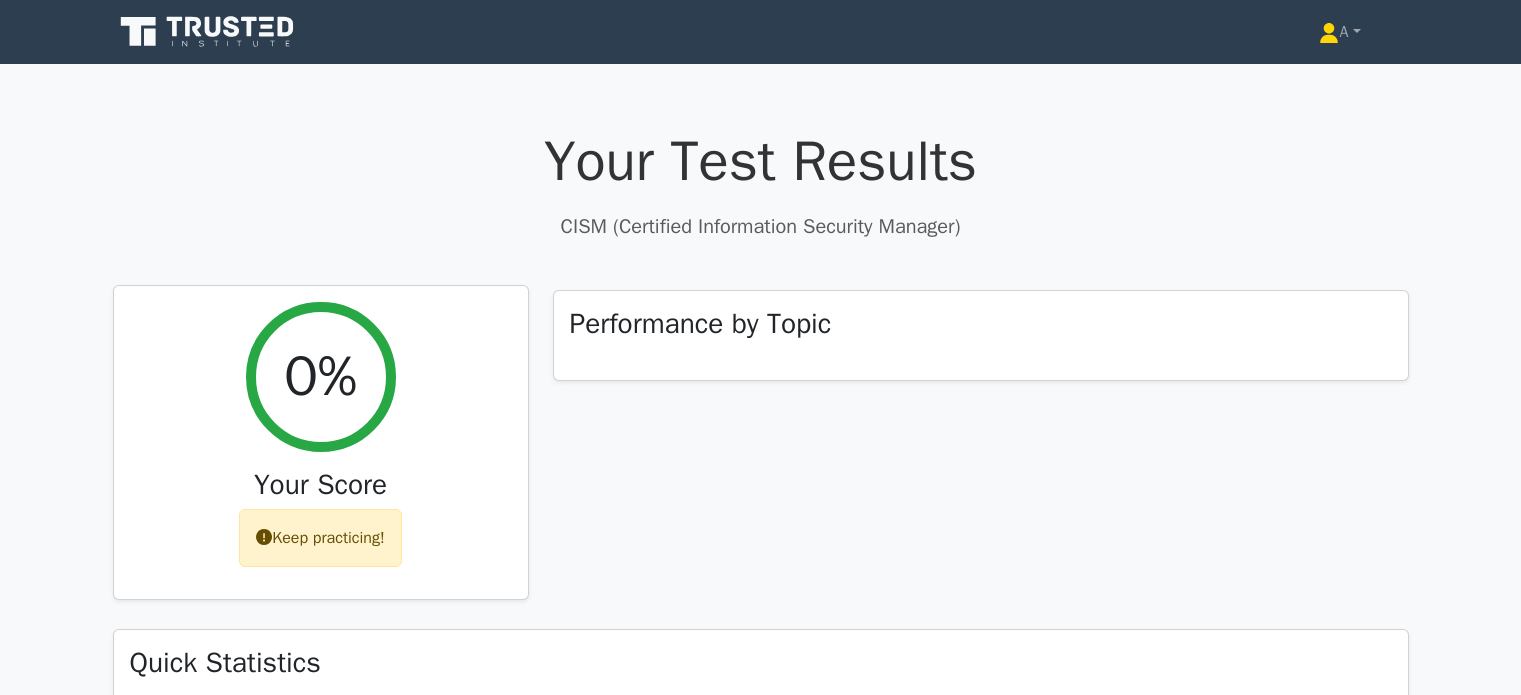 scroll, scrollTop: 0, scrollLeft: 0, axis: both 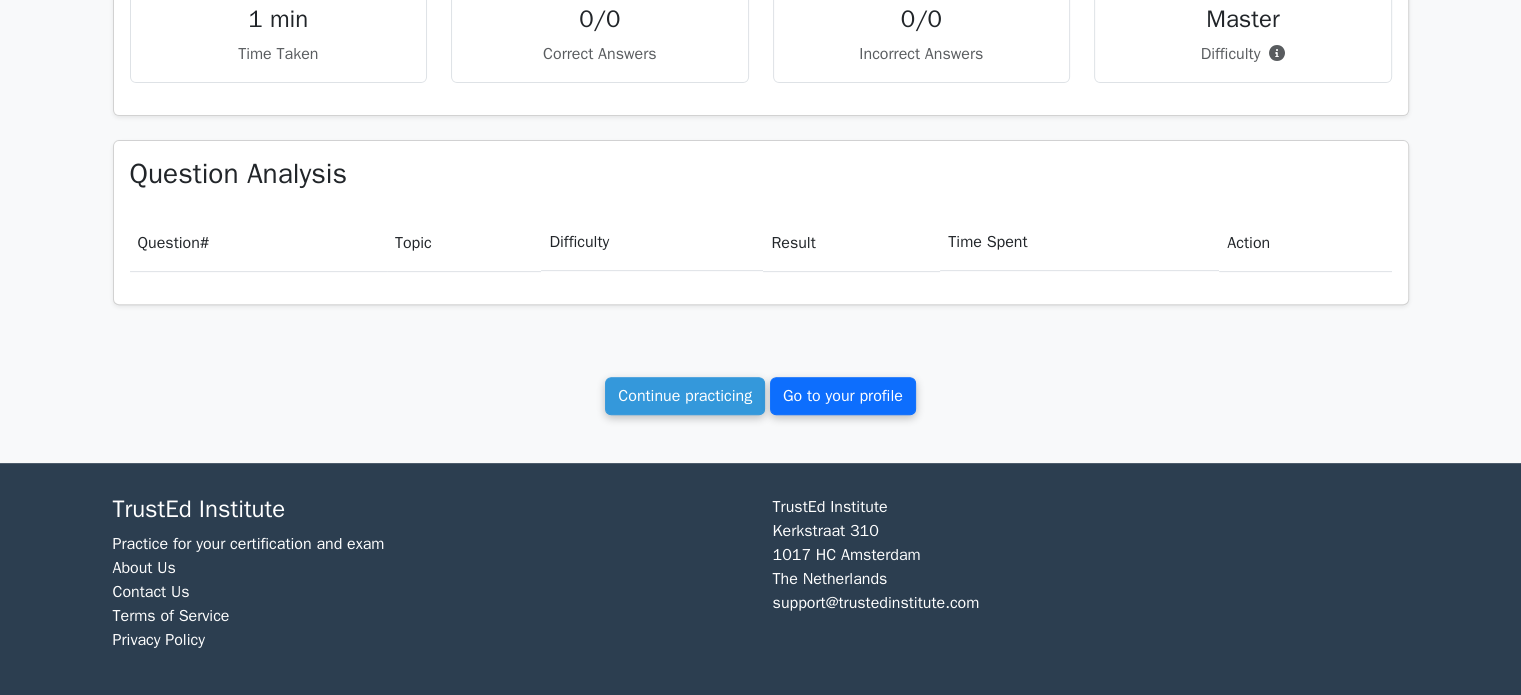 click on "Go to your profile" at bounding box center [843, 396] 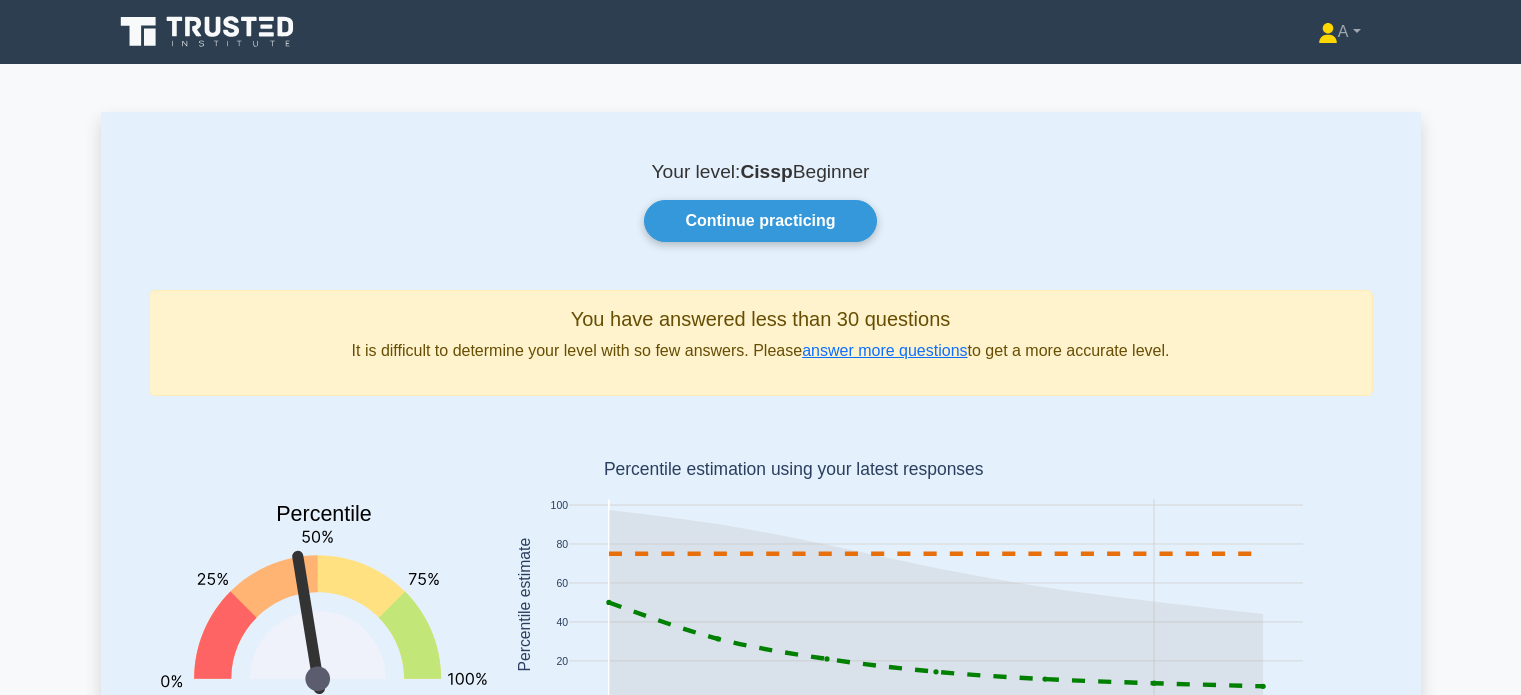 scroll, scrollTop: 695, scrollLeft: 0, axis: vertical 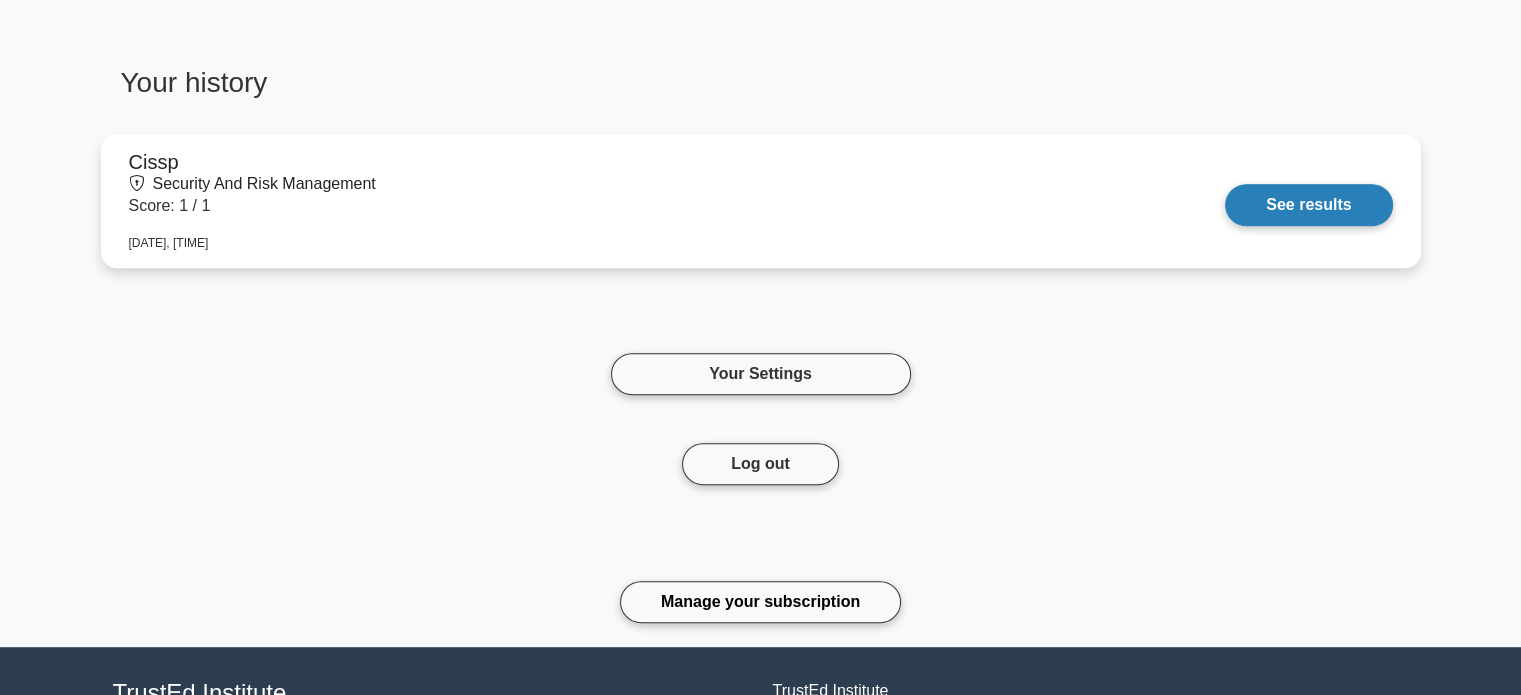 click on "See results" at bounding box center [1308, 205] 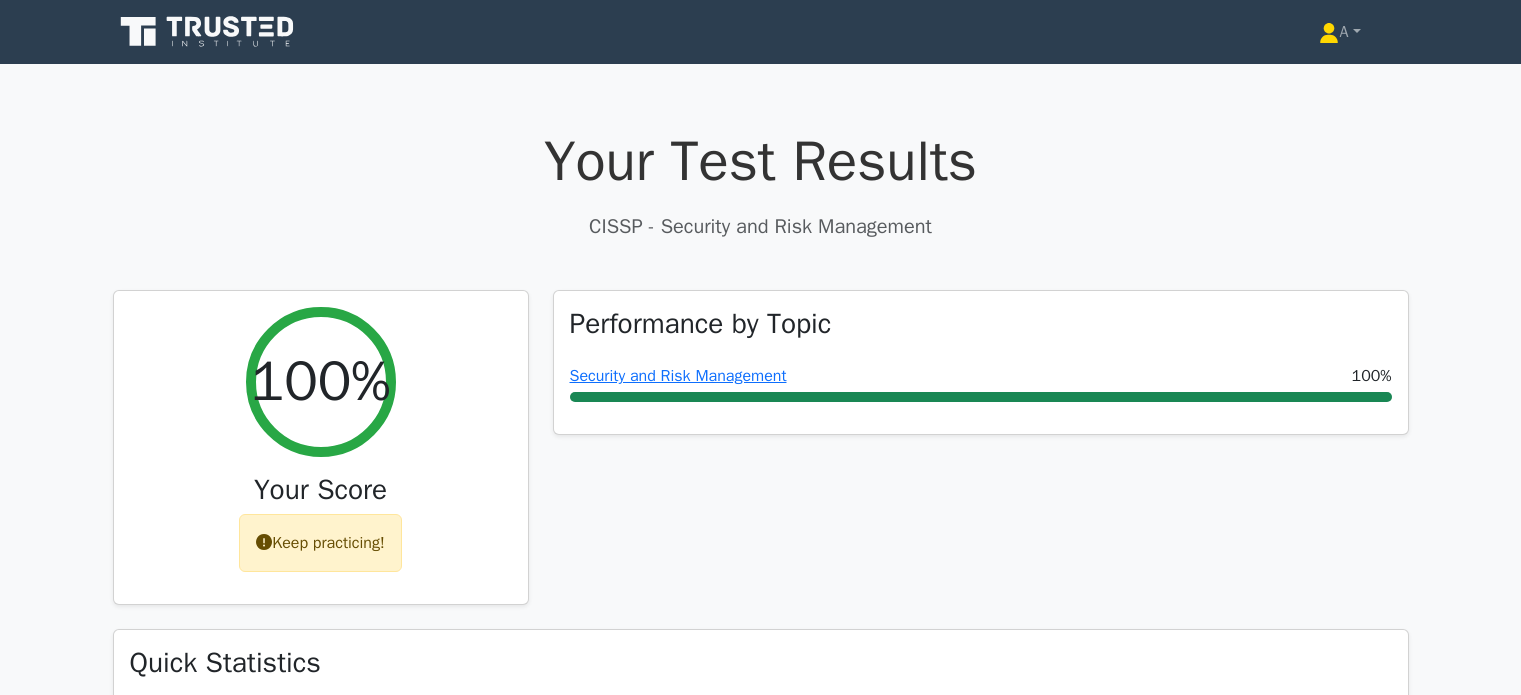 scroll, scrollTop: 0, scrollLeft: 0, axis: both 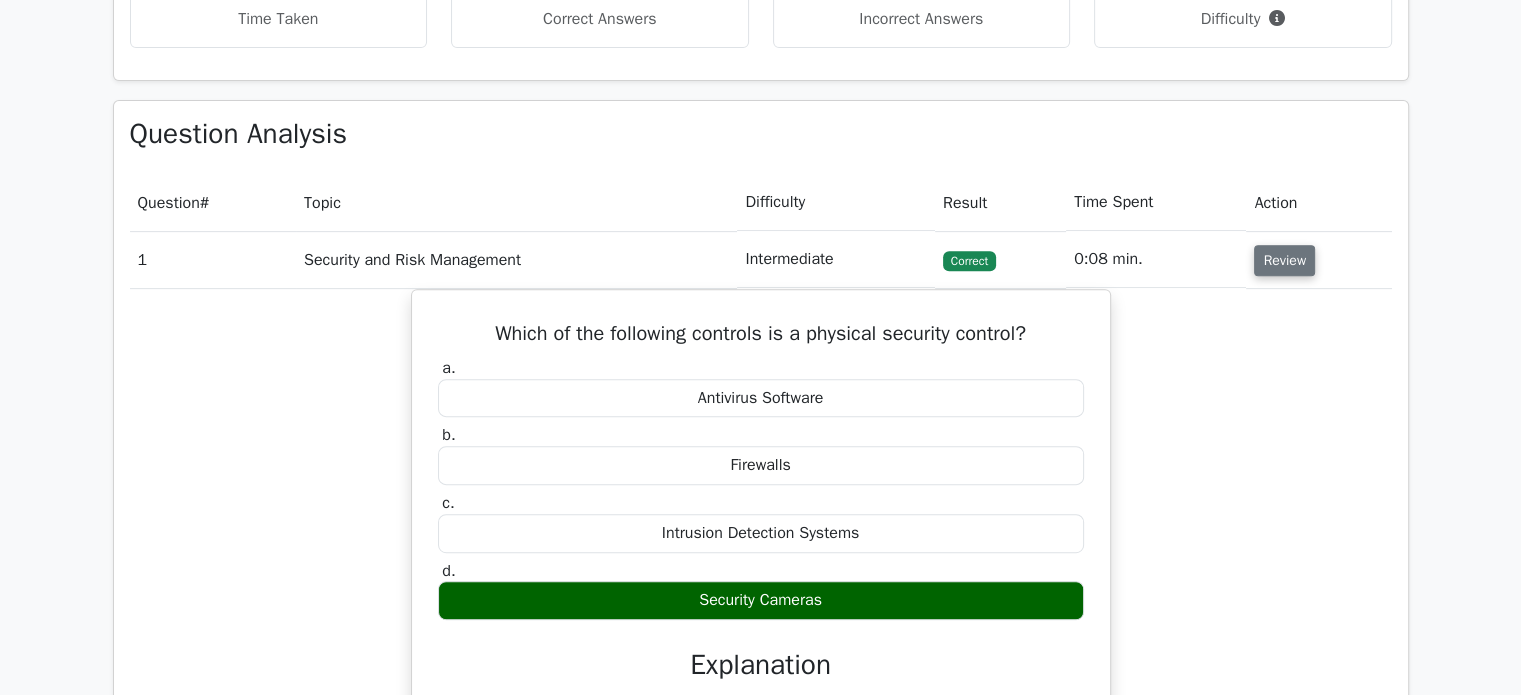 click on "Review" at bounding box center [1284, 260] 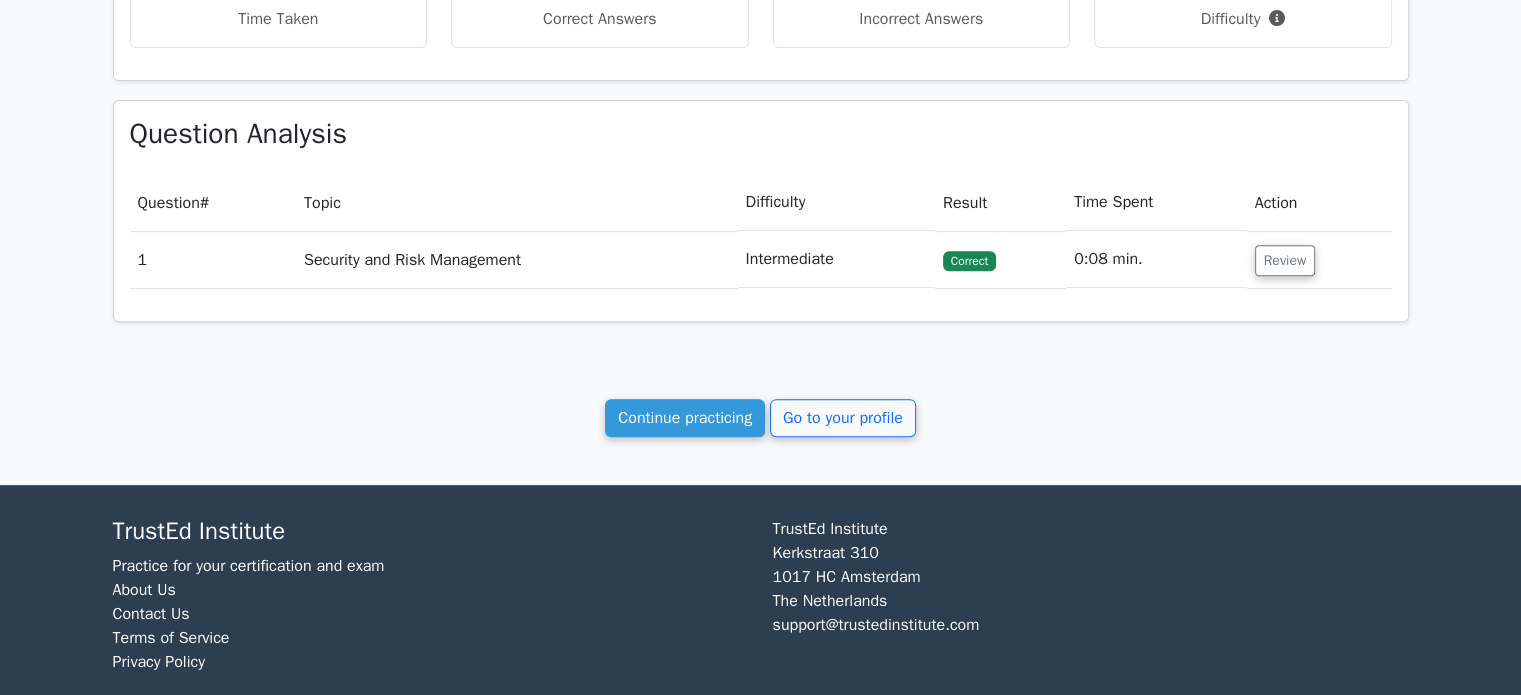 scroll, scrollTop: 408, scrollLeft: 0, axis: vertical 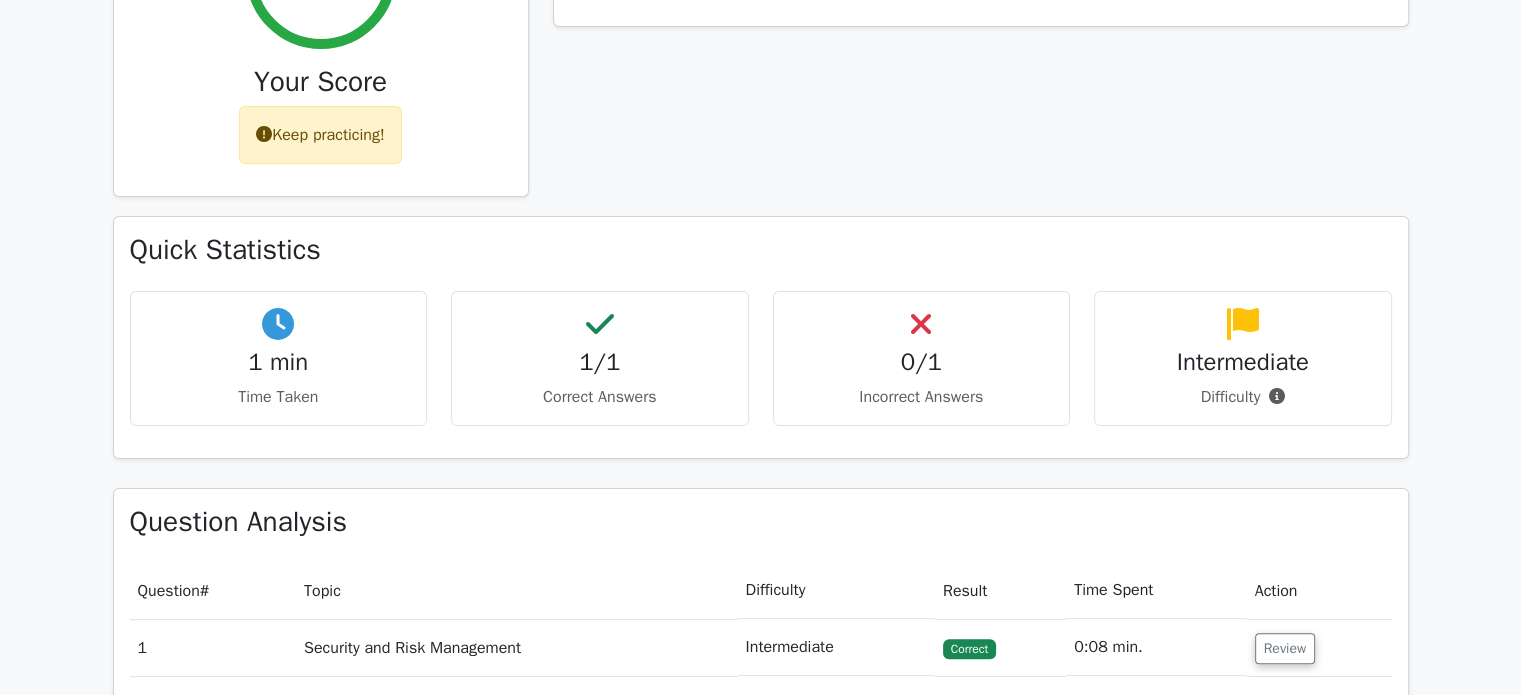 click on "Correct Answers" at bounding box center [600, 397] 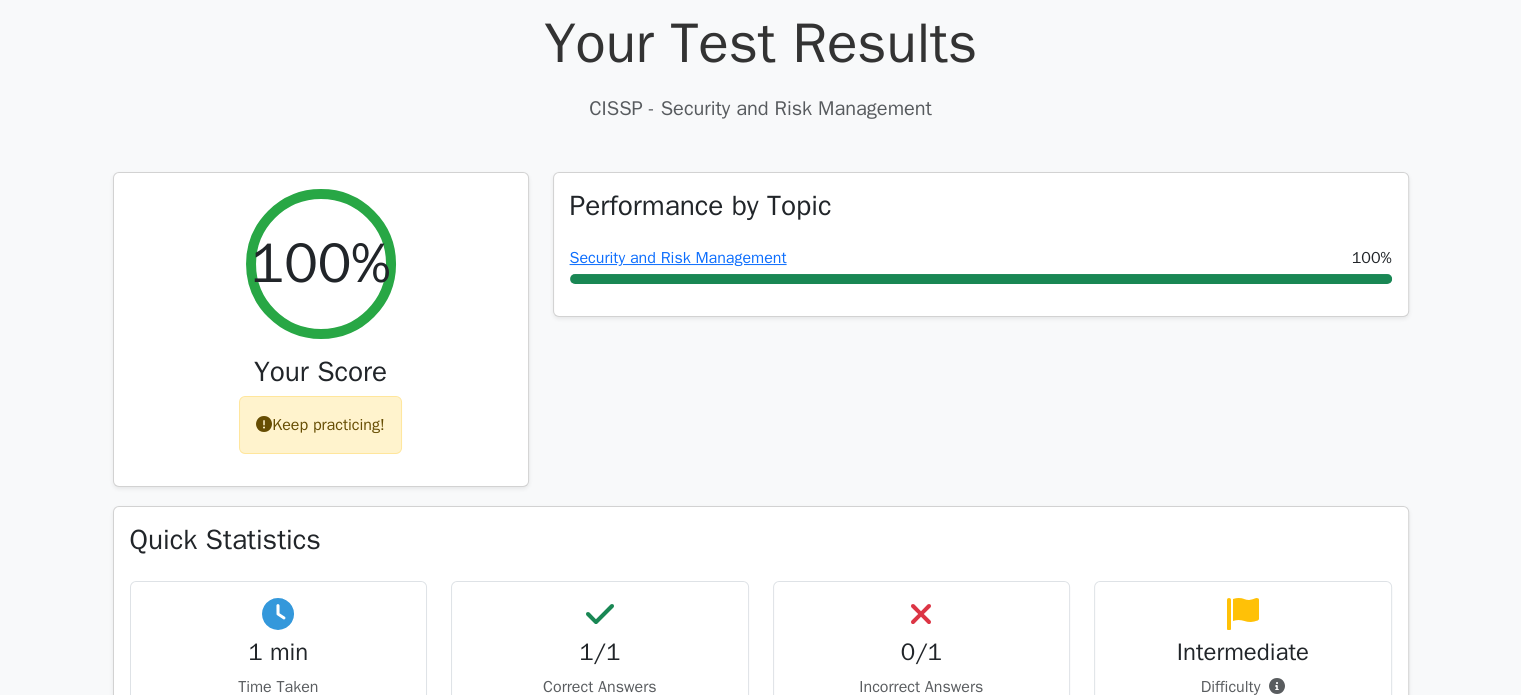 scroll, scrollTop: 116, scrollLeft: 0, axis: vertical 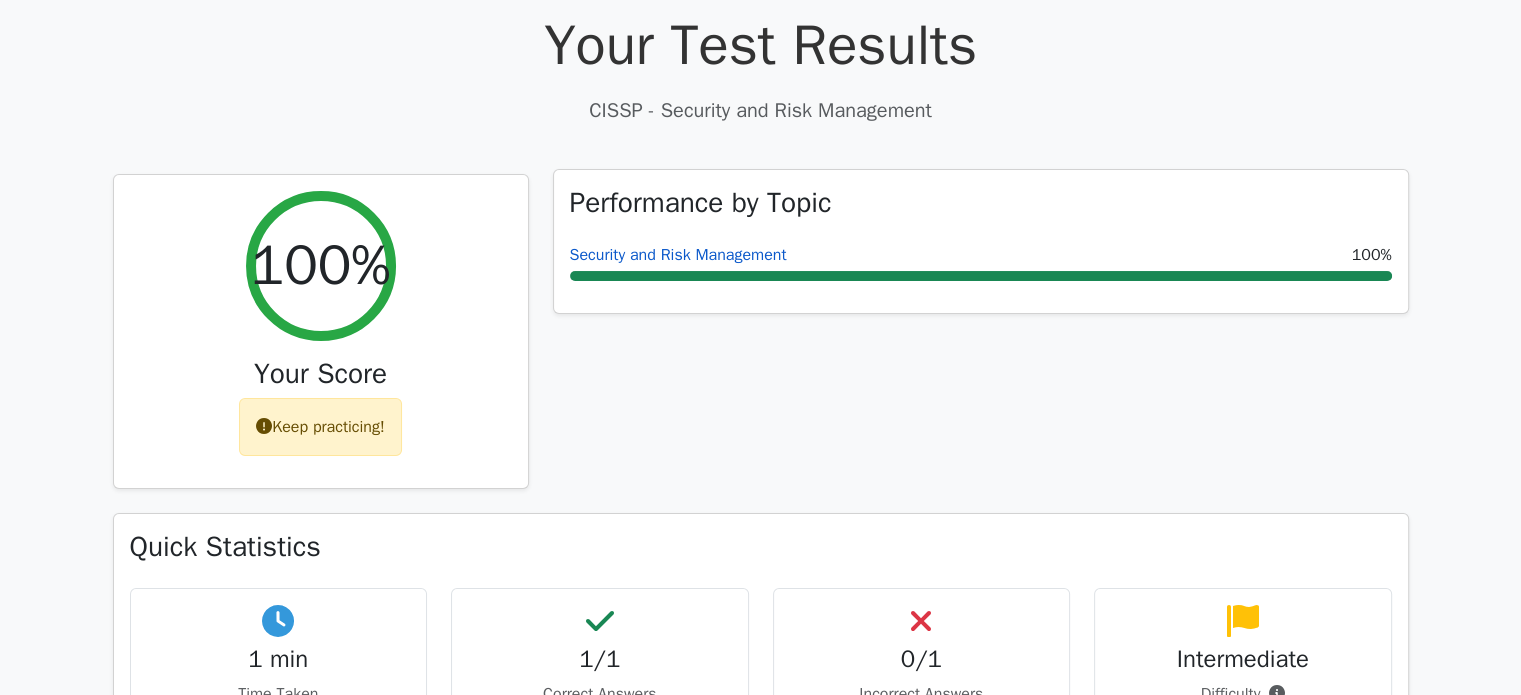 click on "Security and Risk Management" at bounding box center [678, 255] 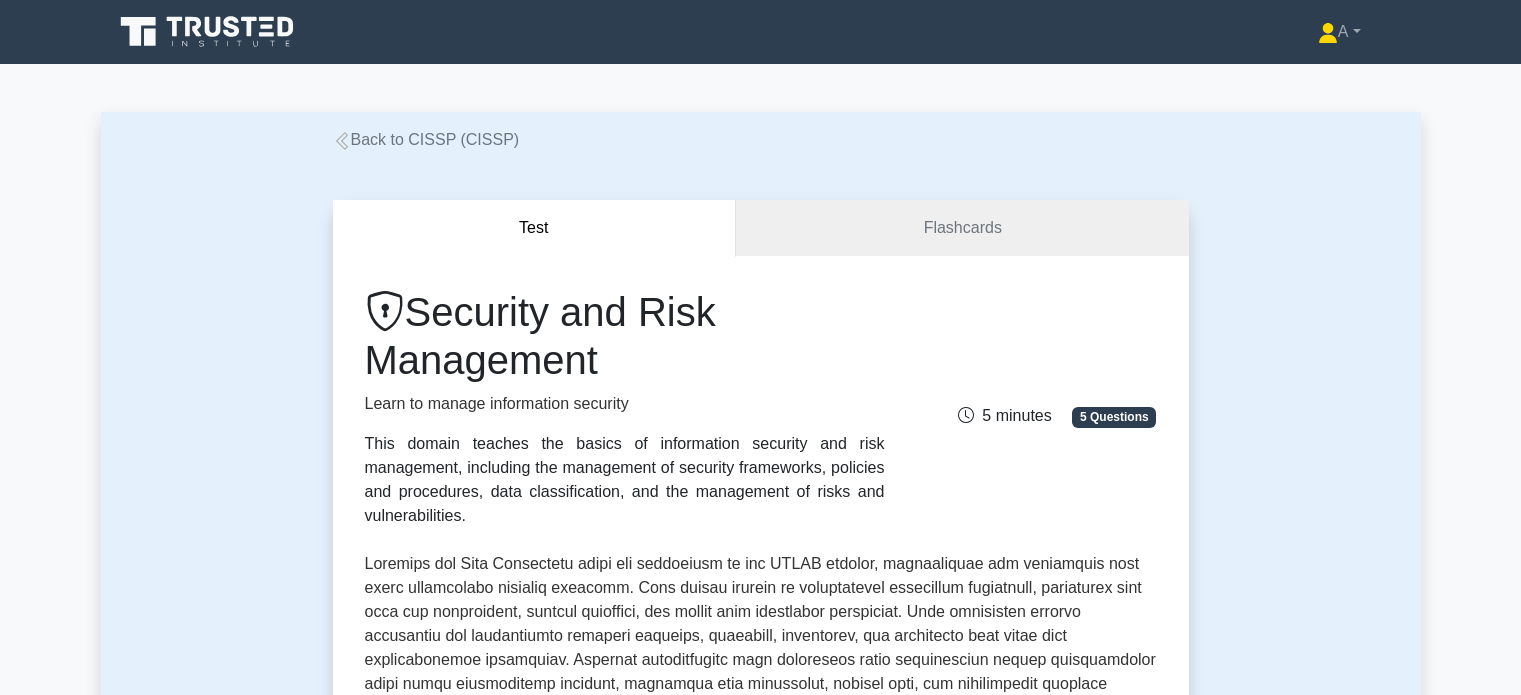 scroll, scrollTop: 0, scrollLeft: 0, axis: both 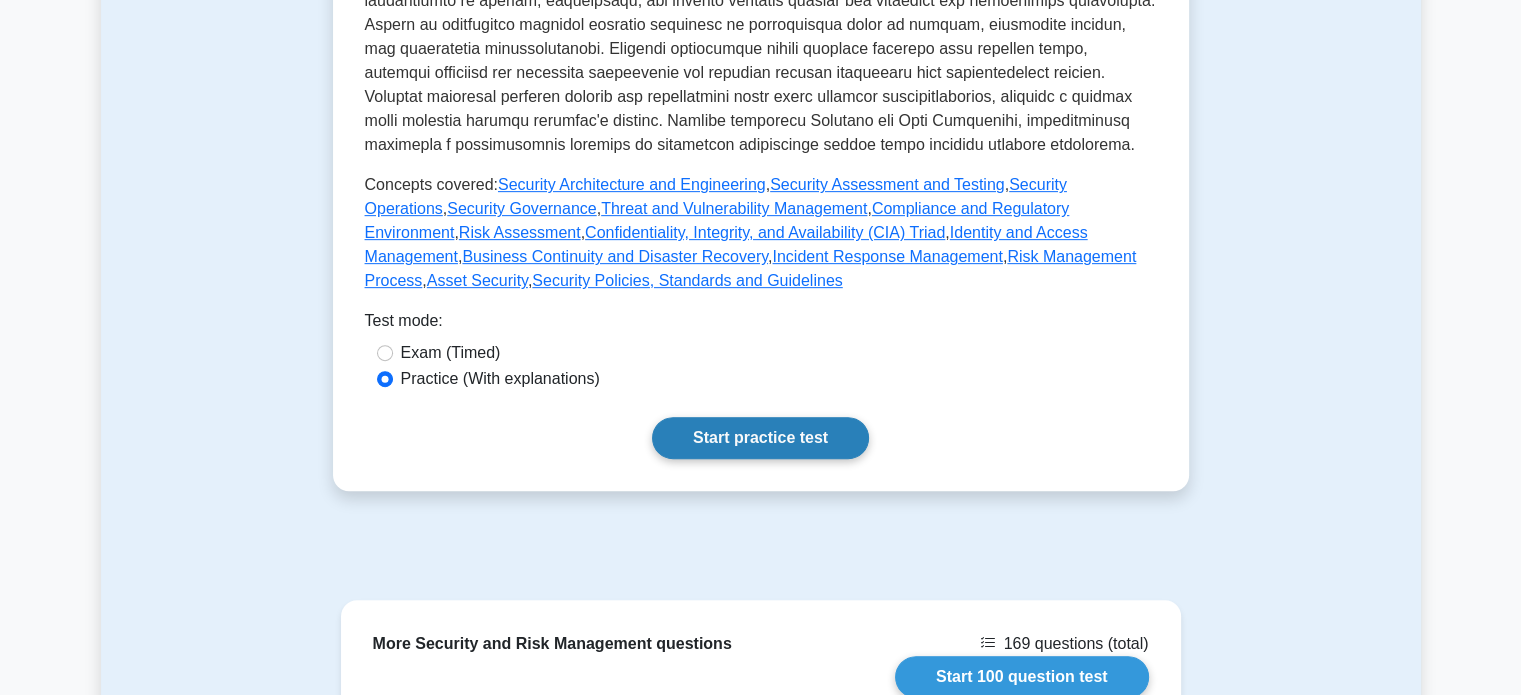 click on "Start practice test" at bounding box center [760, 438] 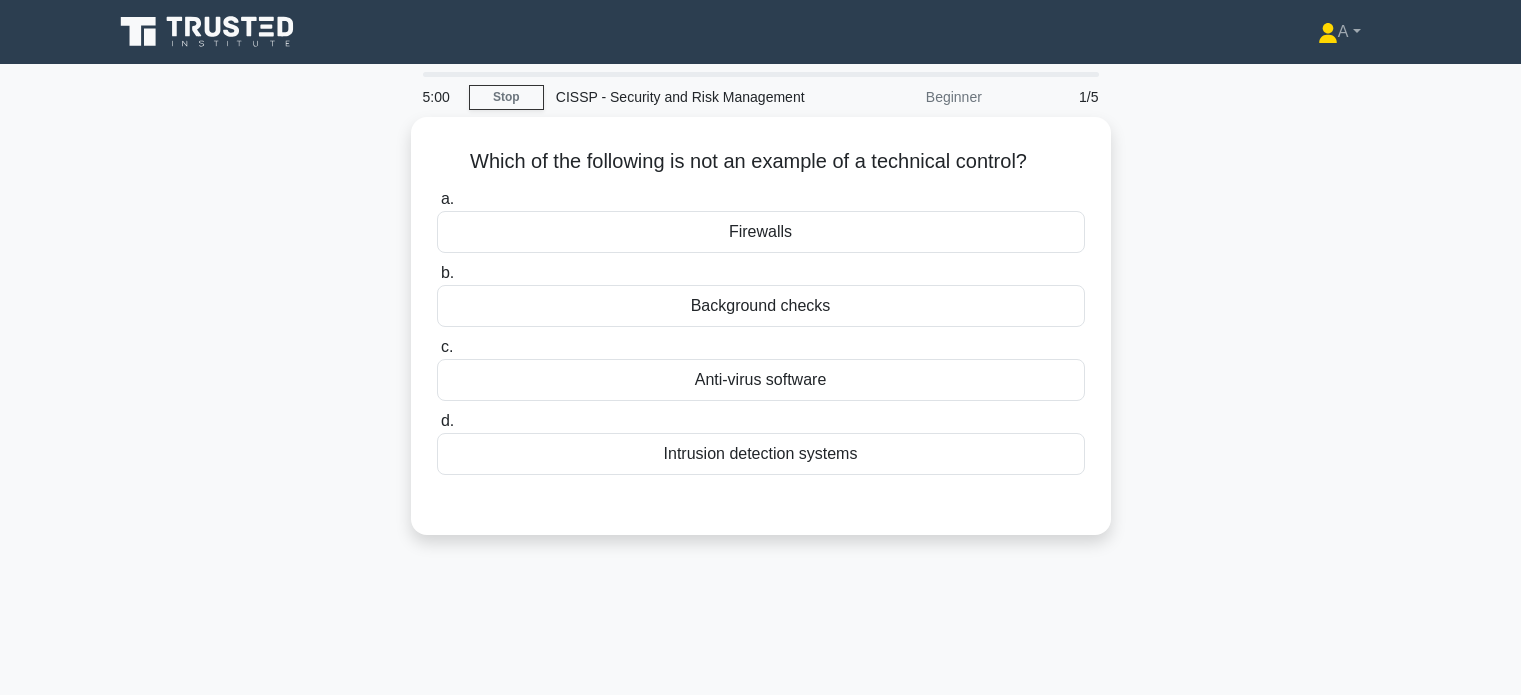 scroll, scrollTop: 0, scrollLeft: 0, axis: both 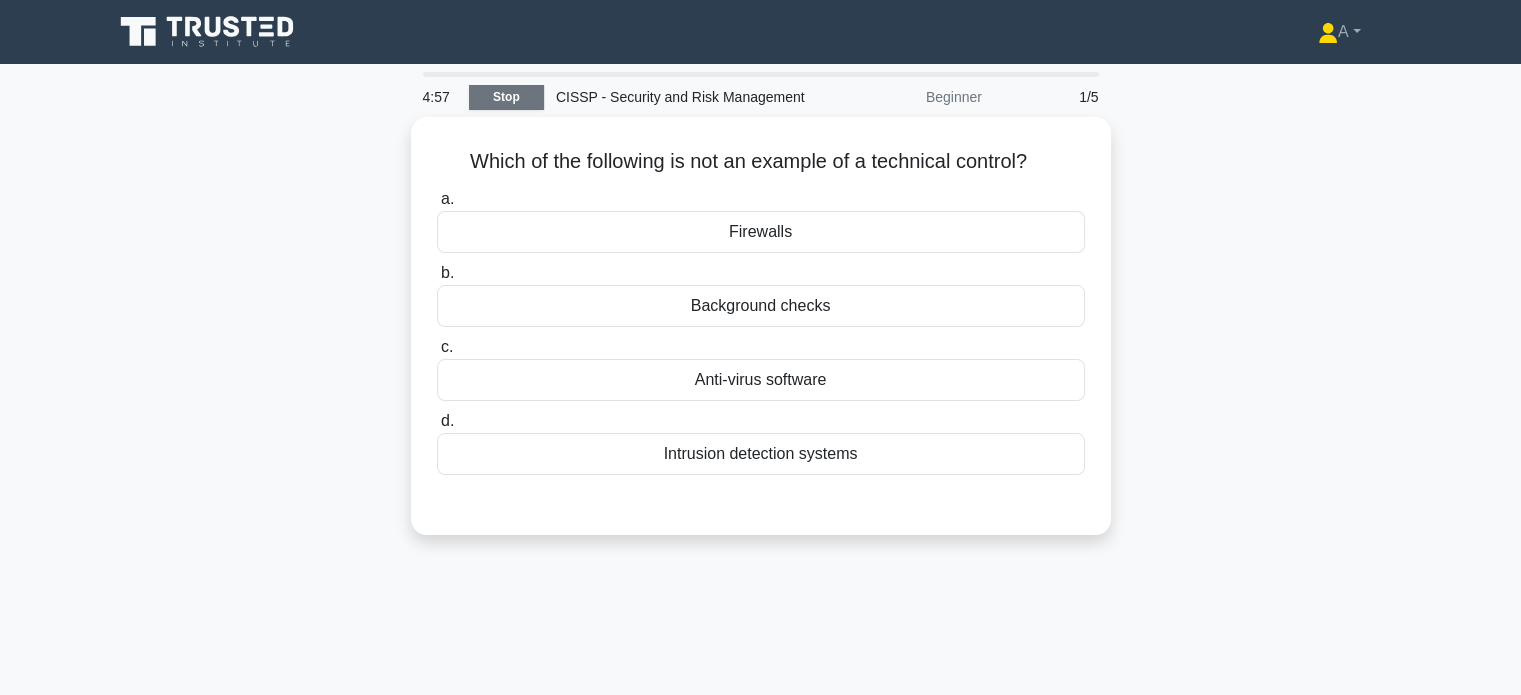 click on "Stop" at bounding box center (506, 97) 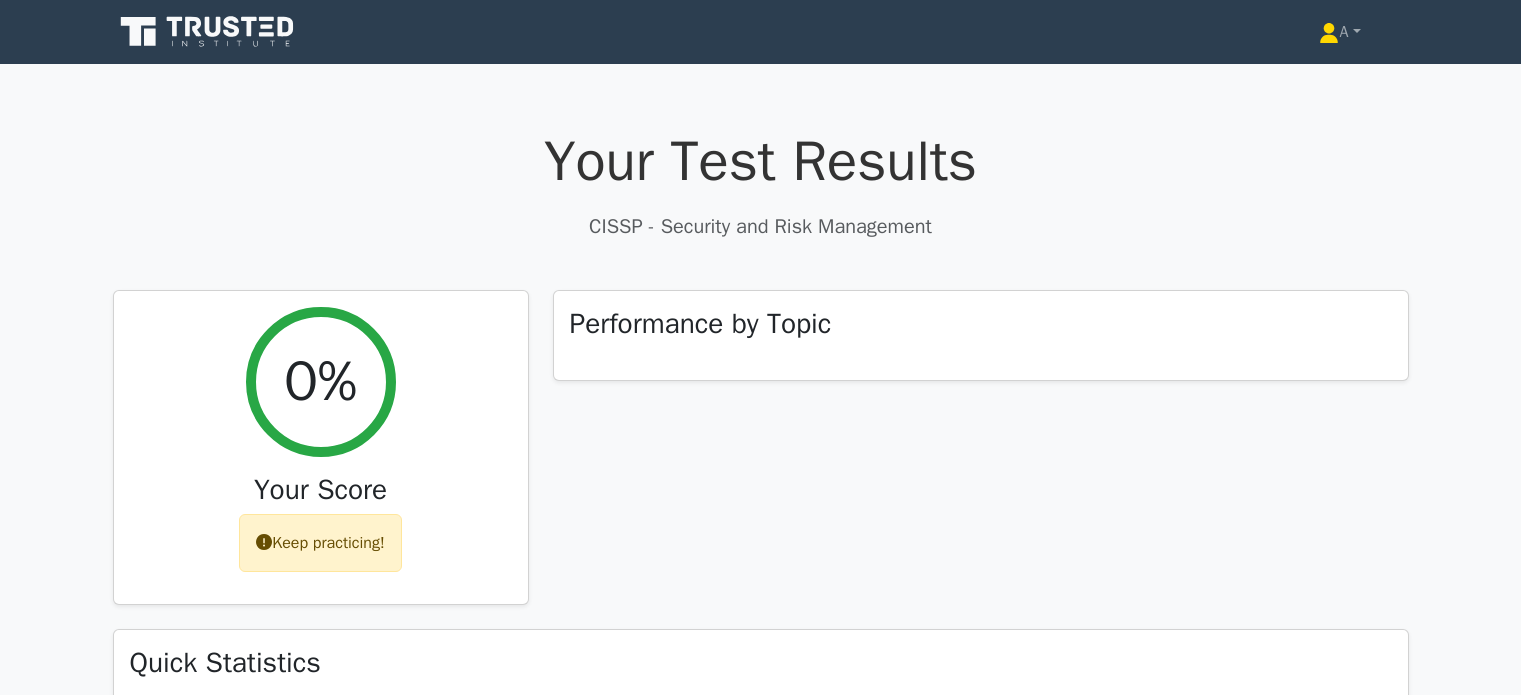 scroll, scrollTop: 0, scrollLeft: 0, axis: both 